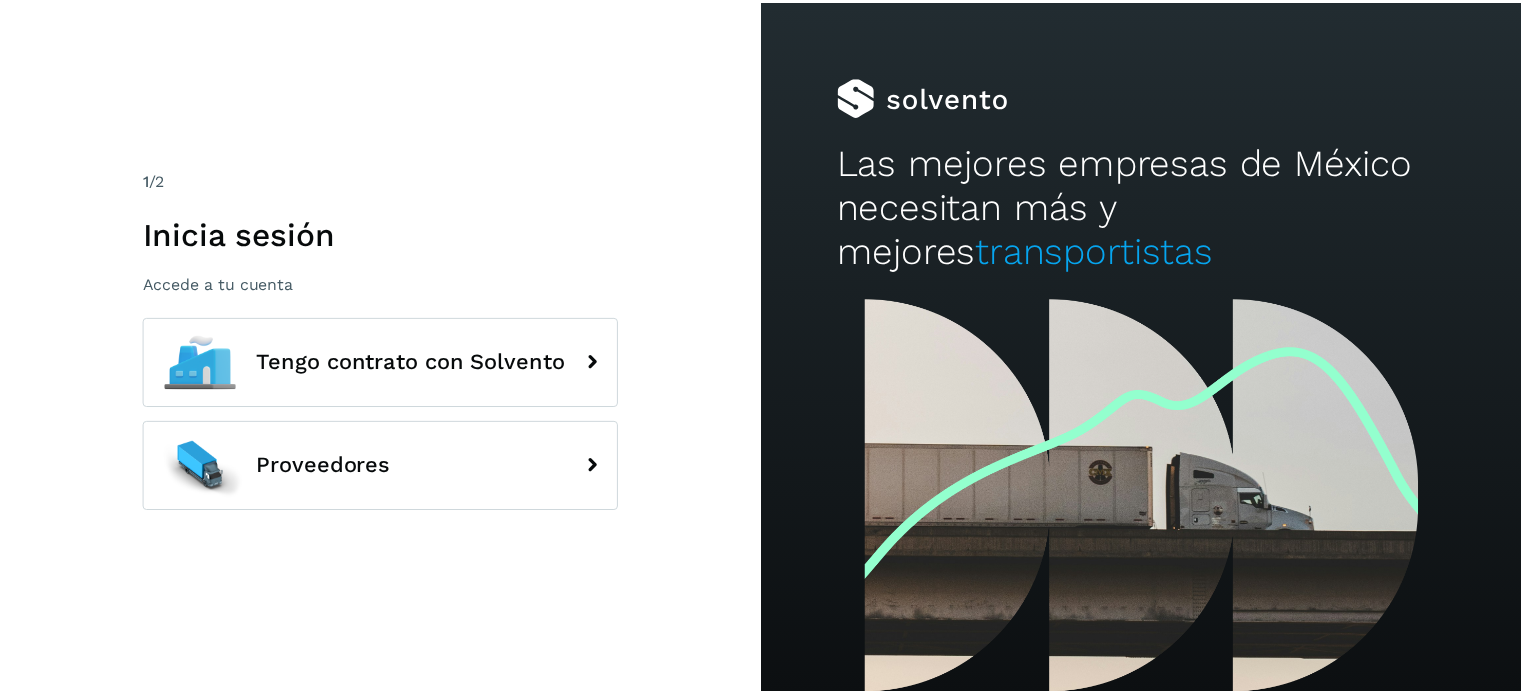 scroll, scrollTop: 0, scrollLeft: 0, axis: both 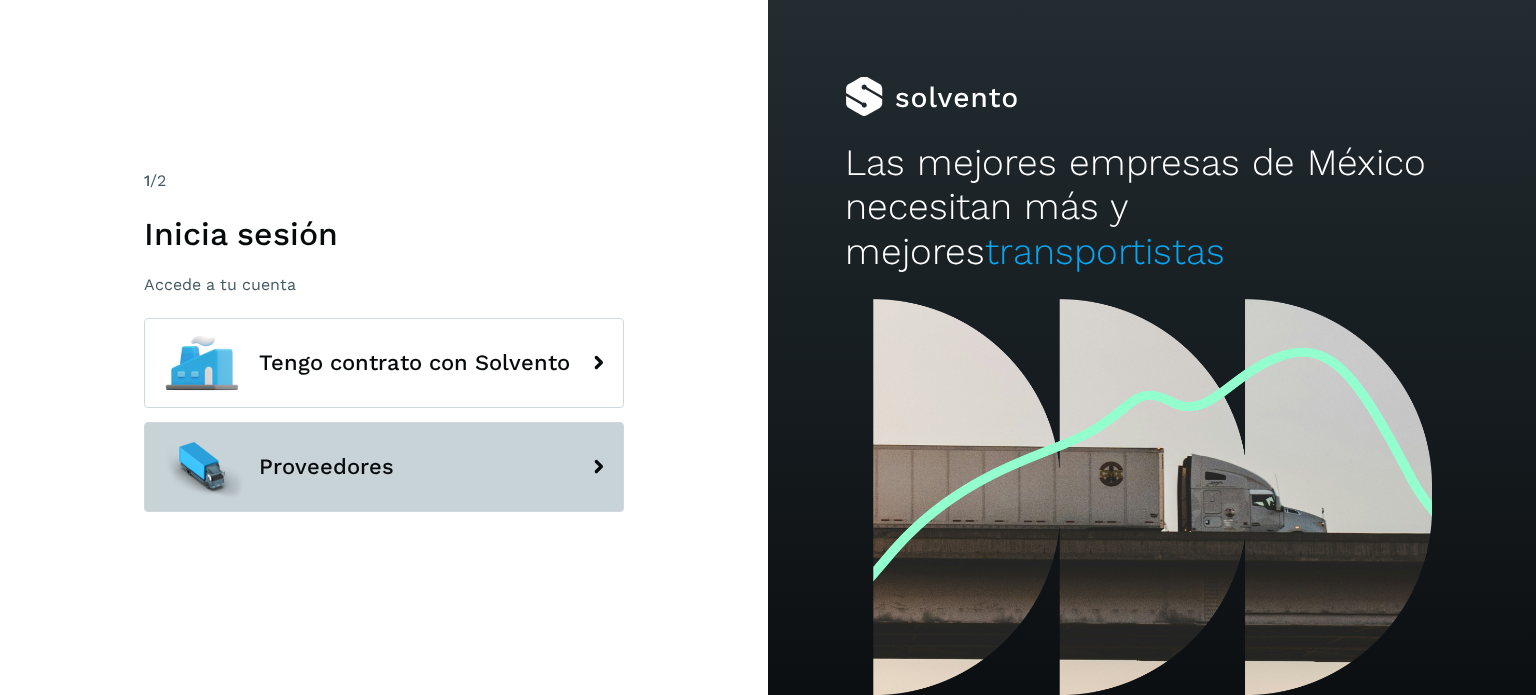 click on "Proveedores" at bounding box center [384, 467] 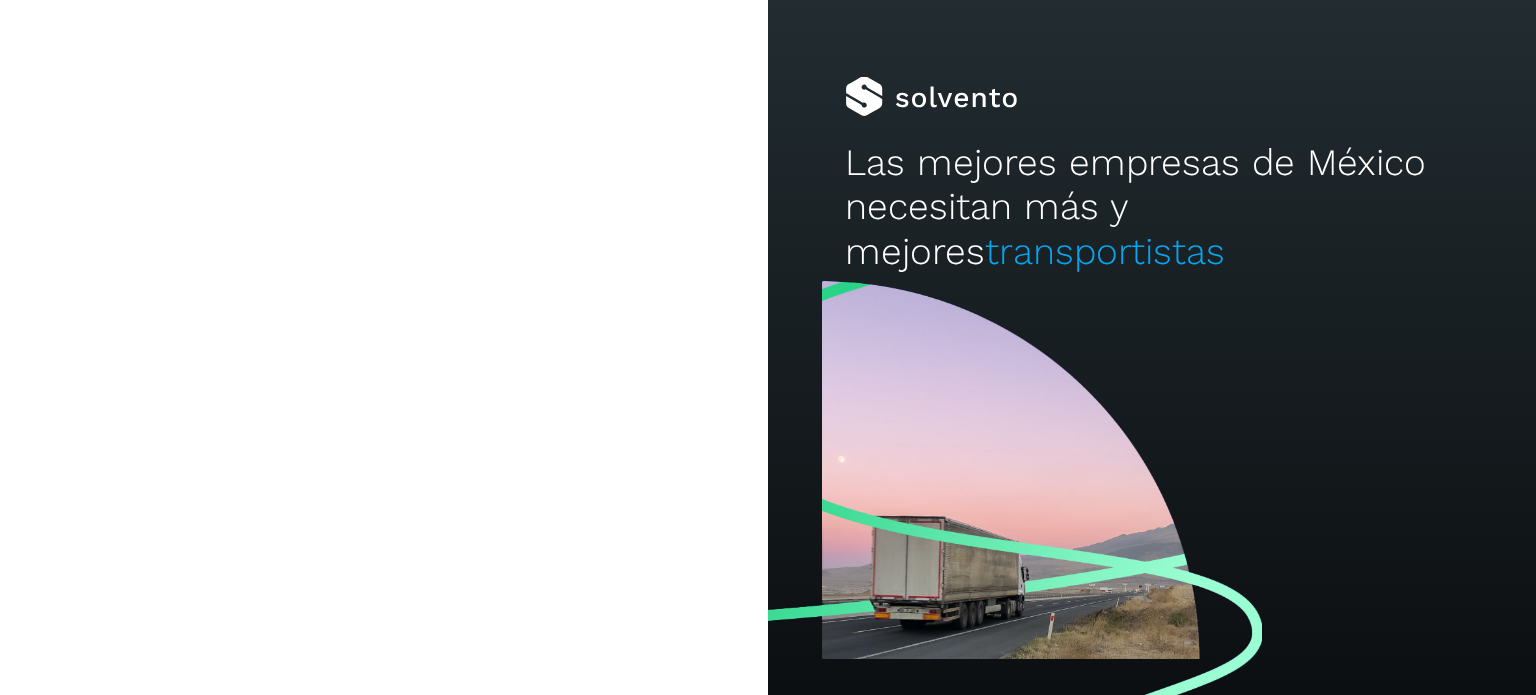click on "Proveedores" at bounding box center [384, 467] 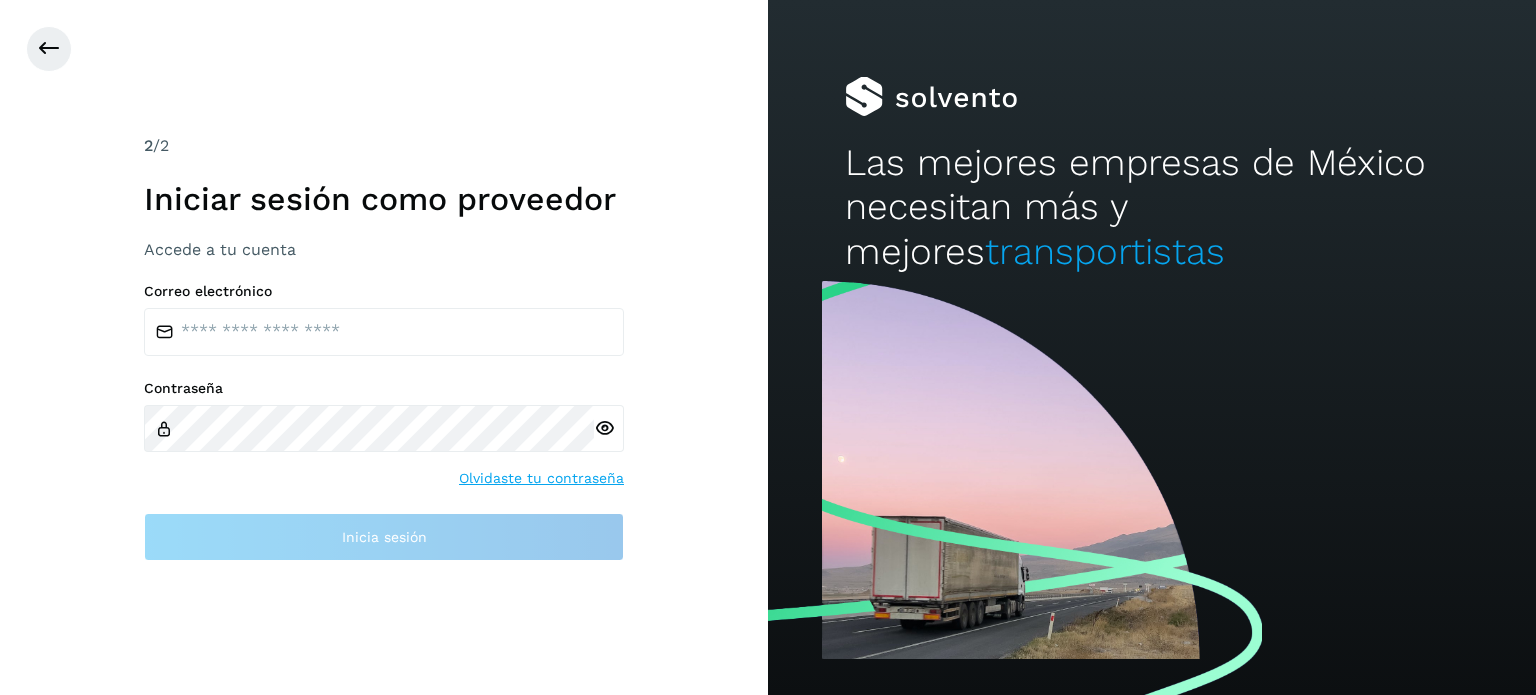 click on "Olvidaste tu contraseña" at bounding box center [541, 478] 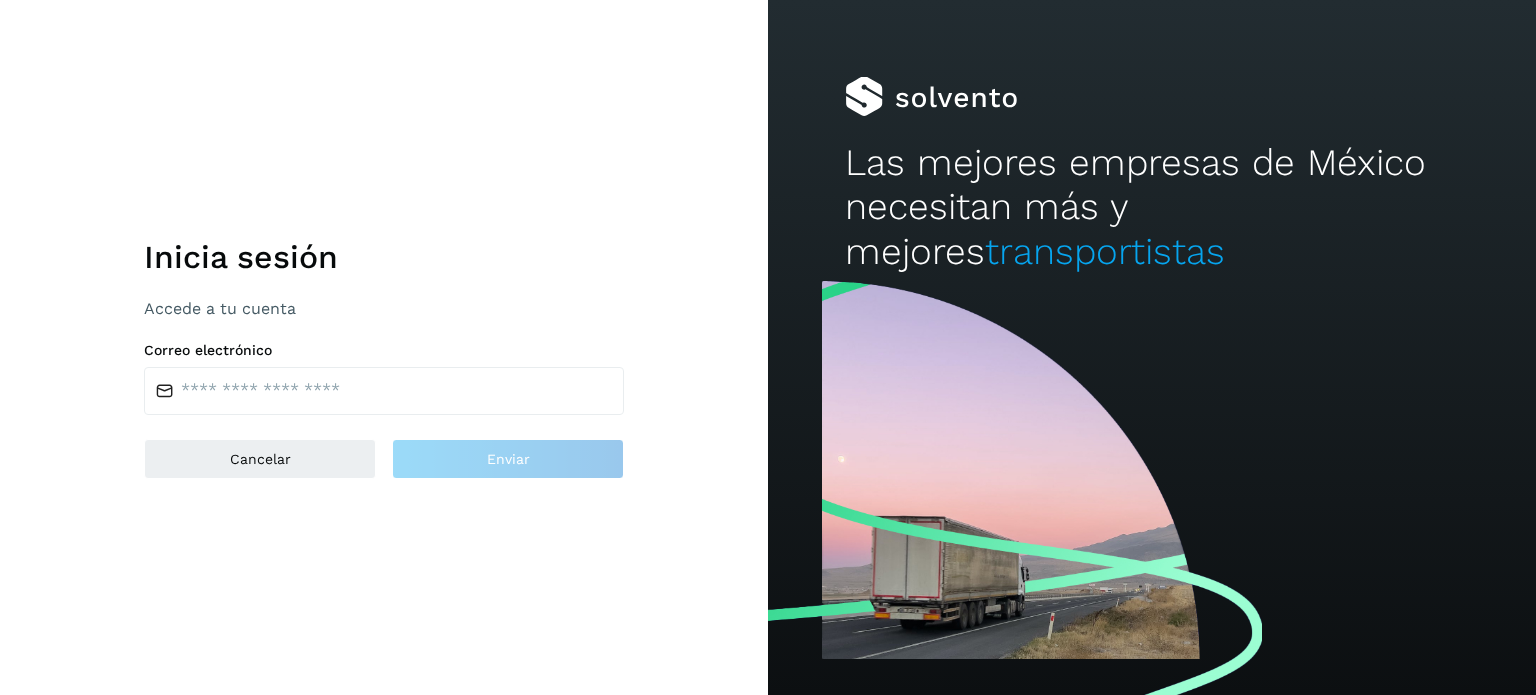 click on "Inicia sesión Accede a tu cuenta Correo electrónico  Cancelar Enviar" at bounding box center [384, 347] 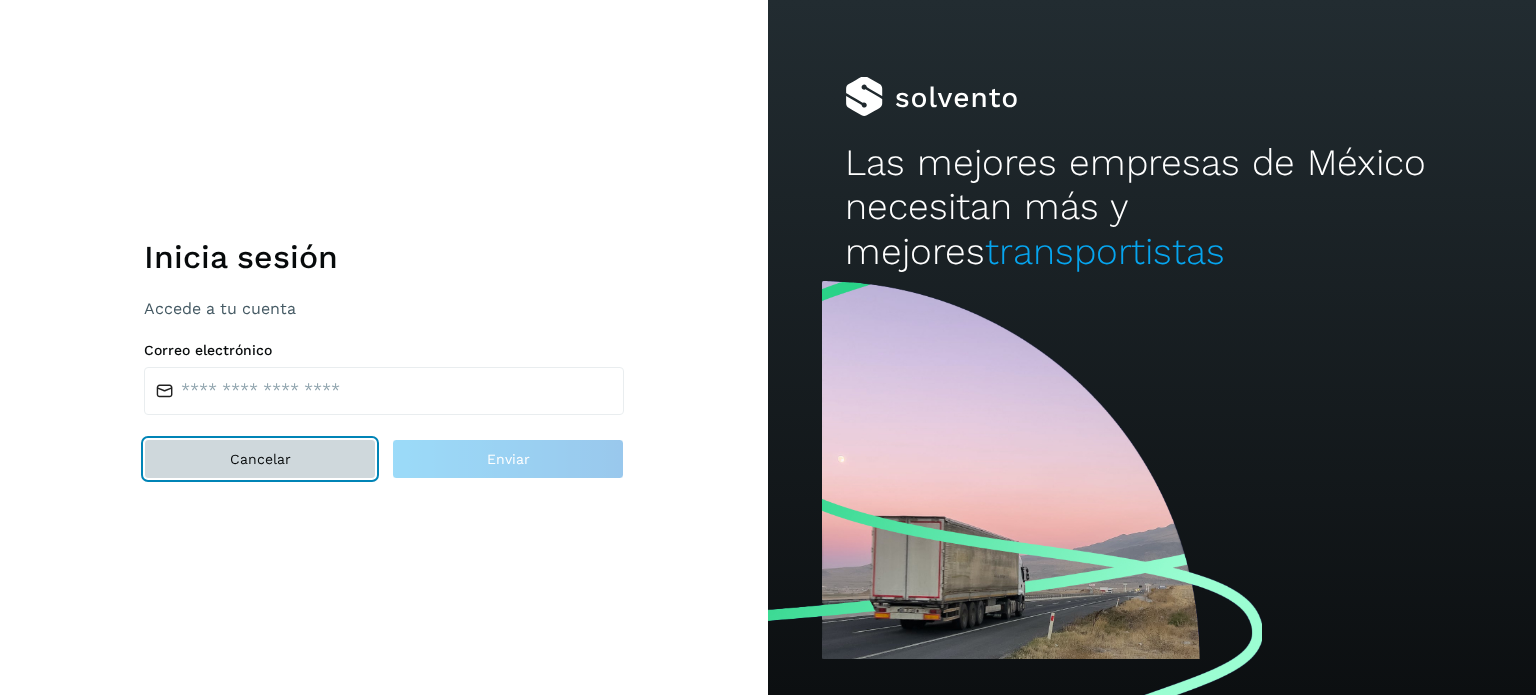 click on "Cancelar" at bounding box center [260, 459] 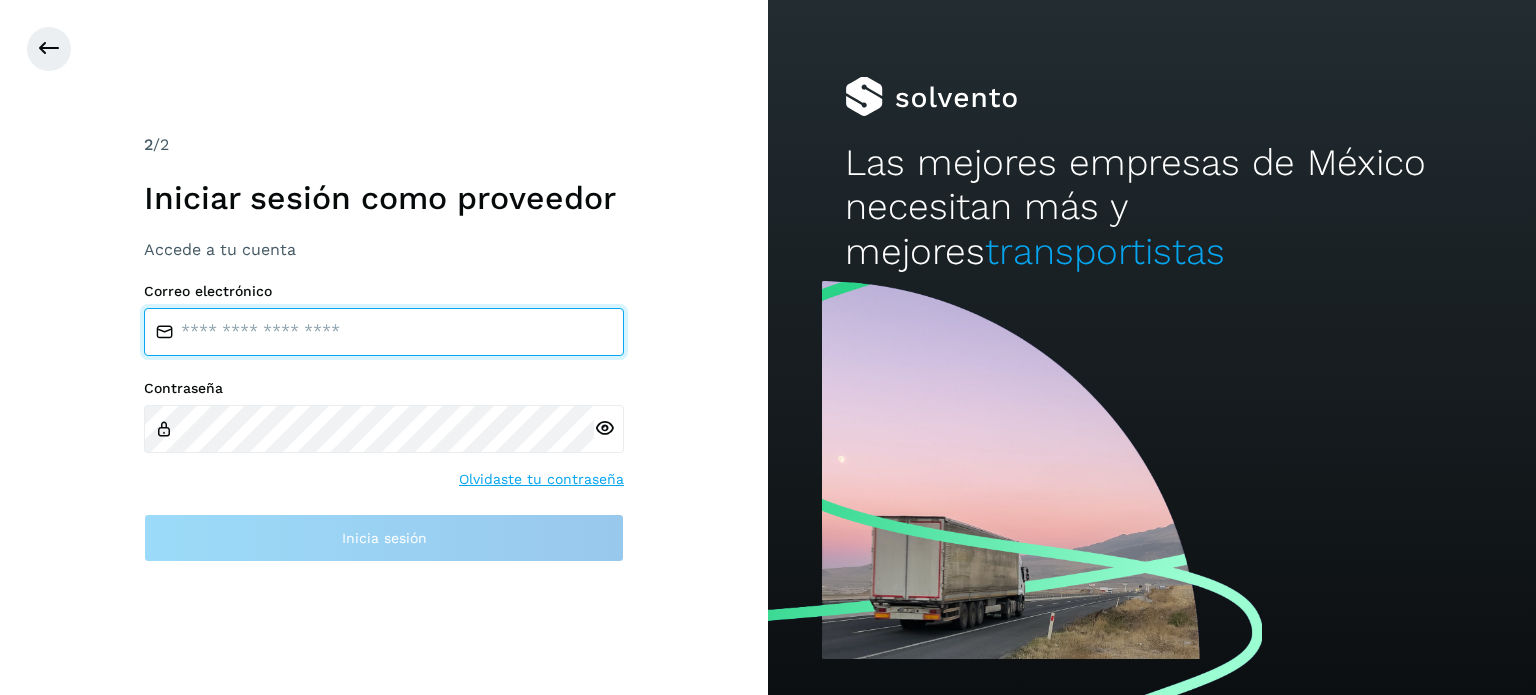 type on "**********" 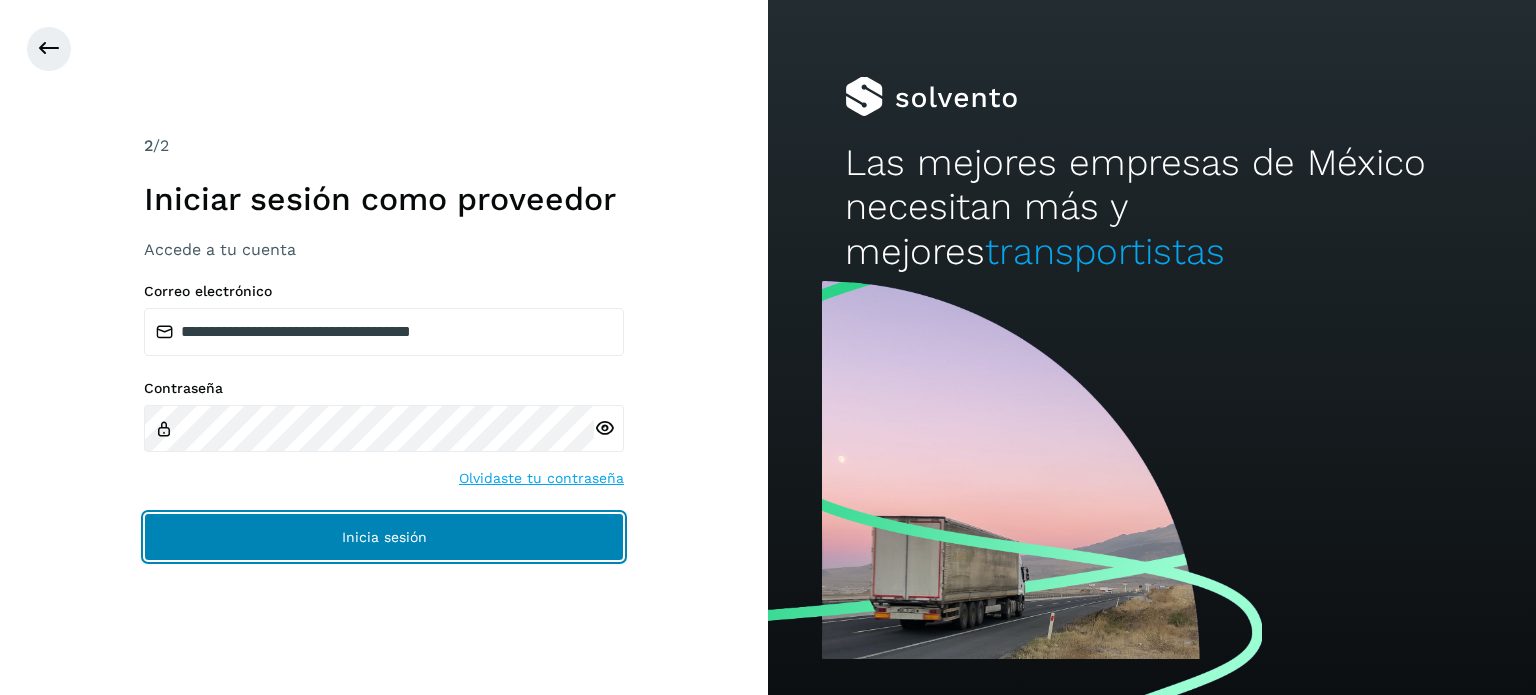click on "Inicia sesión" at bounding box center (384, 537) 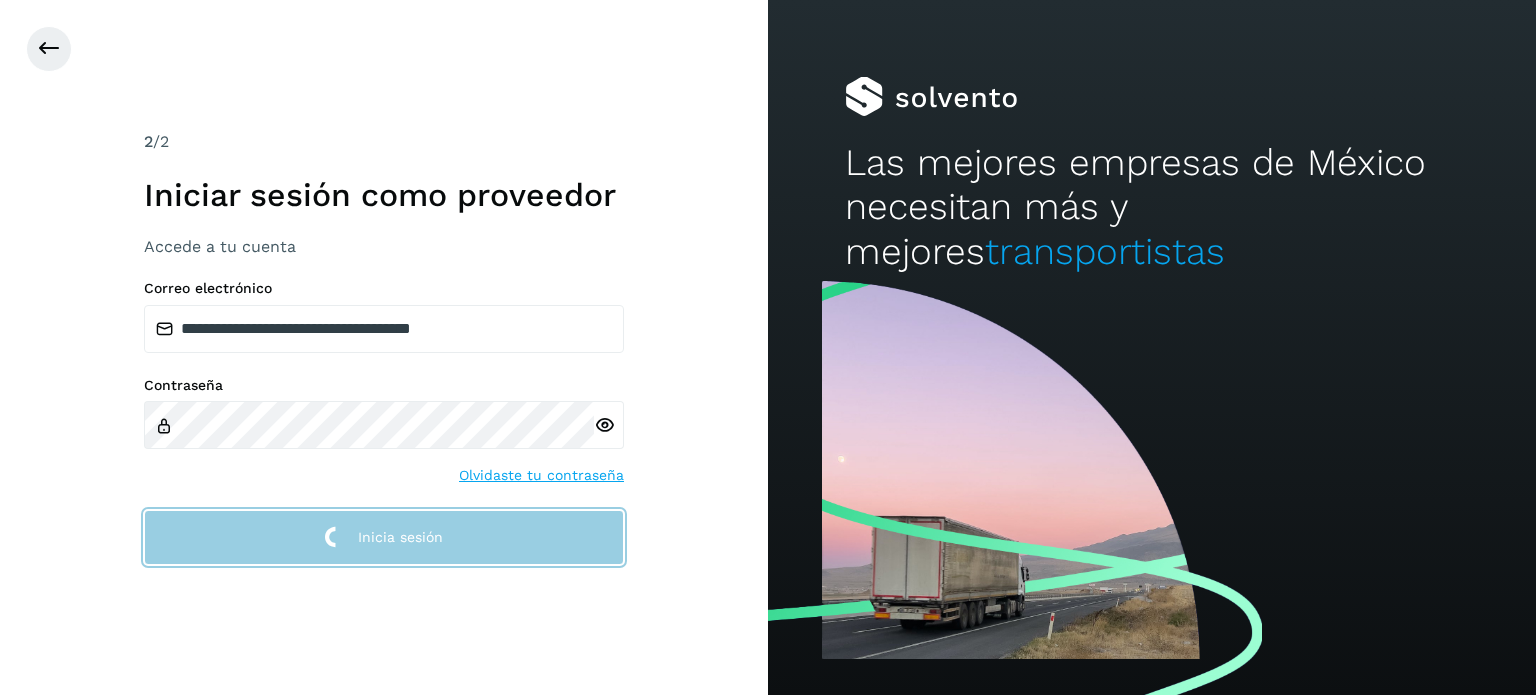 click on "Inicia sesión" 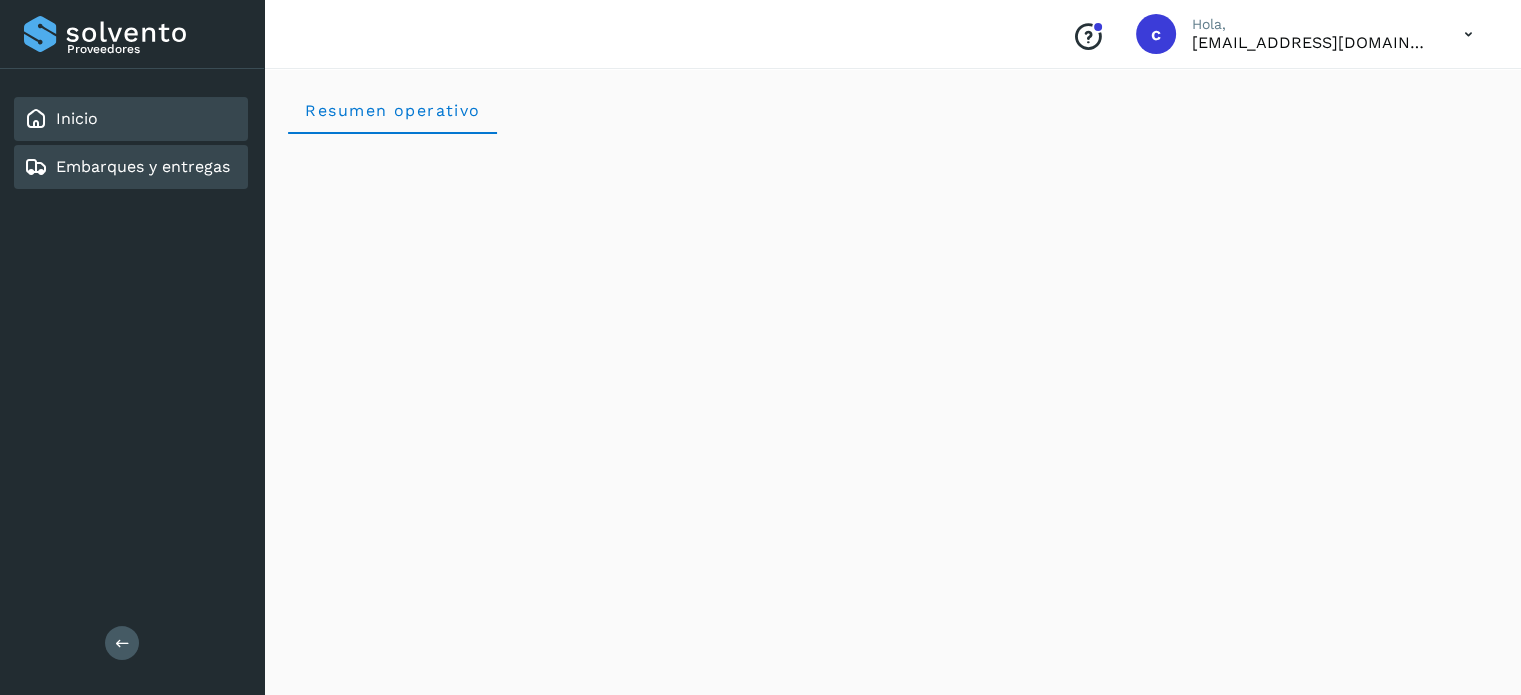 click on "Embarques y entregas" at bounding box center (143, 166) 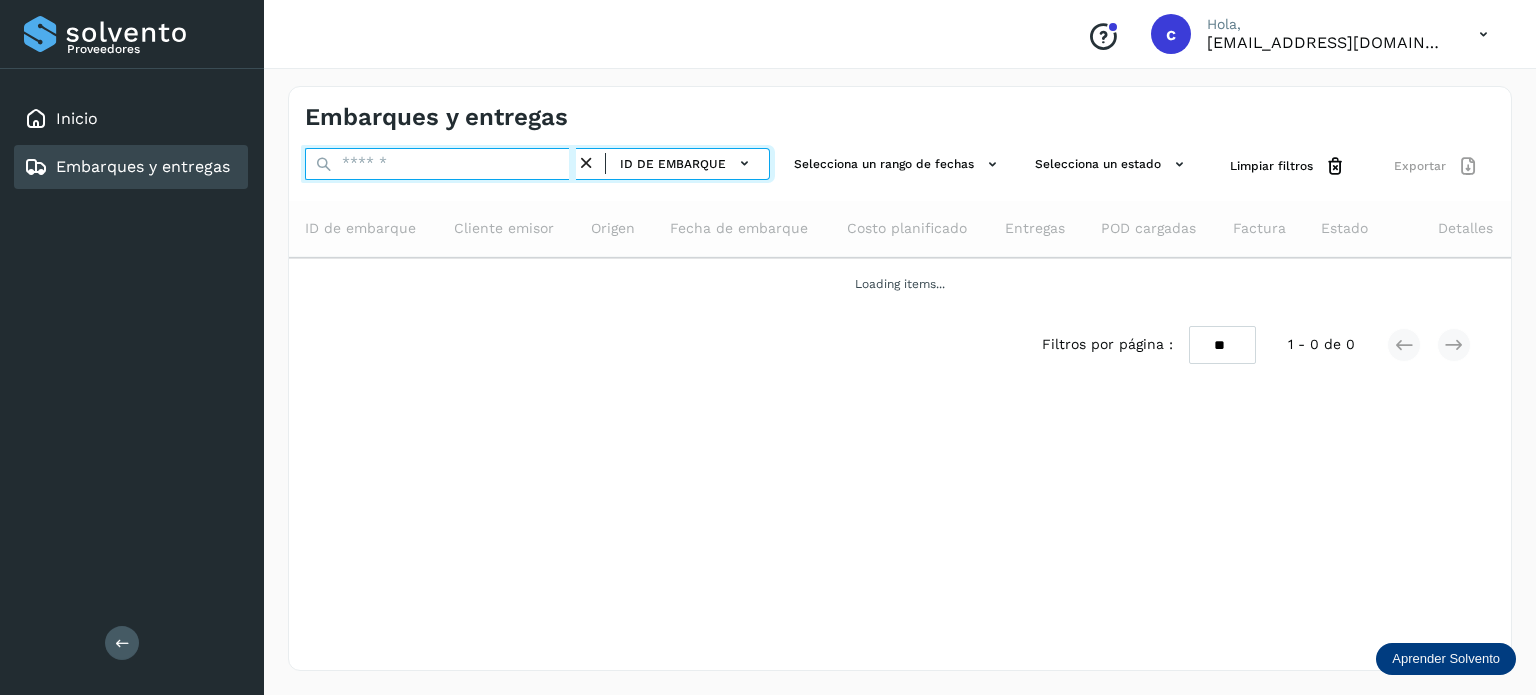 click at bounding box center [440, 164] 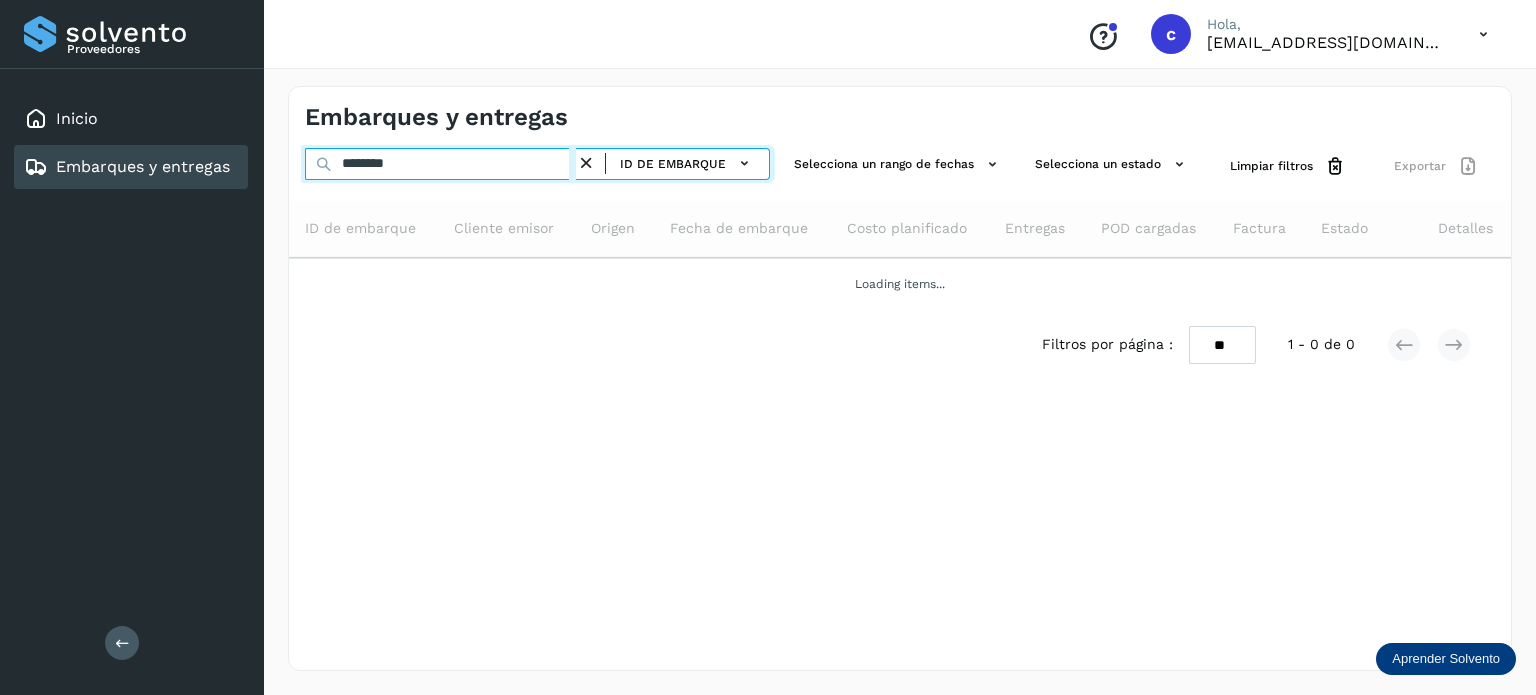 type on "********" 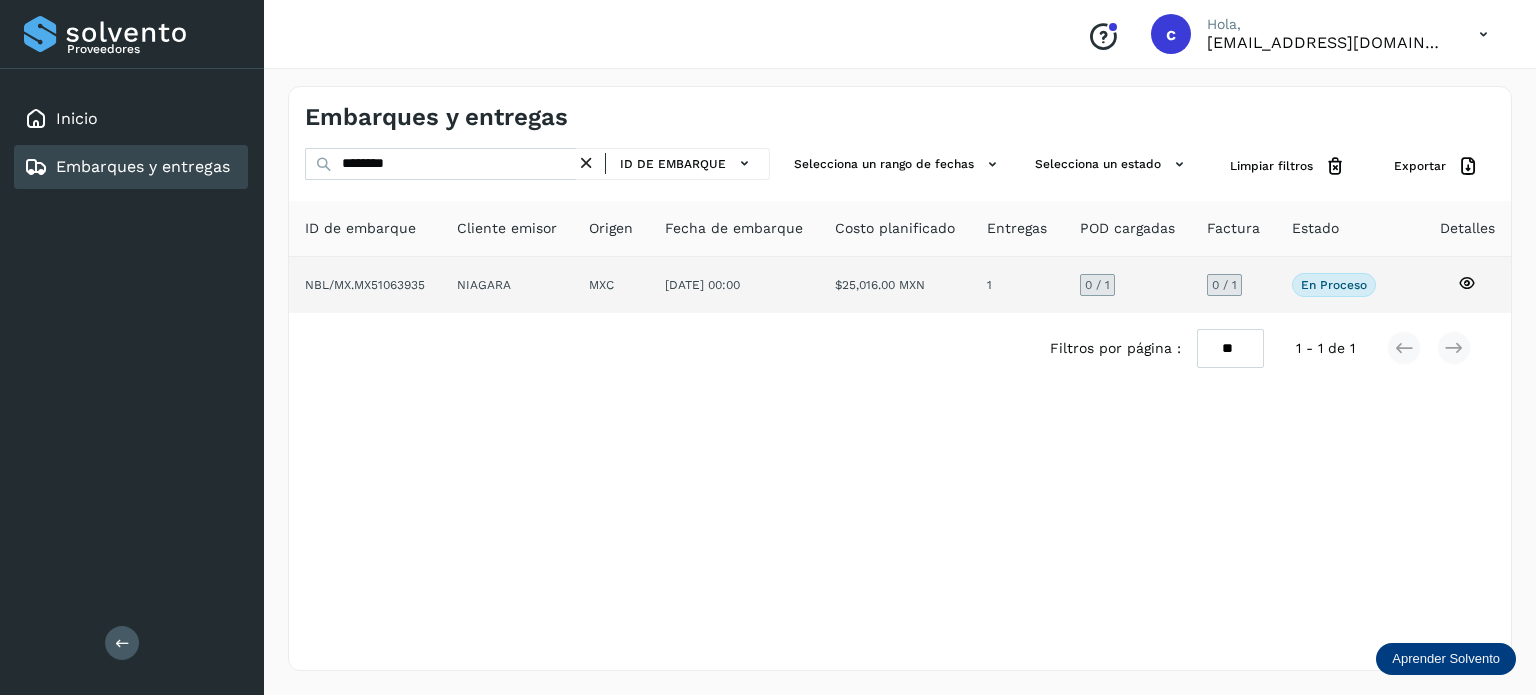 drag, startPoint x: 1477, startPoint y: 282, endPoint x: 1466, endPoint y: 293, distance: 15.556349 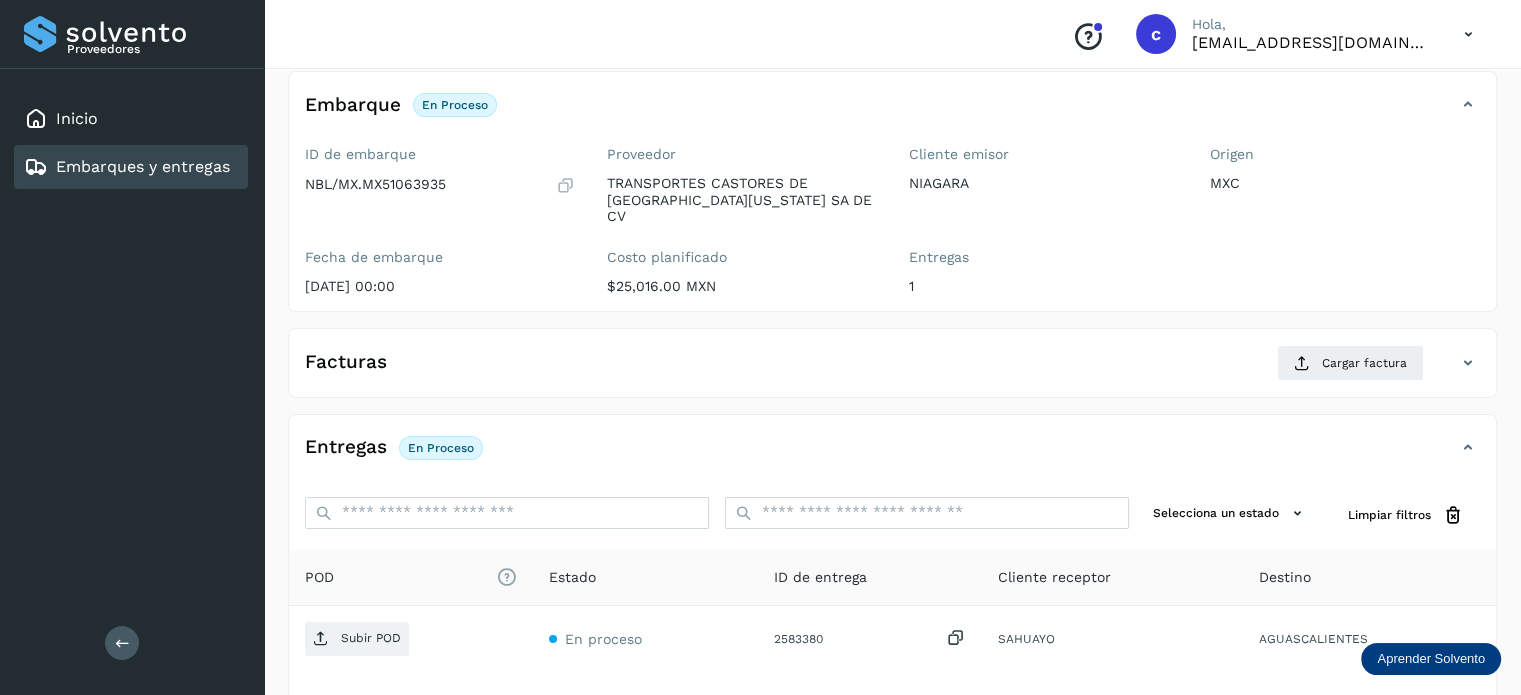 scroll, scrollTop: 0, scrollLeft: 0, axis: both 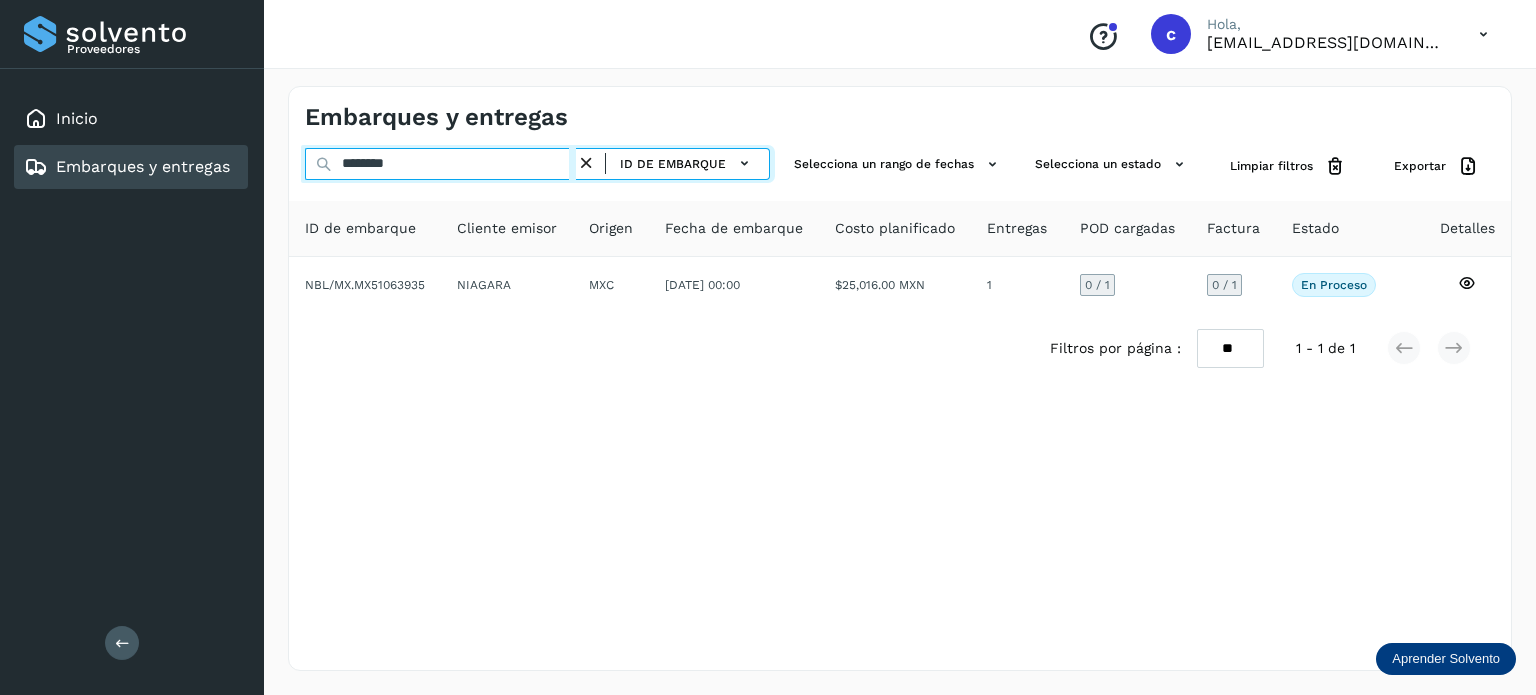 drag, startPoint x: 403, startPoint y: 165, endPoint x: 221, endPoint y: 174, distance: 182.2224 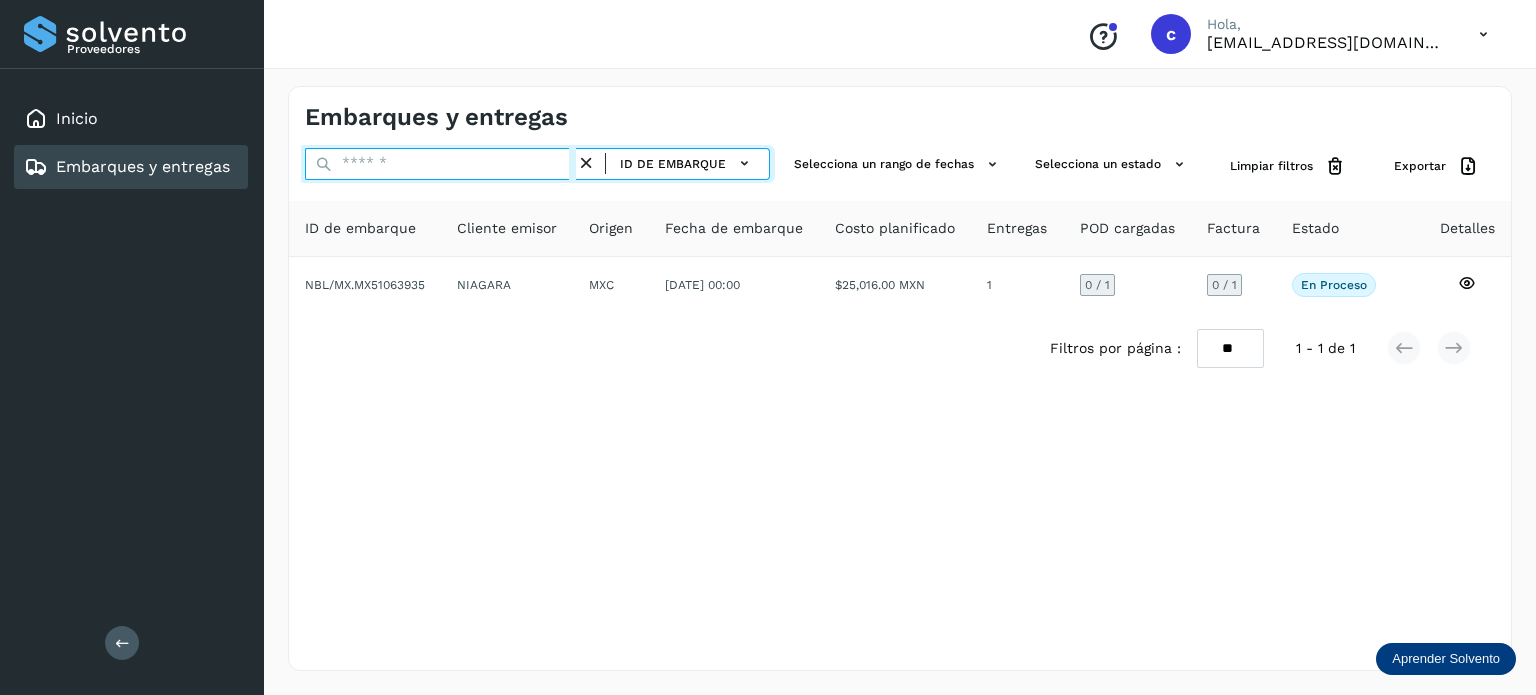 paste on "********" 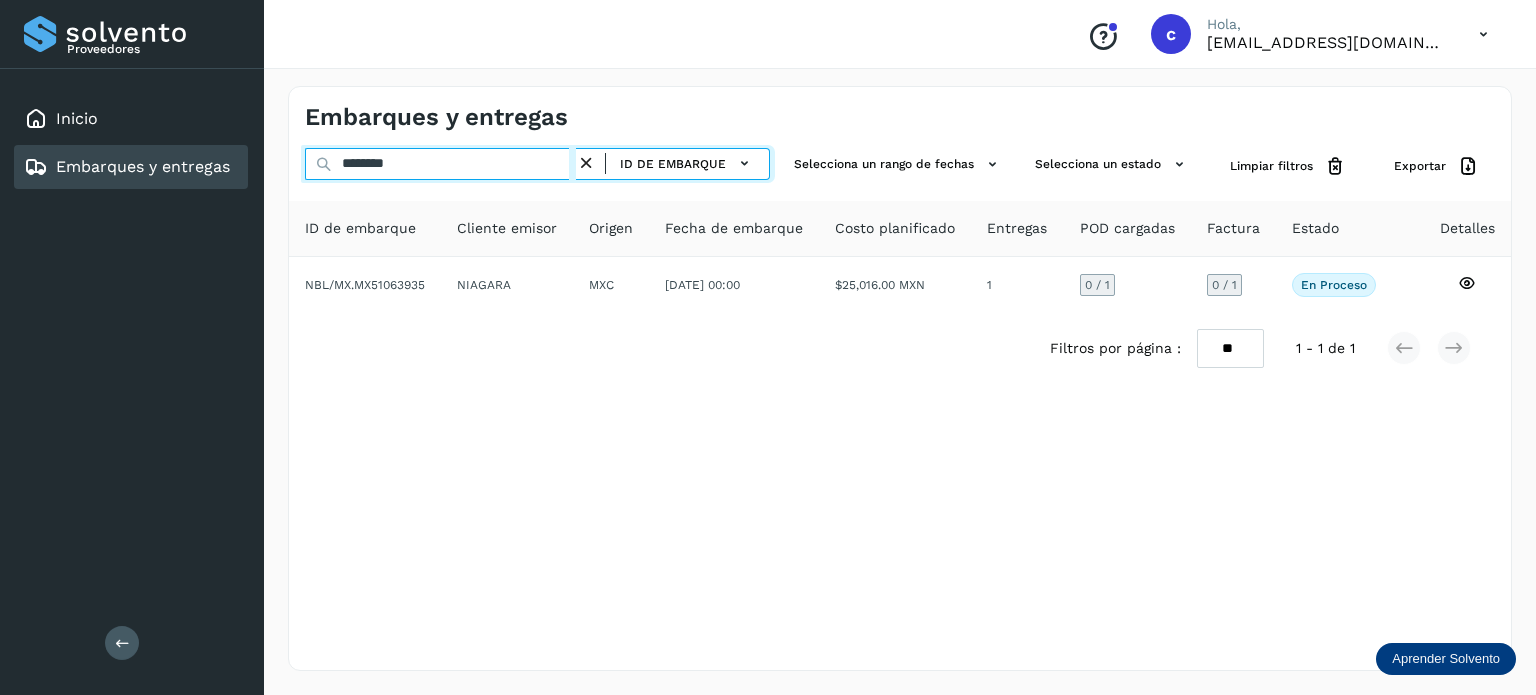 type on "********" 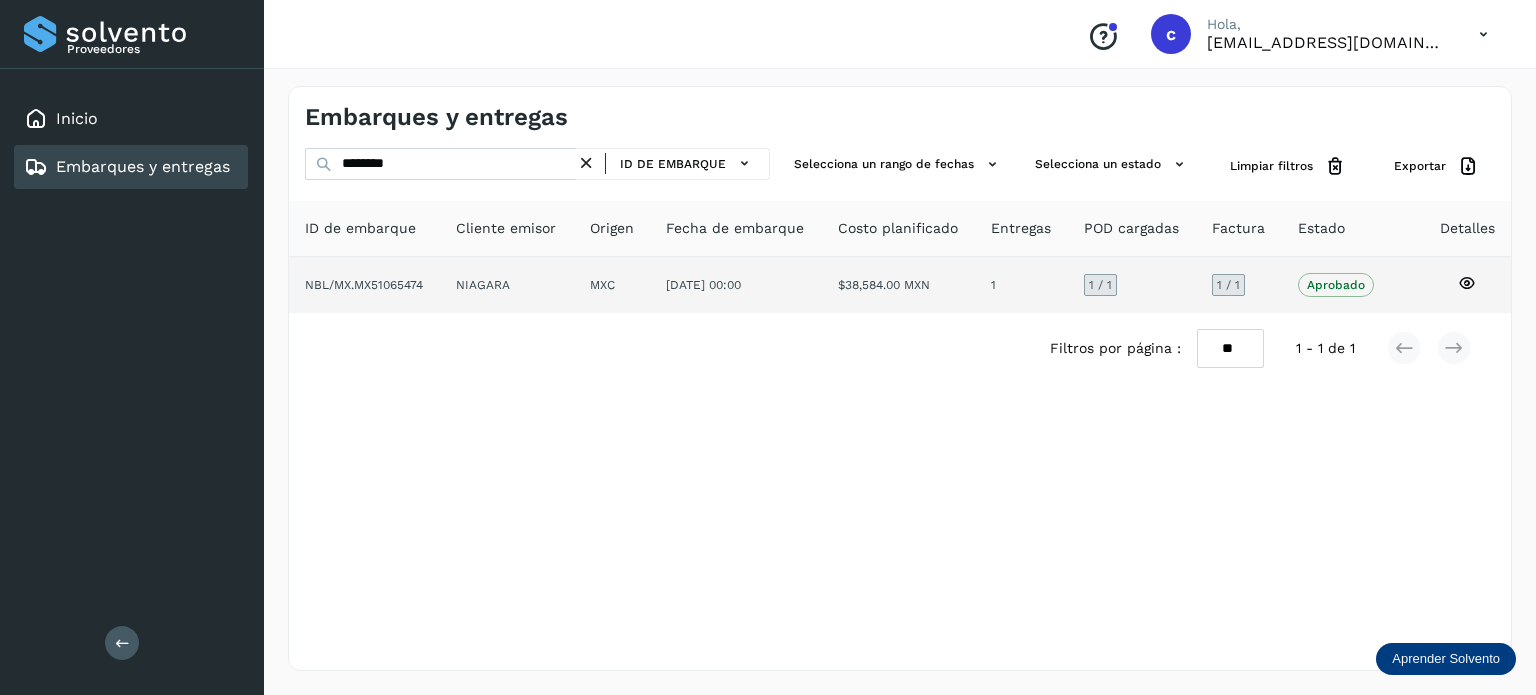 click 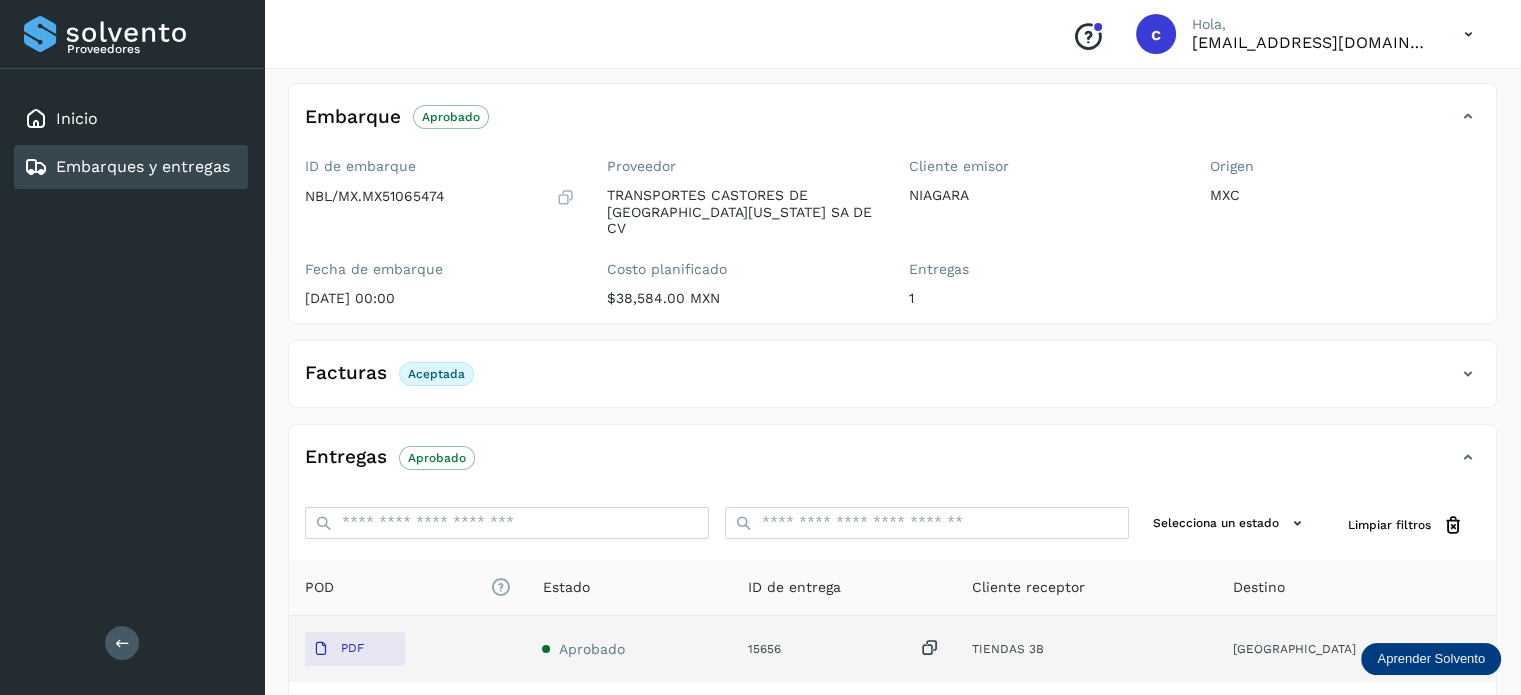 scroll, scrollTop: 264, scrollLeft: 0, axis: vertical 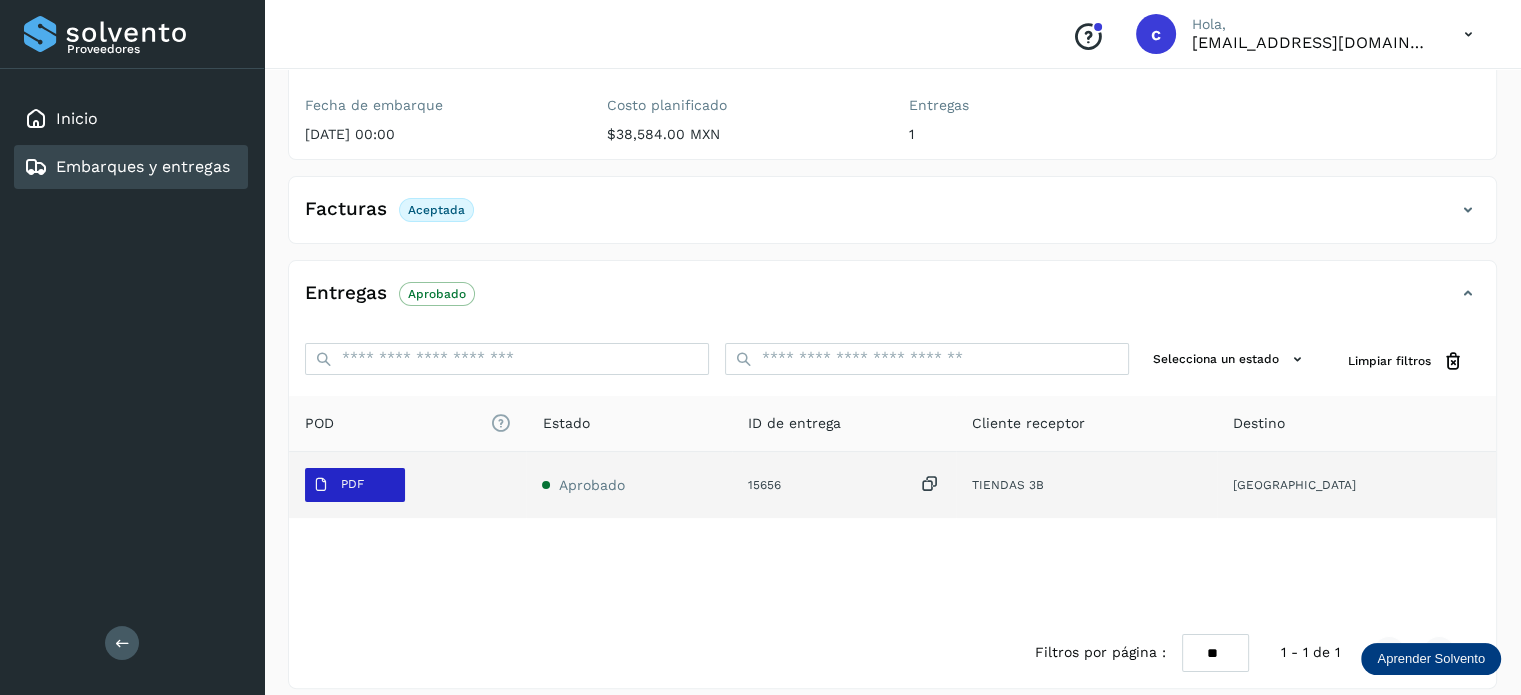 click on "PDF" at bounding box center (352, 484) 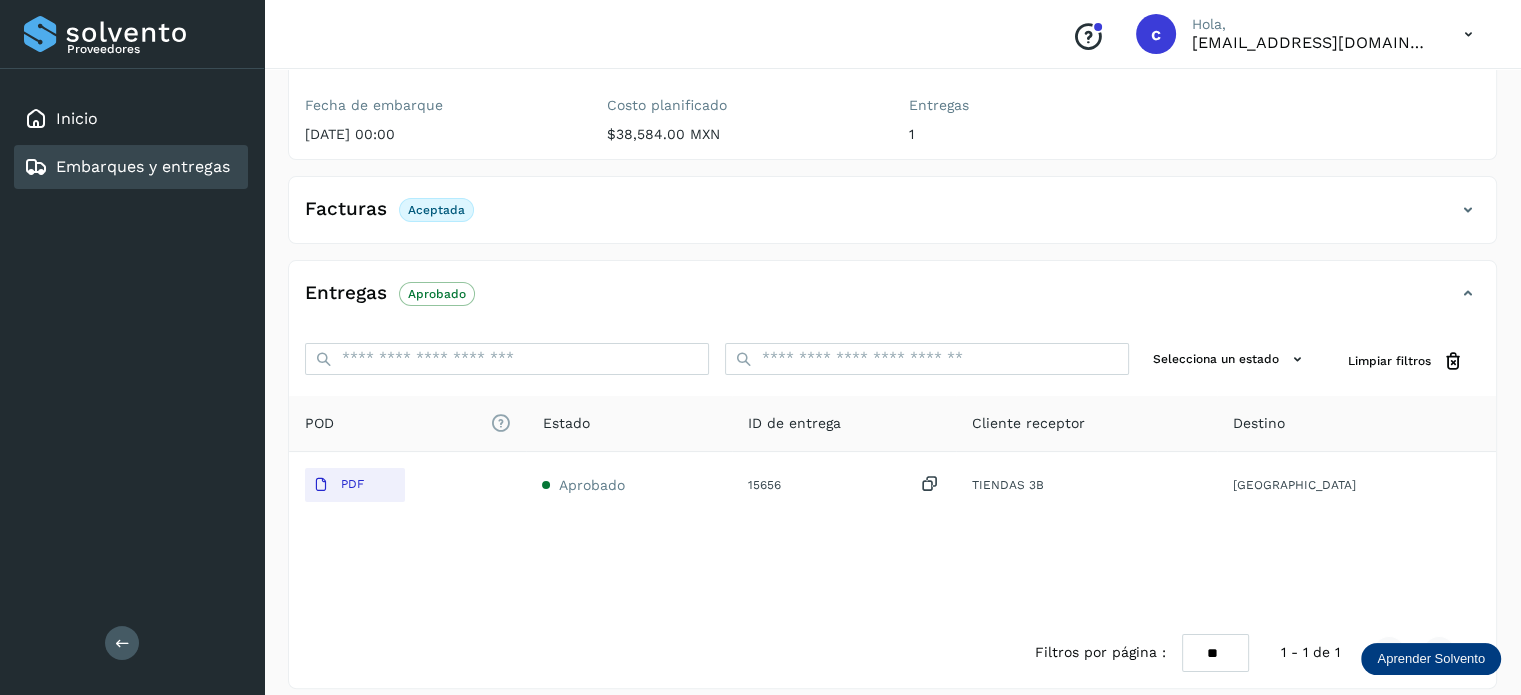 click on "Embarques y entregas" at bounding box center [143, 166] 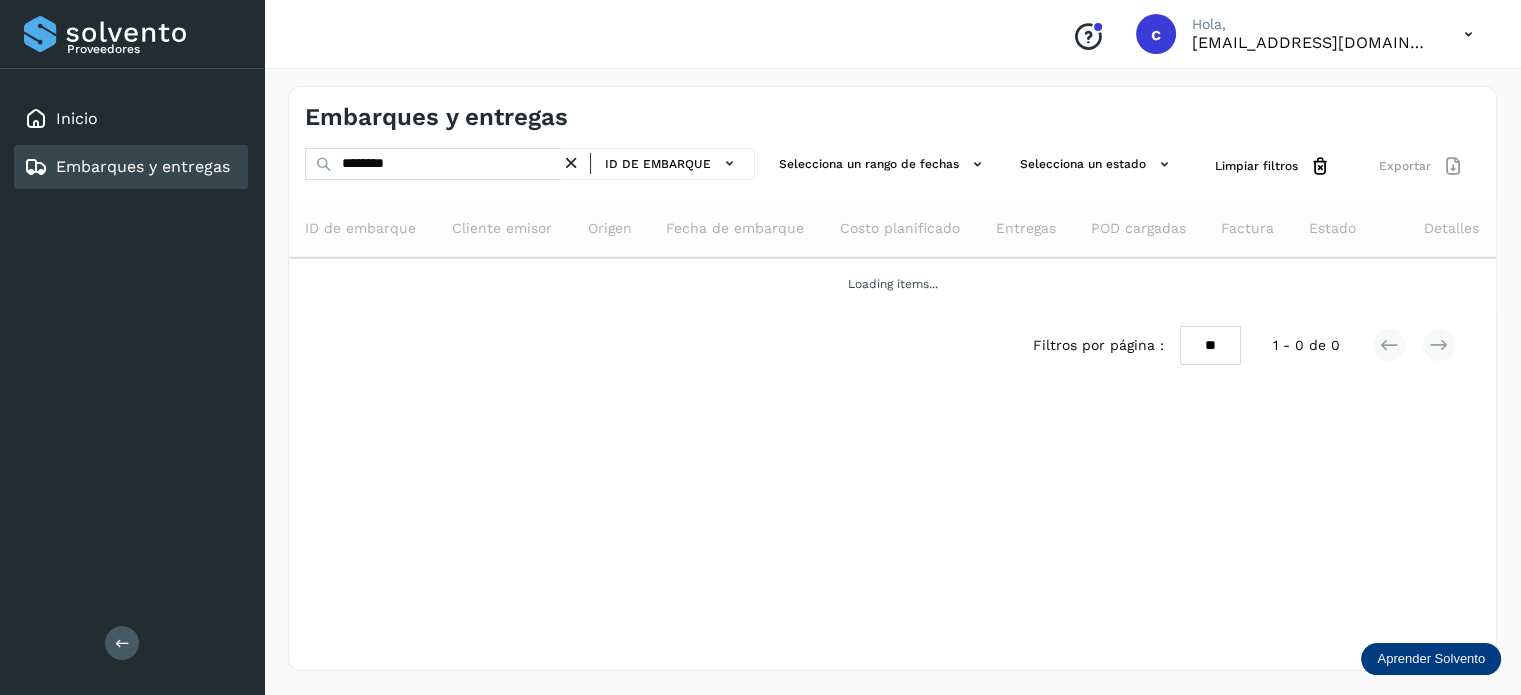 scroll, scrollTop: 0, scrollLeft: 0, axis: both 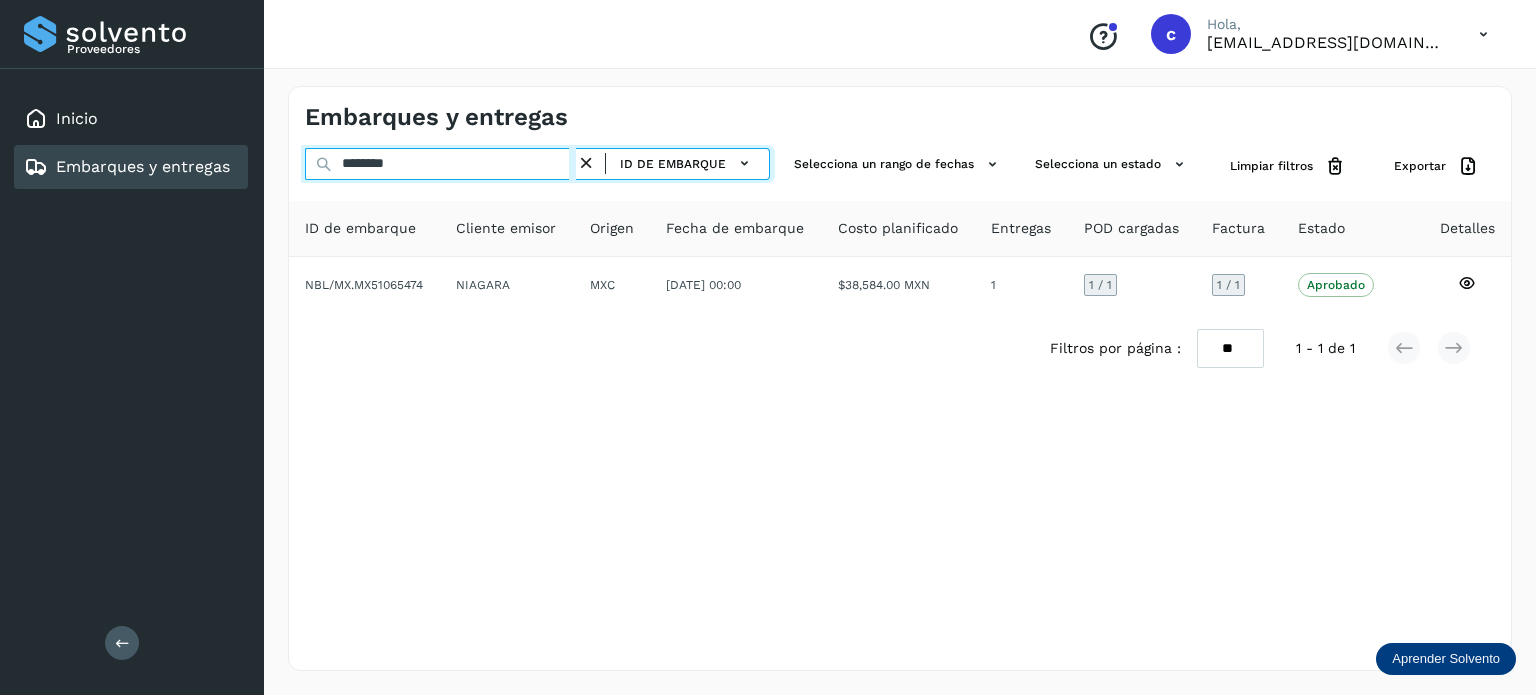 click on "******** ID de embarque" at bounding box center (537, 166) 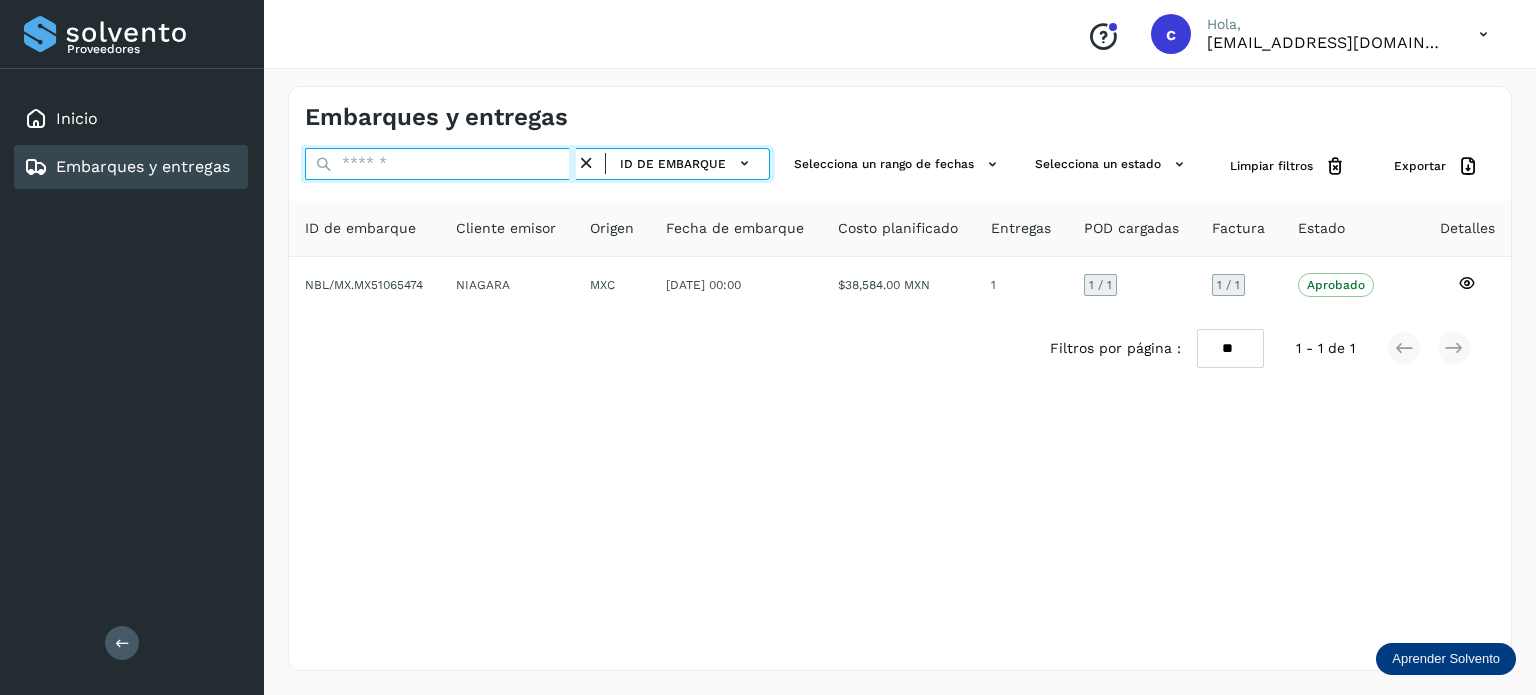 paste on "**********" 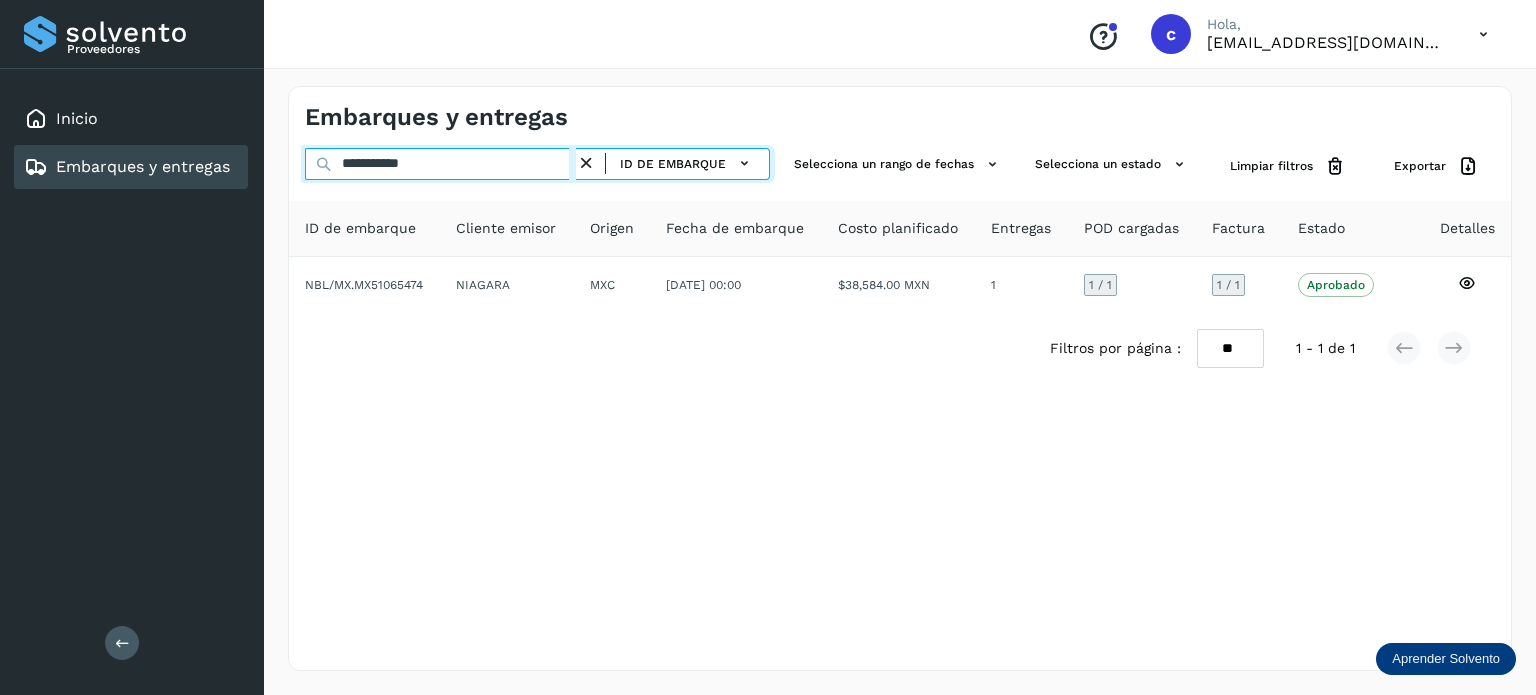 type on "**********" 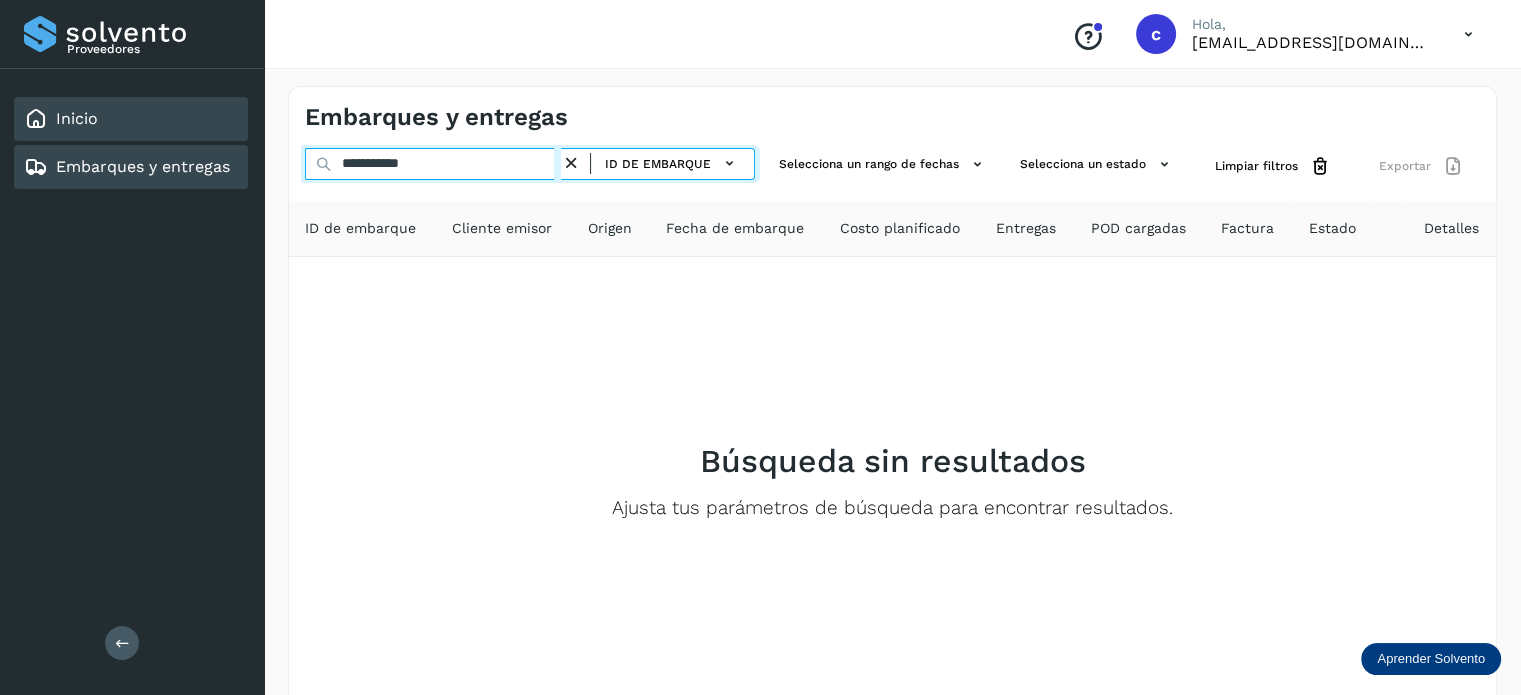 drag, startPoint x: 375, startPoint y: 159, endPoint x: 106, endPoint y: 131, distance: 270.4533 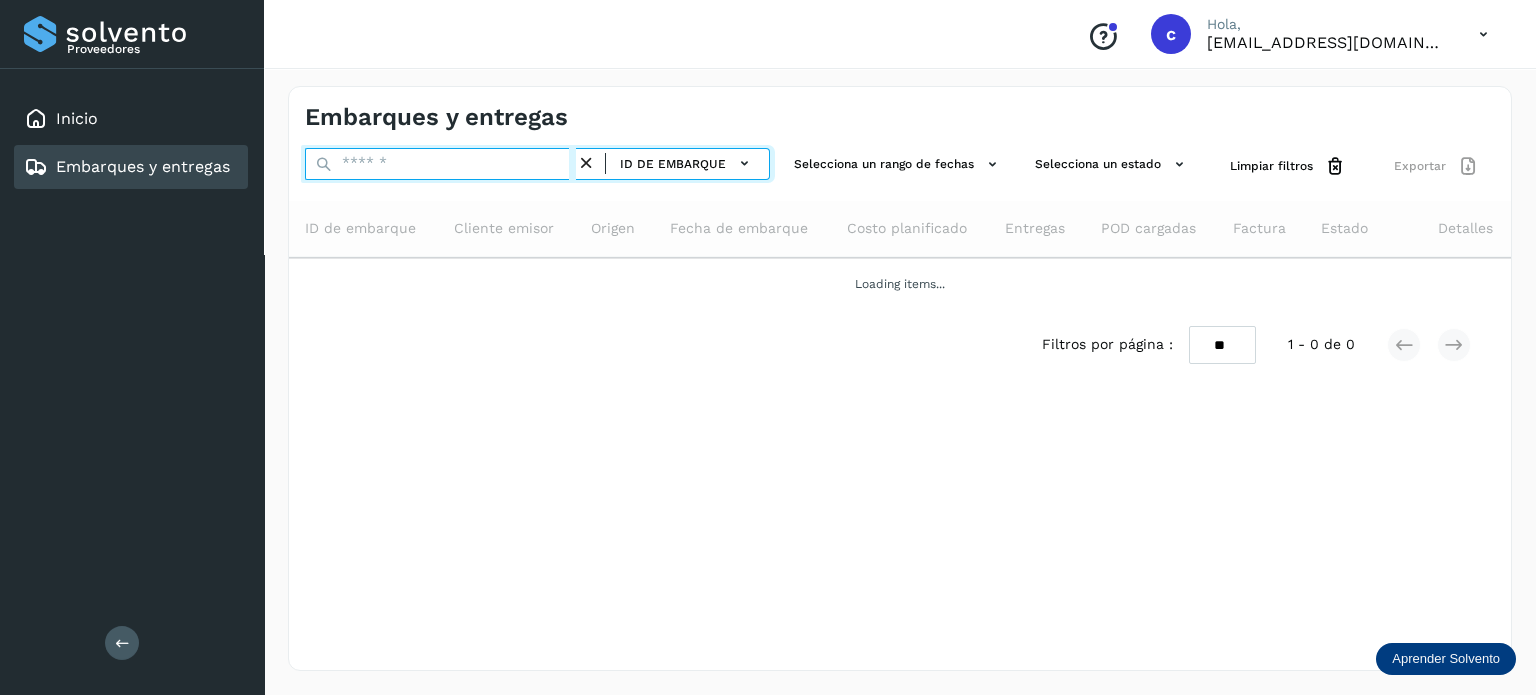 paste on "********" 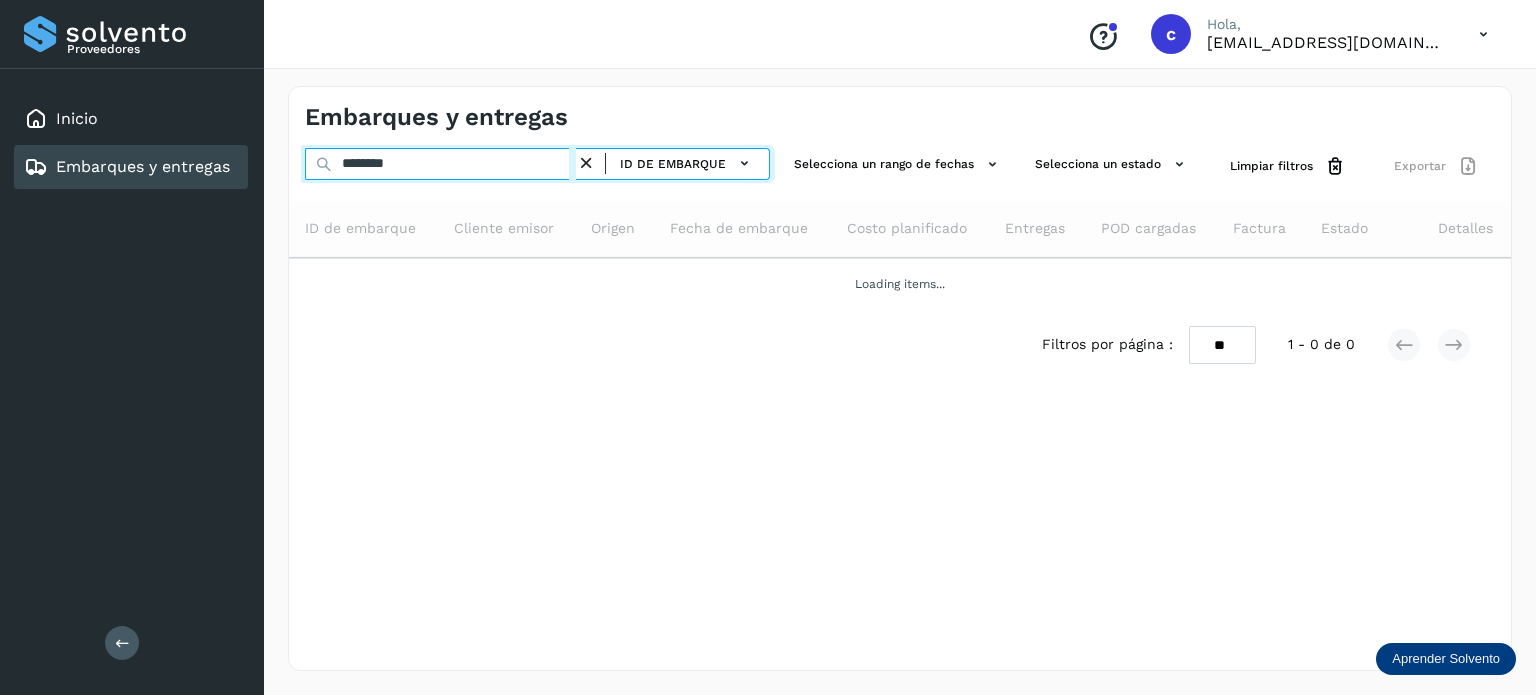 type on "********" 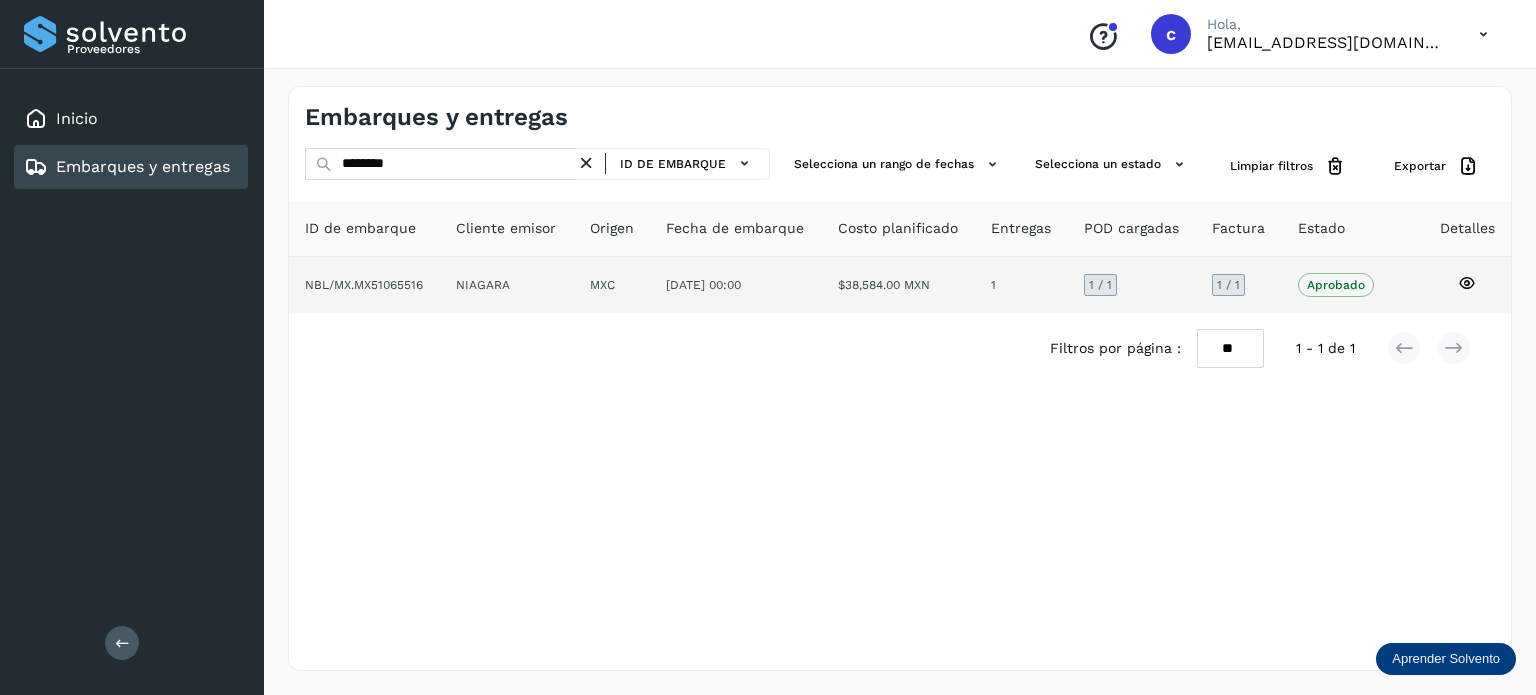click 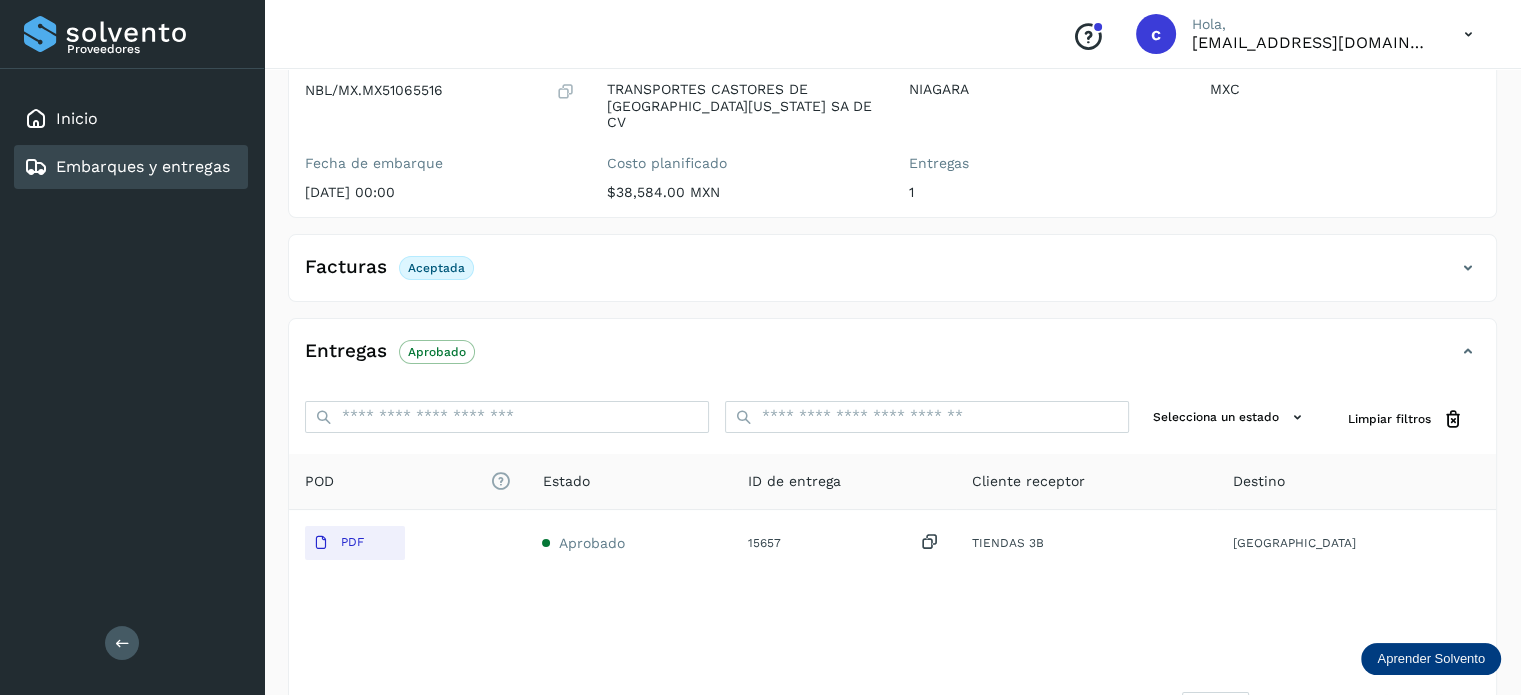 scroll, scrollTop: 264, scrollLeft: 0, axis: vertical 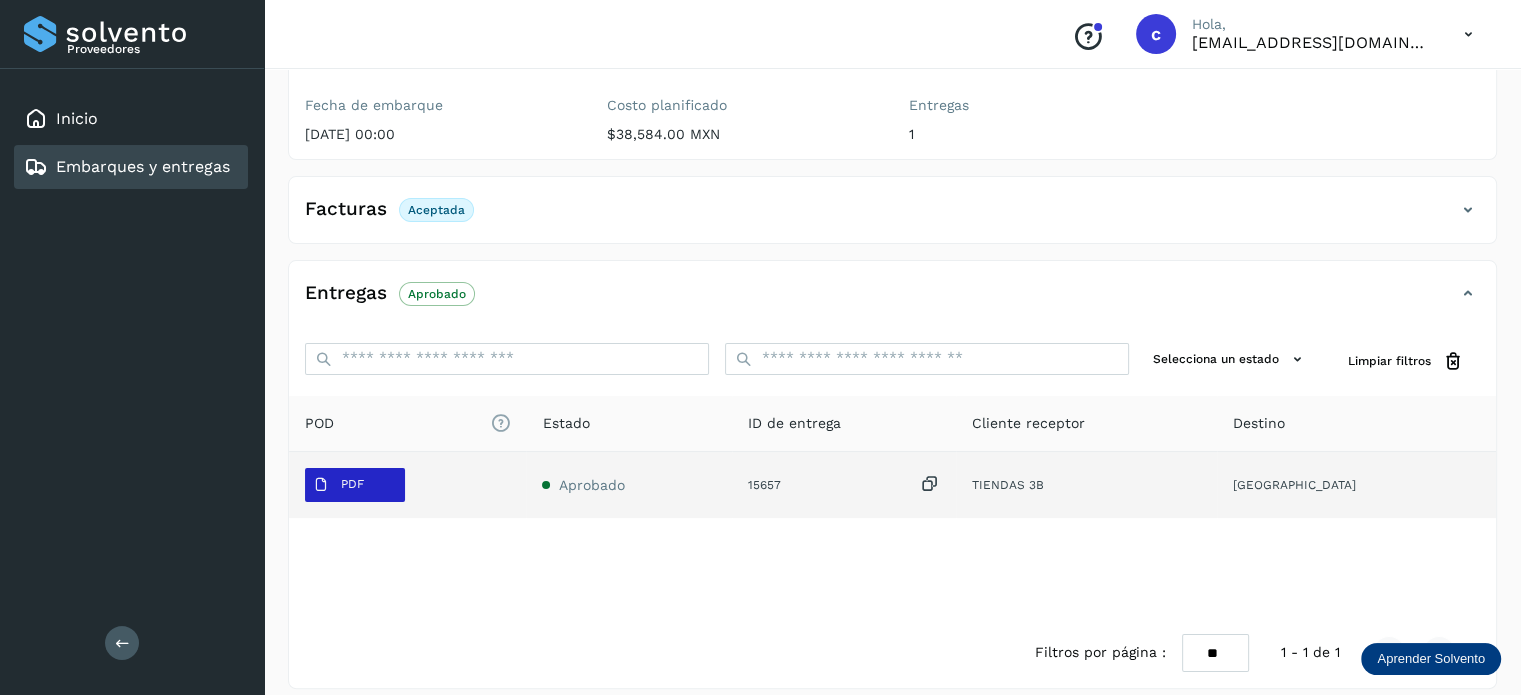 click on "PDF" at bounding box center [355, 485] 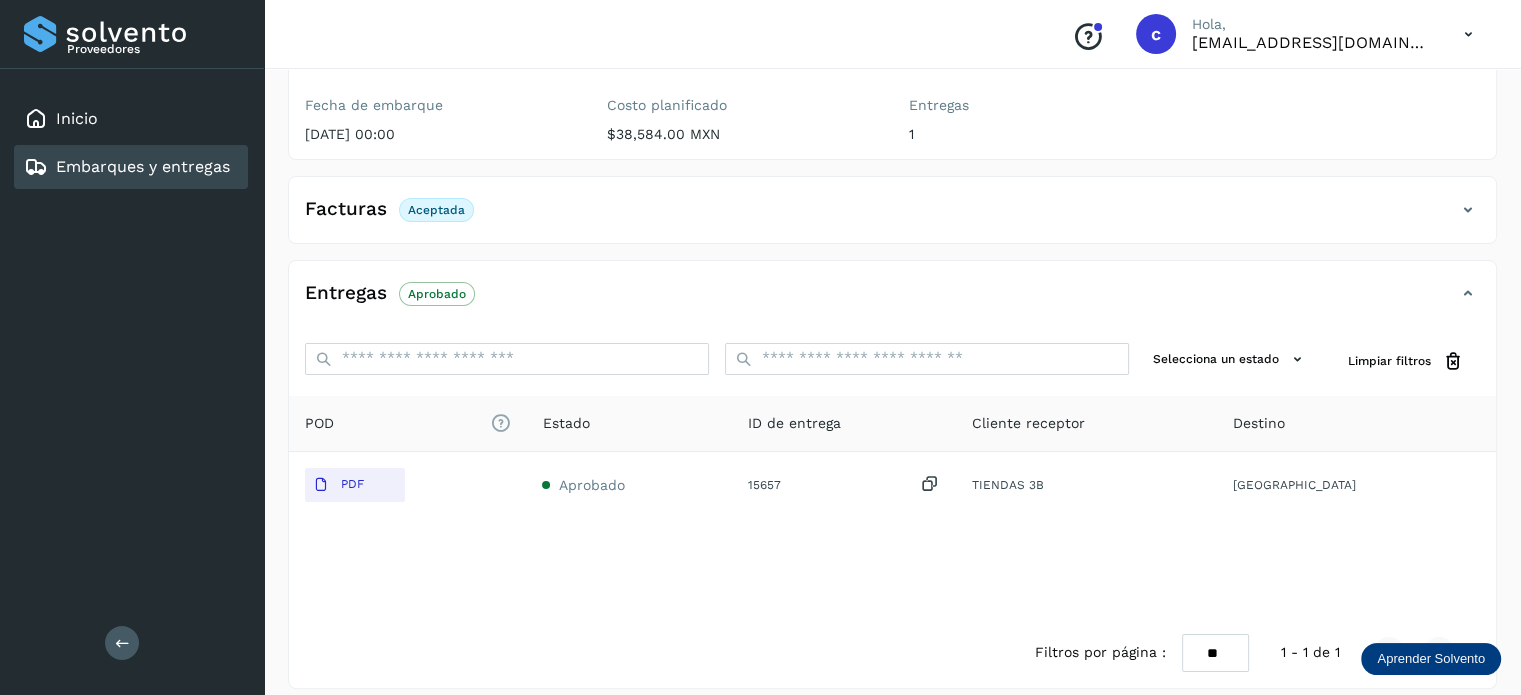 drag, startPoint x: 182, startPoint y: 163, endPoint x: 213, endPoint y: 166, distance: 31.144823 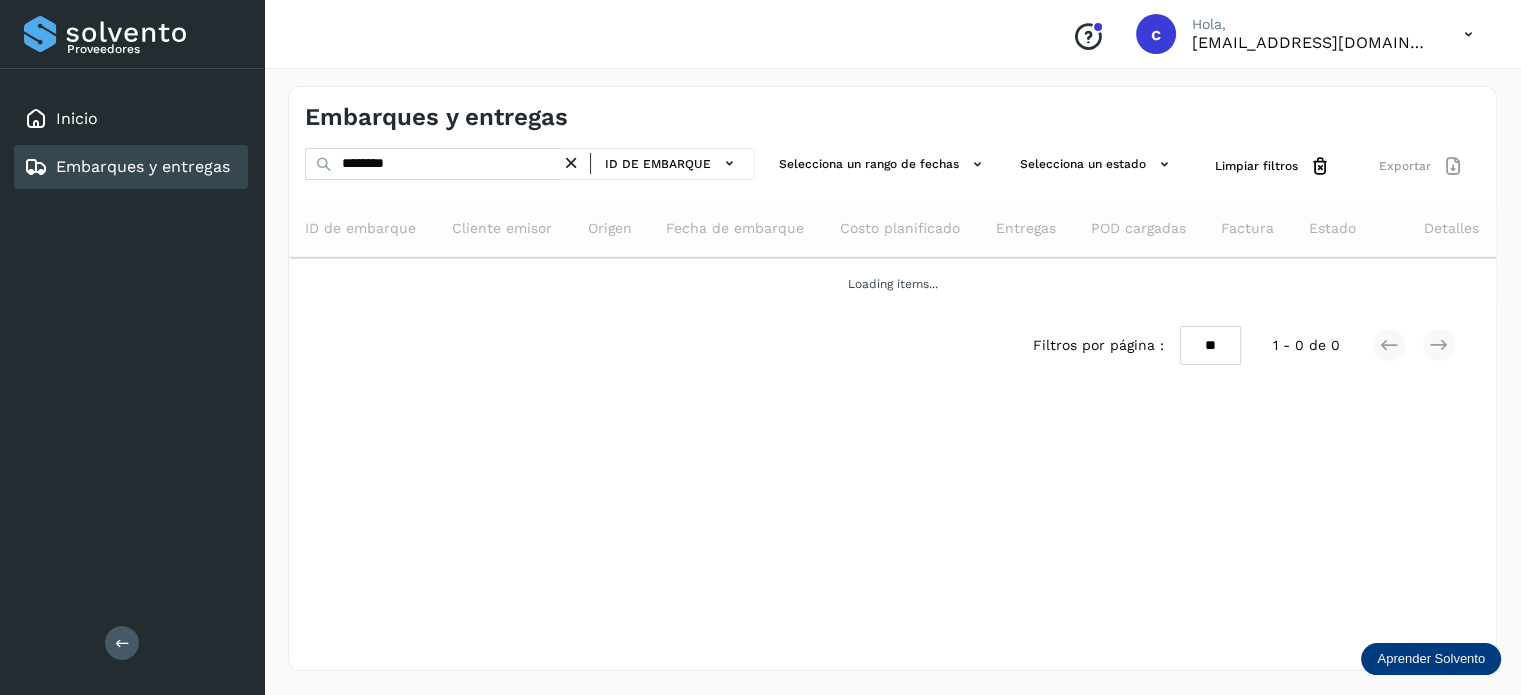 scroll, scrollTop: 0, scrollLeft: 0, axis: both 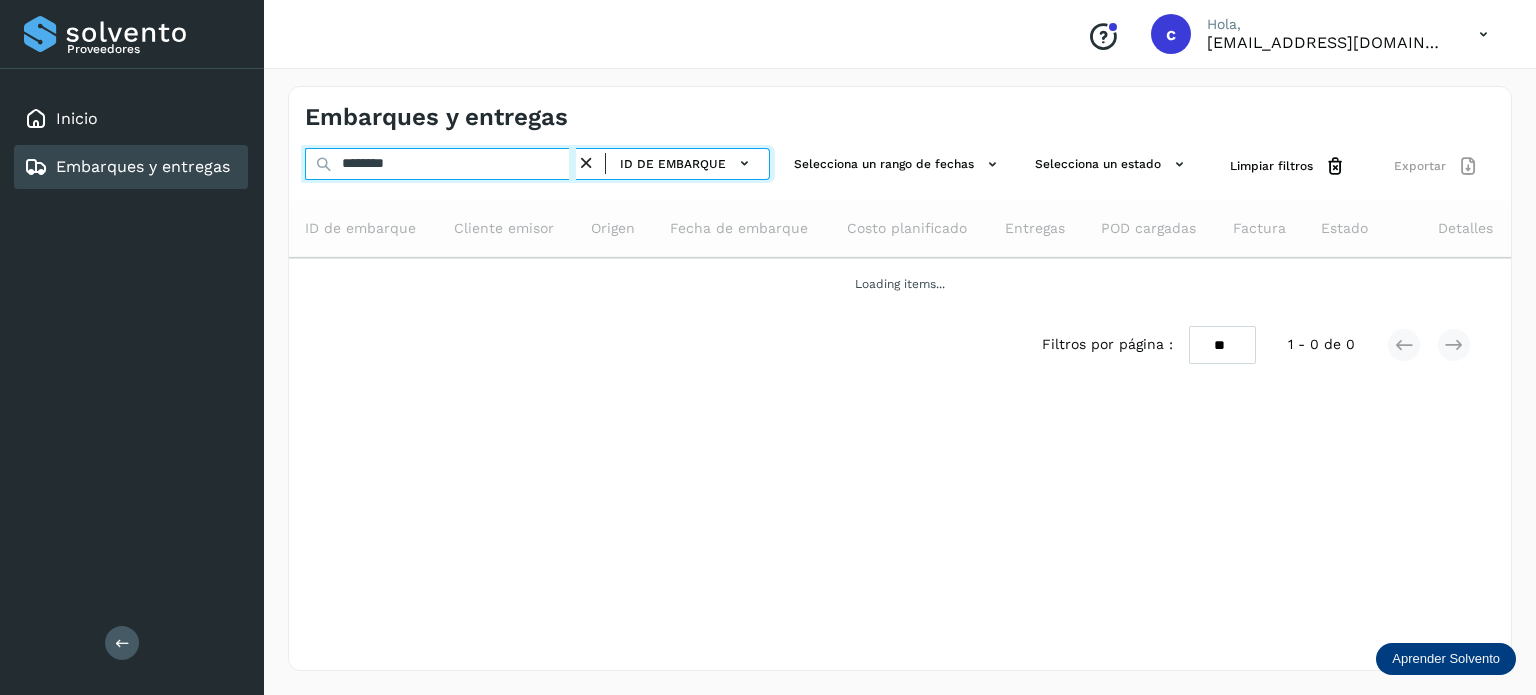 drag, startPoint x: 412, startPoint y: 159, endPoint x: 313, endPoint y: 159, distance: 99 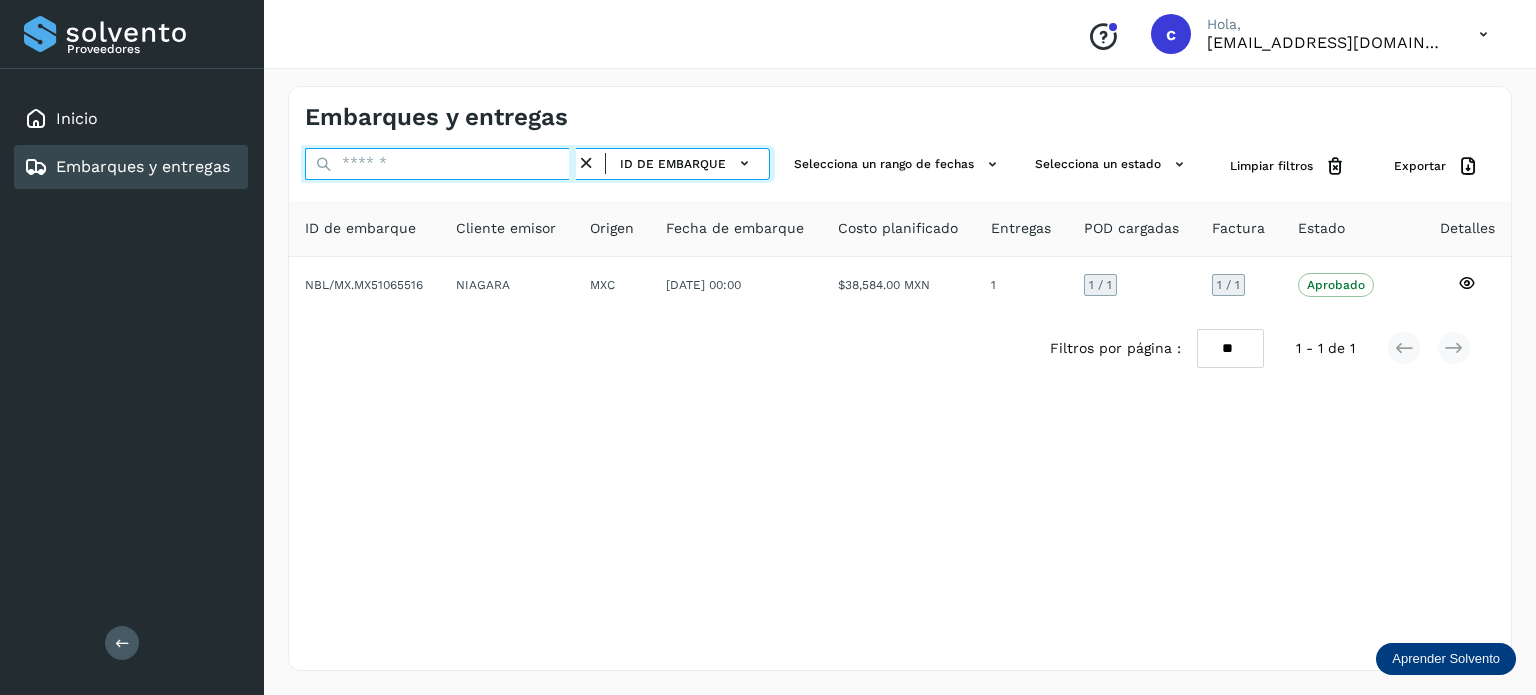 paste on "********" 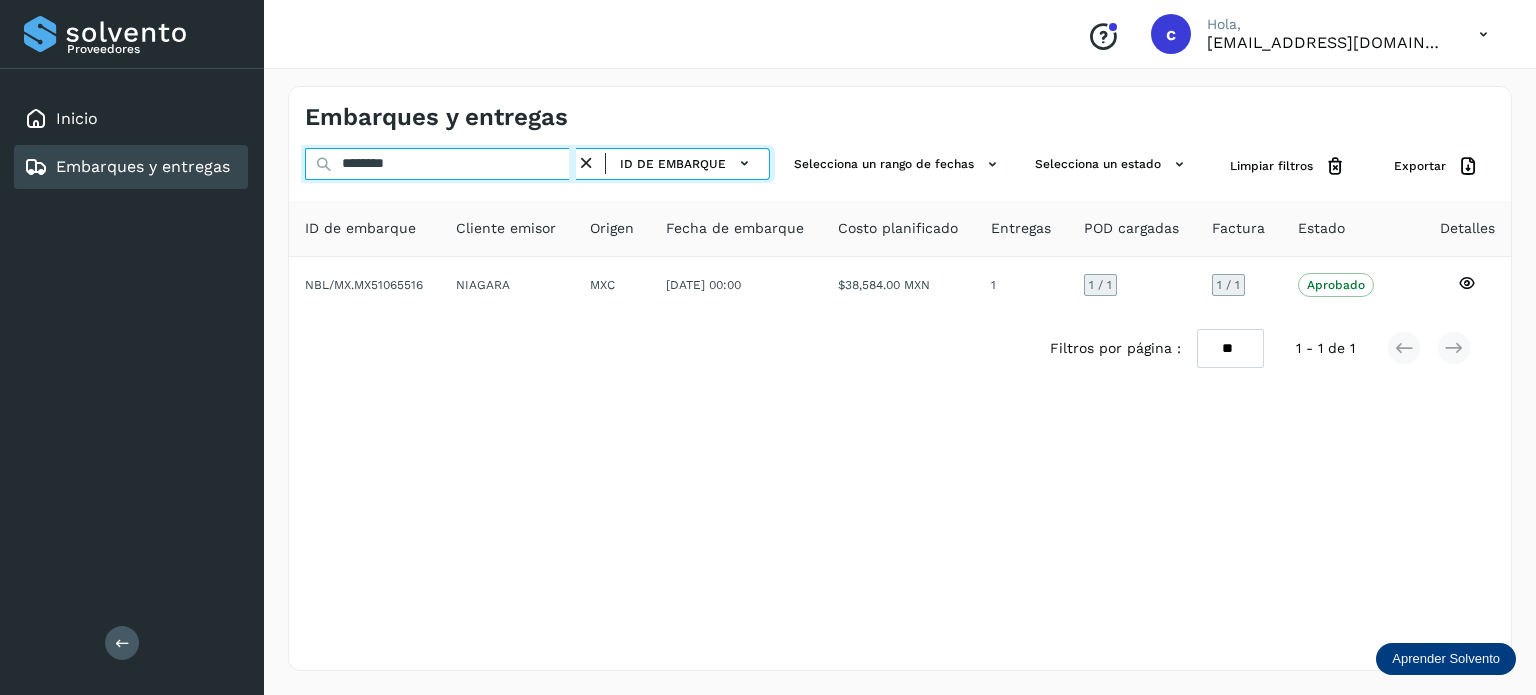 type on "********" 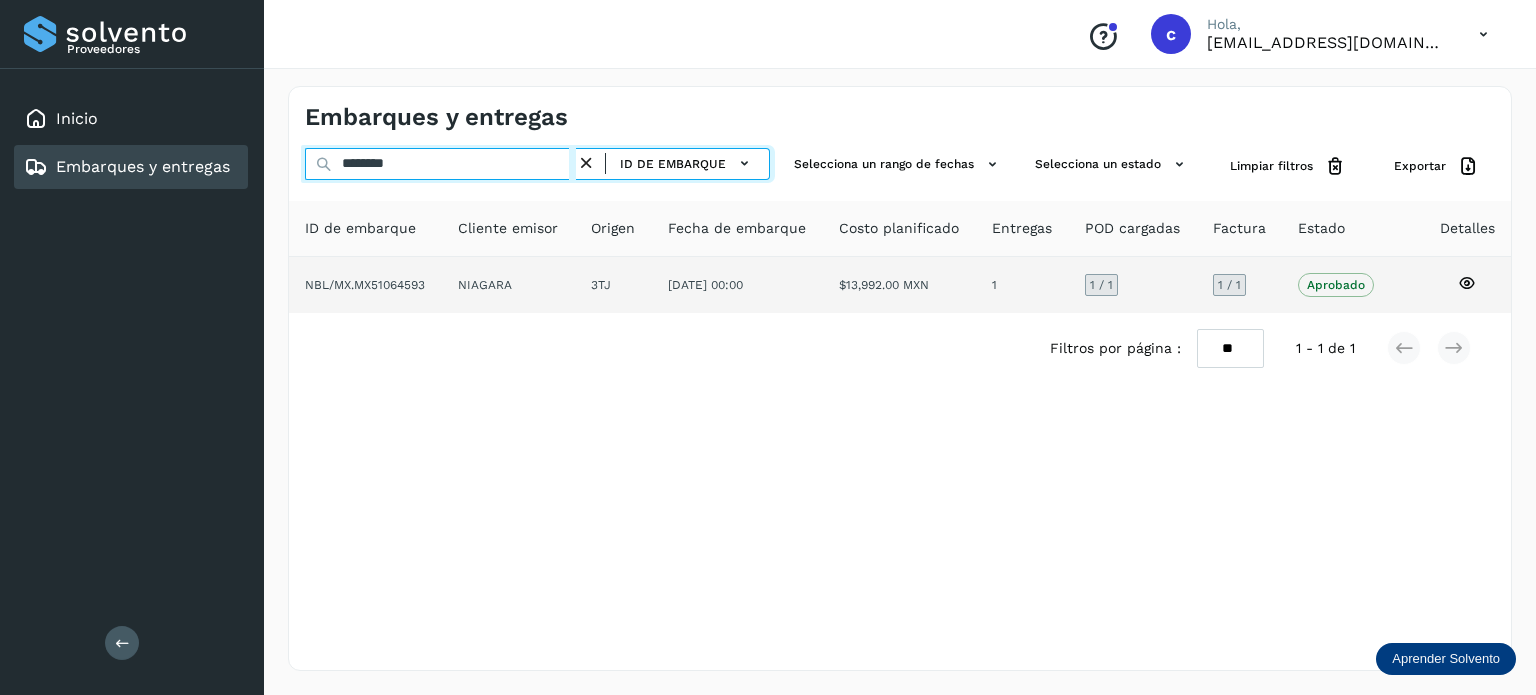 drag, startPoint x: 429, startPoint y: 163, endPoint x: 473, endPoint y: 270, distance: 115.69356 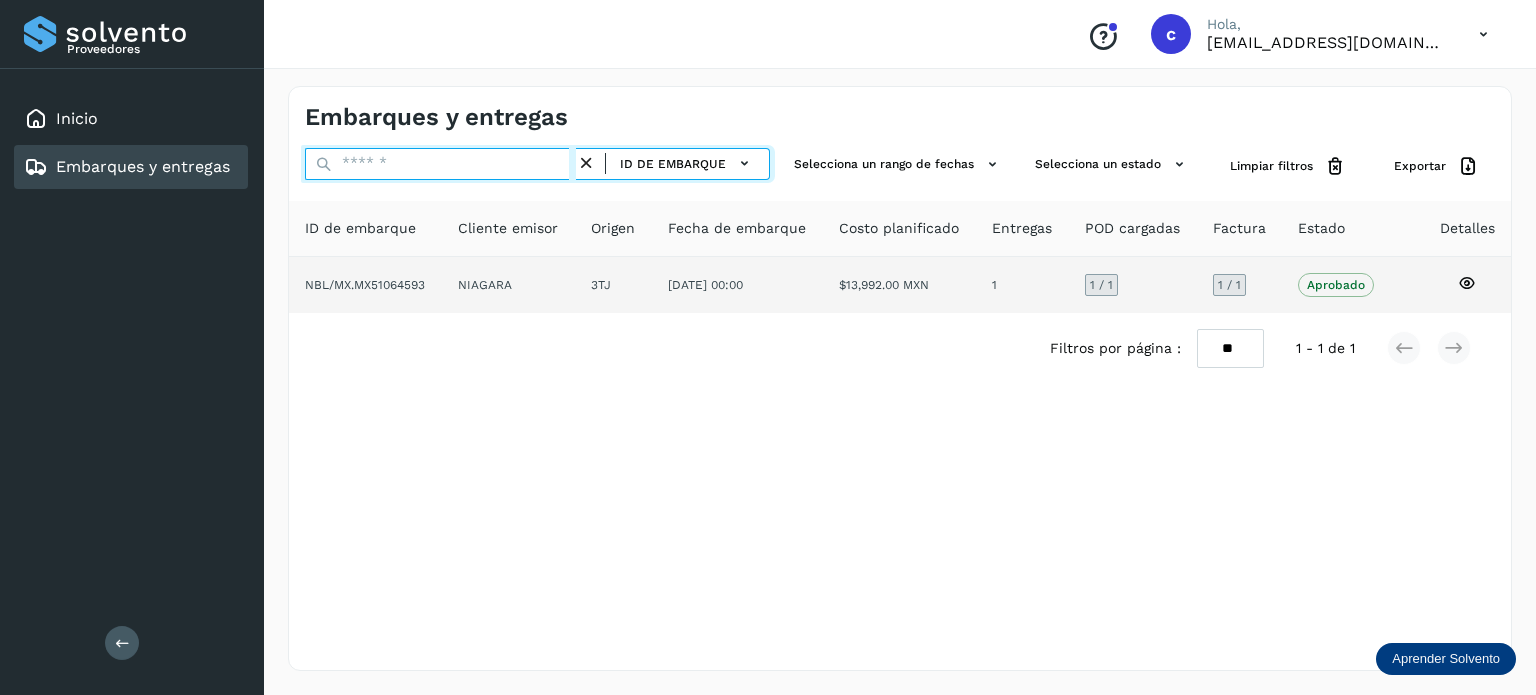 paste on "********" 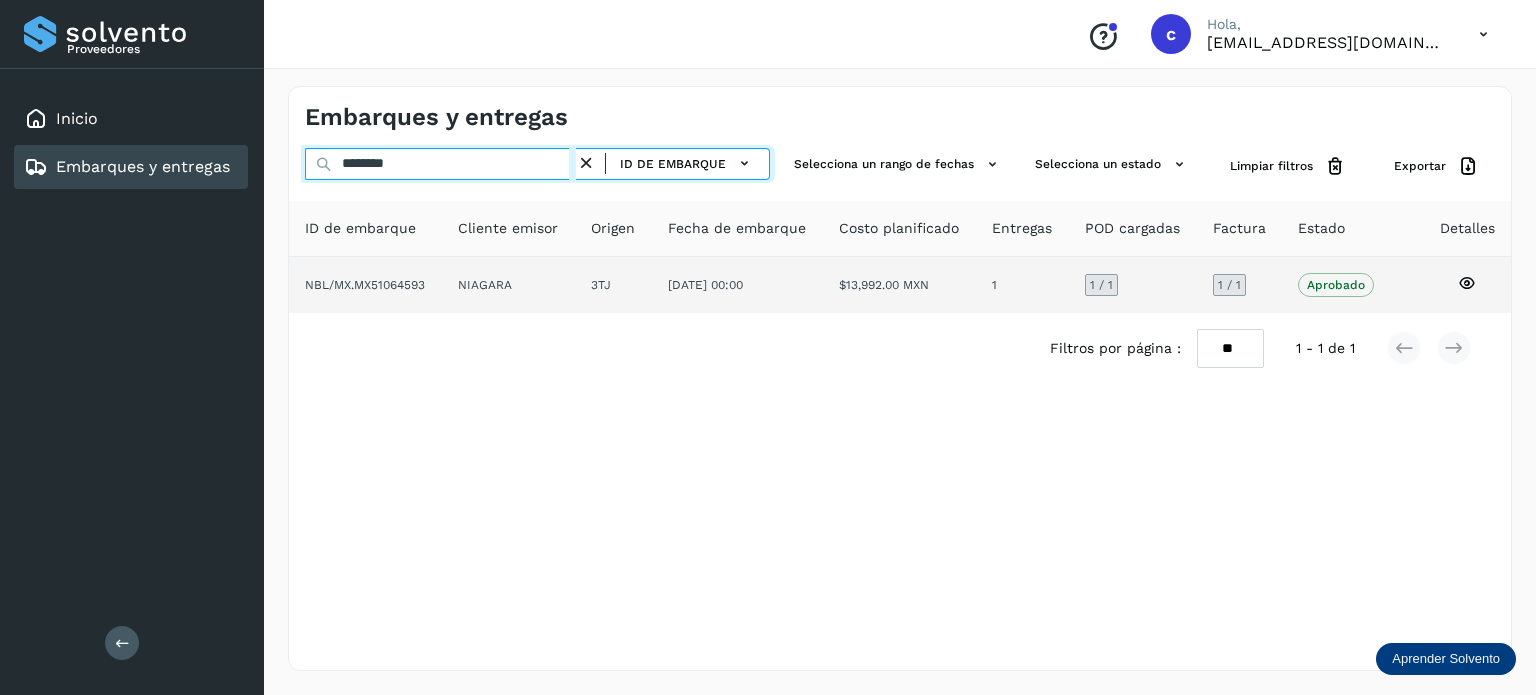 type on "********" 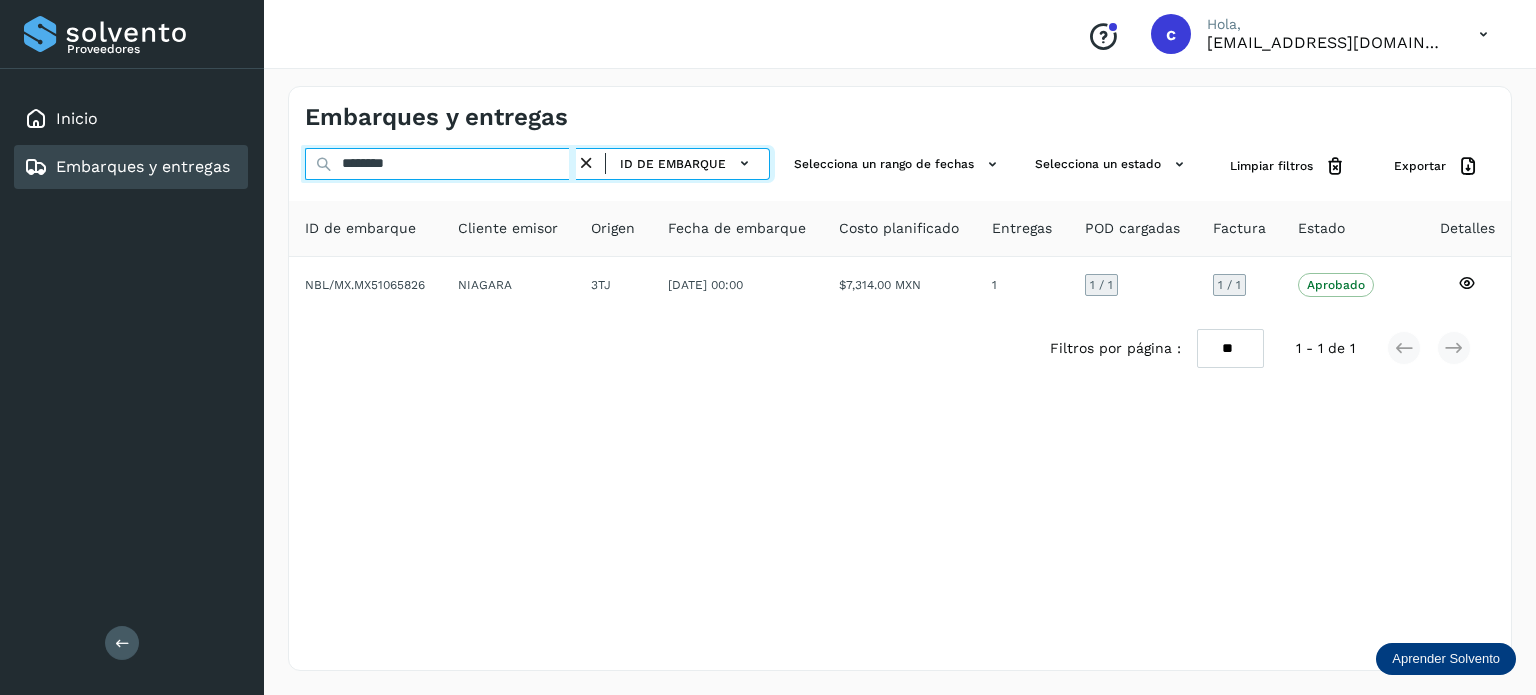 drag, startPoint x: 425, startPoint y: 165, endPoint x: 210, endPoint y: 181, distance: 215.59453 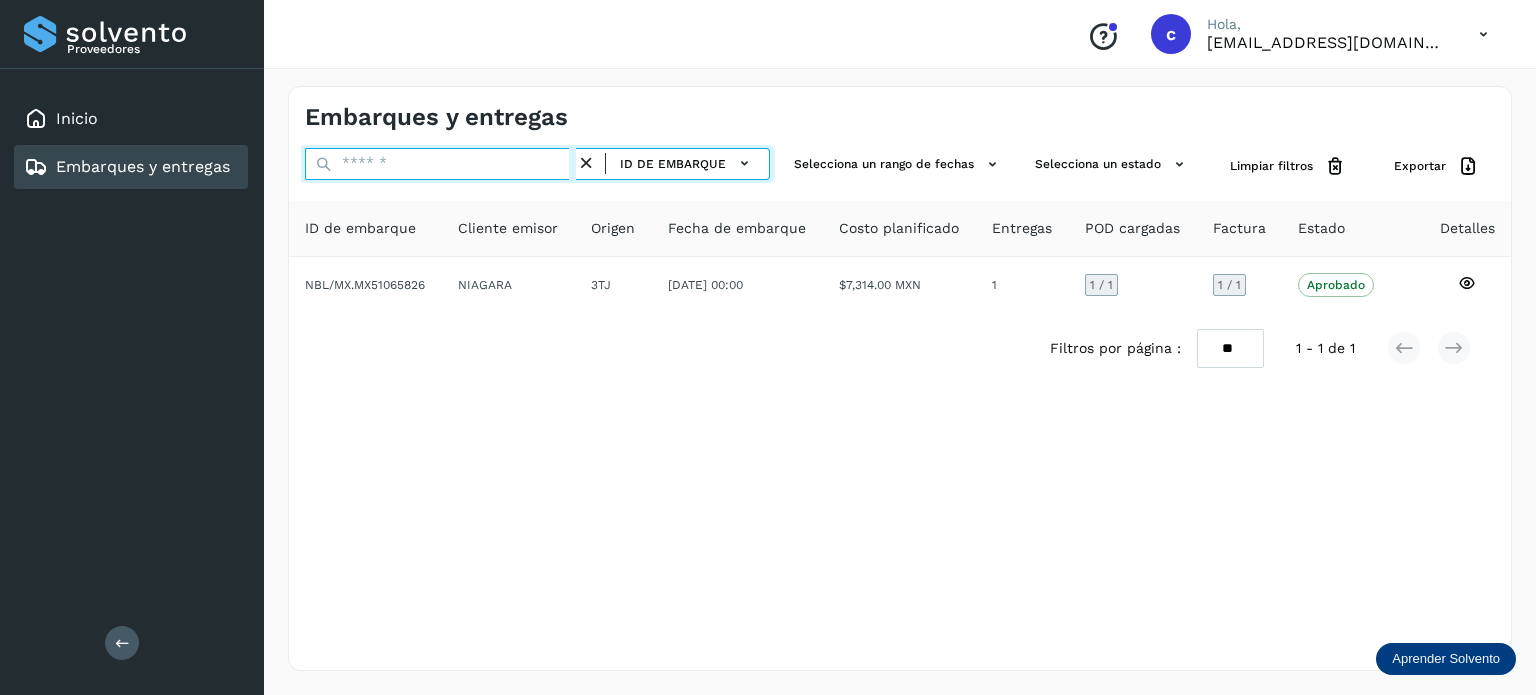 paste on "**********" 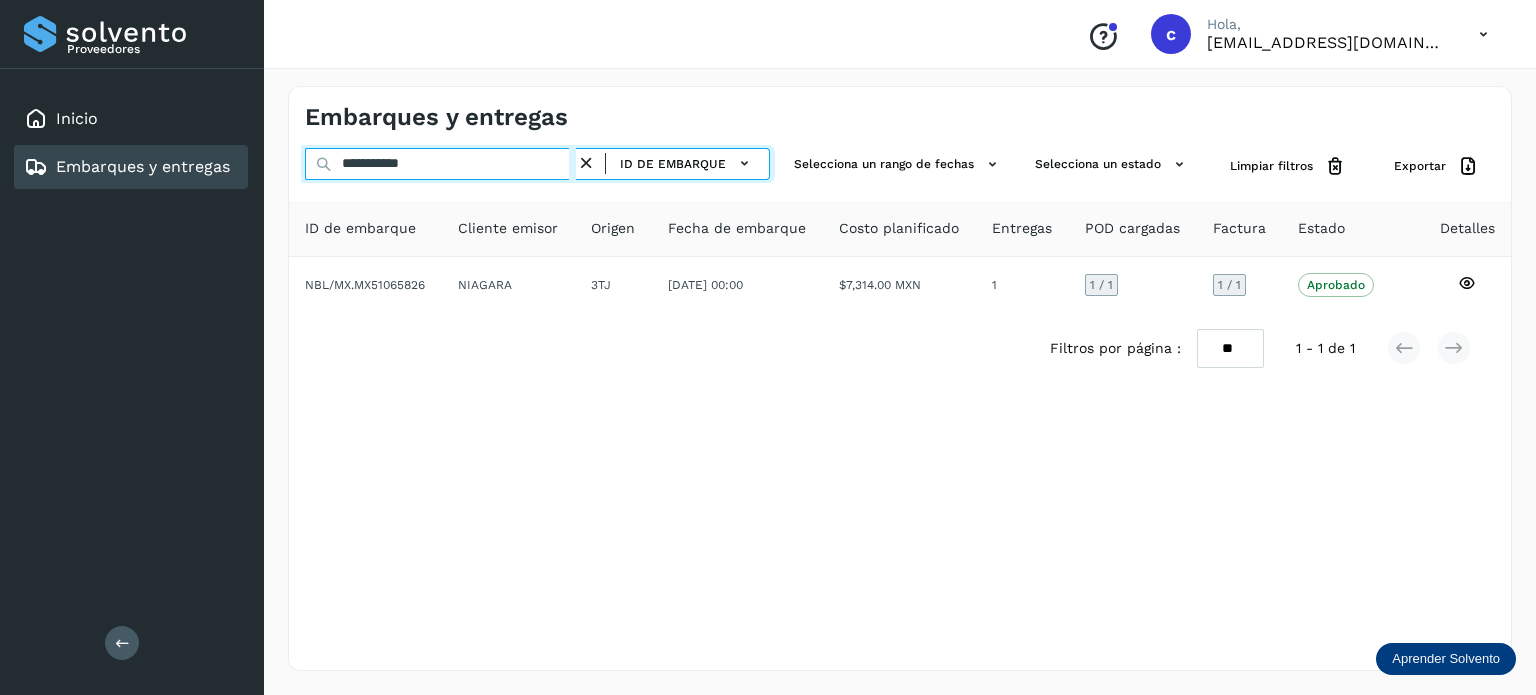 type on "**********" 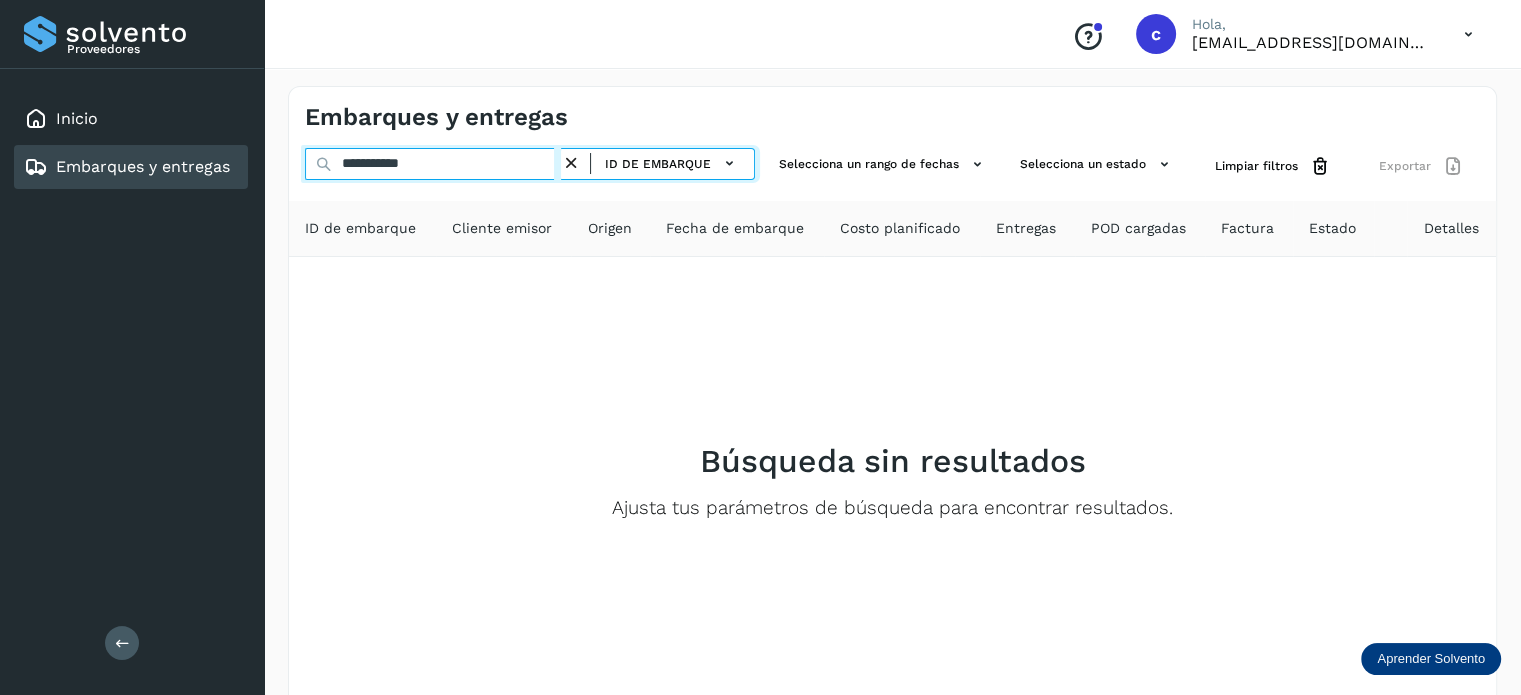 click on "**********" at bounding box center [892, 166] 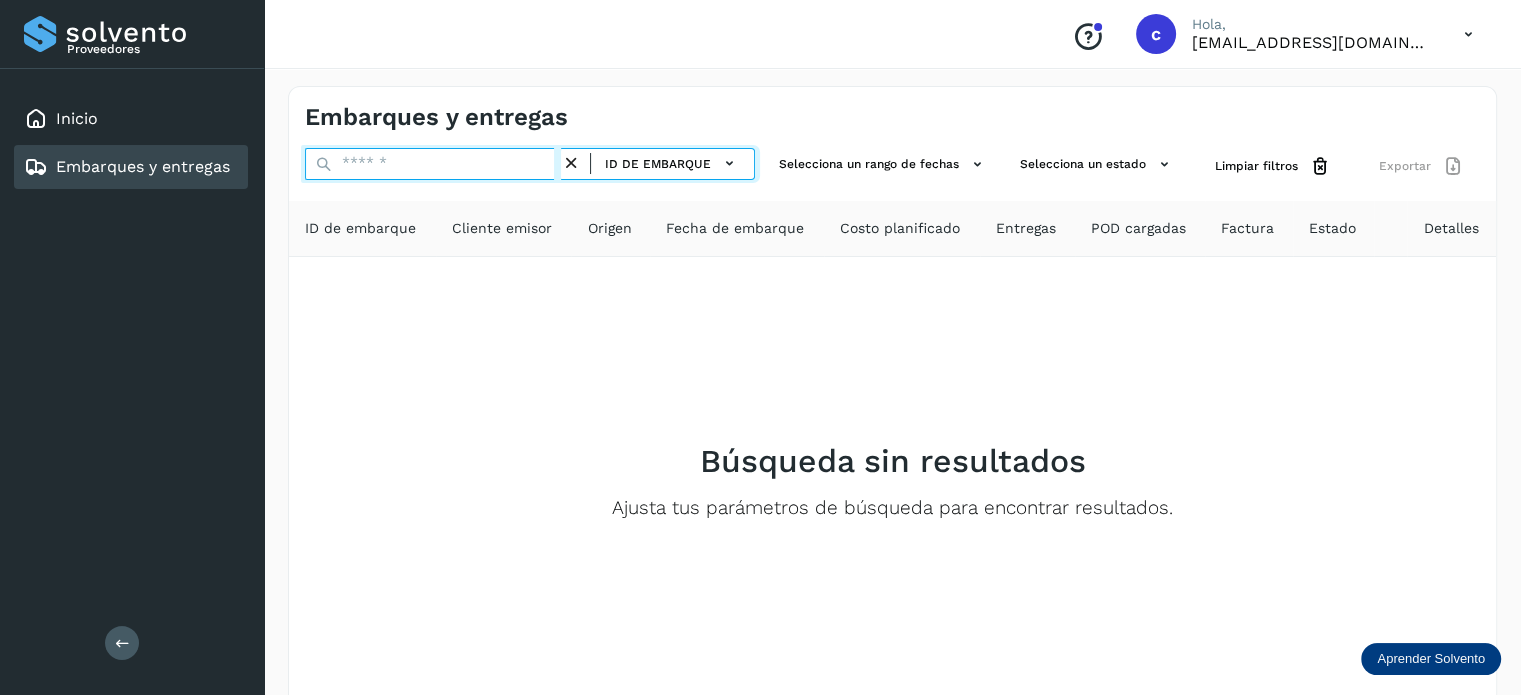 paste on "********" 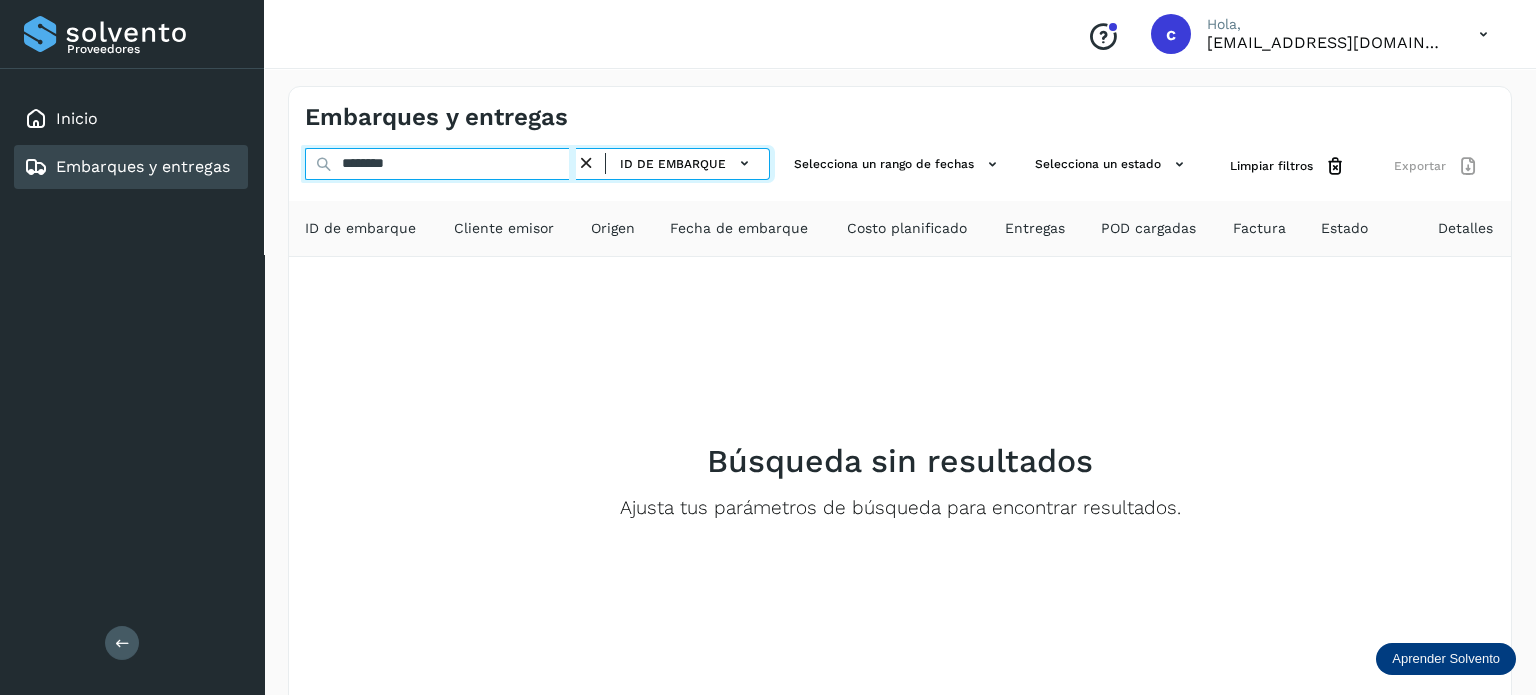 type on "********" 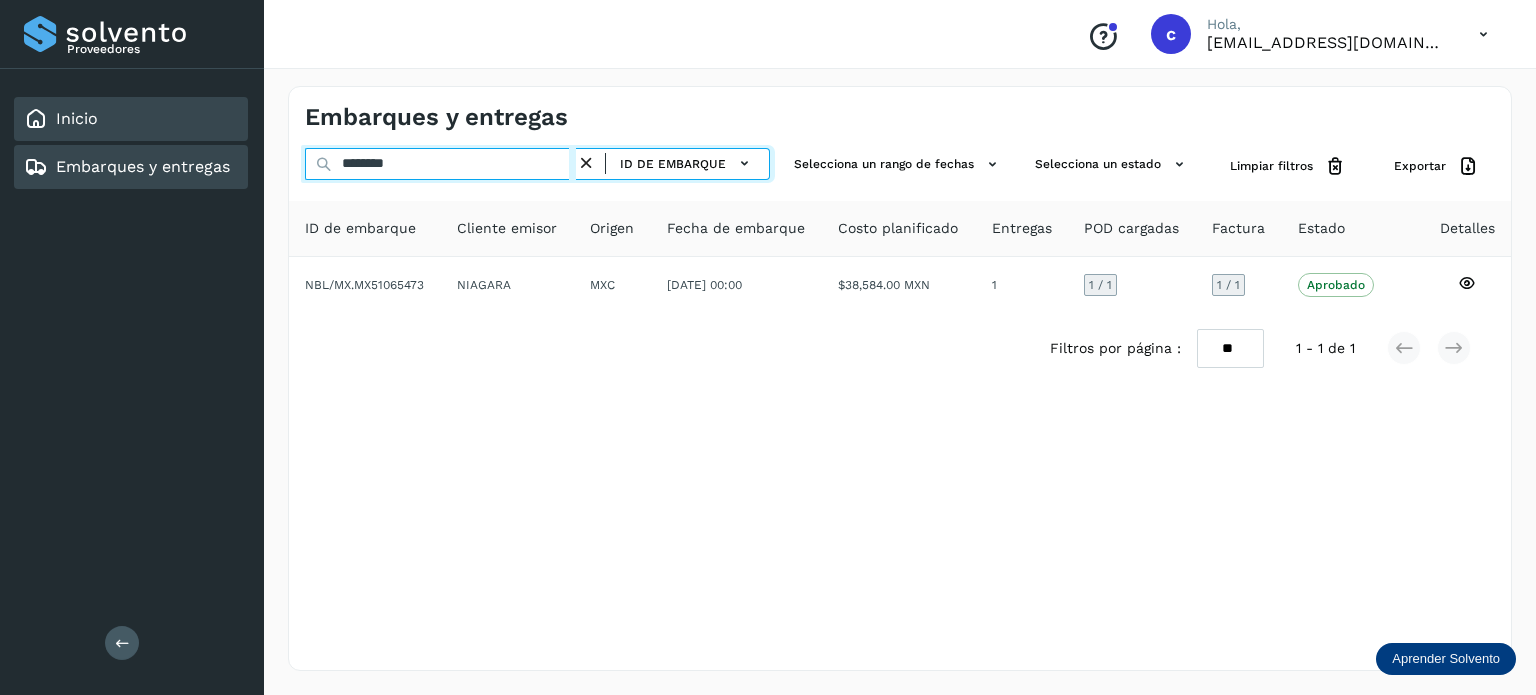drag, startPoint x: 440, startPoint y: 163, endPoint x: 153, endPoint y: 139, distance: 288.00174 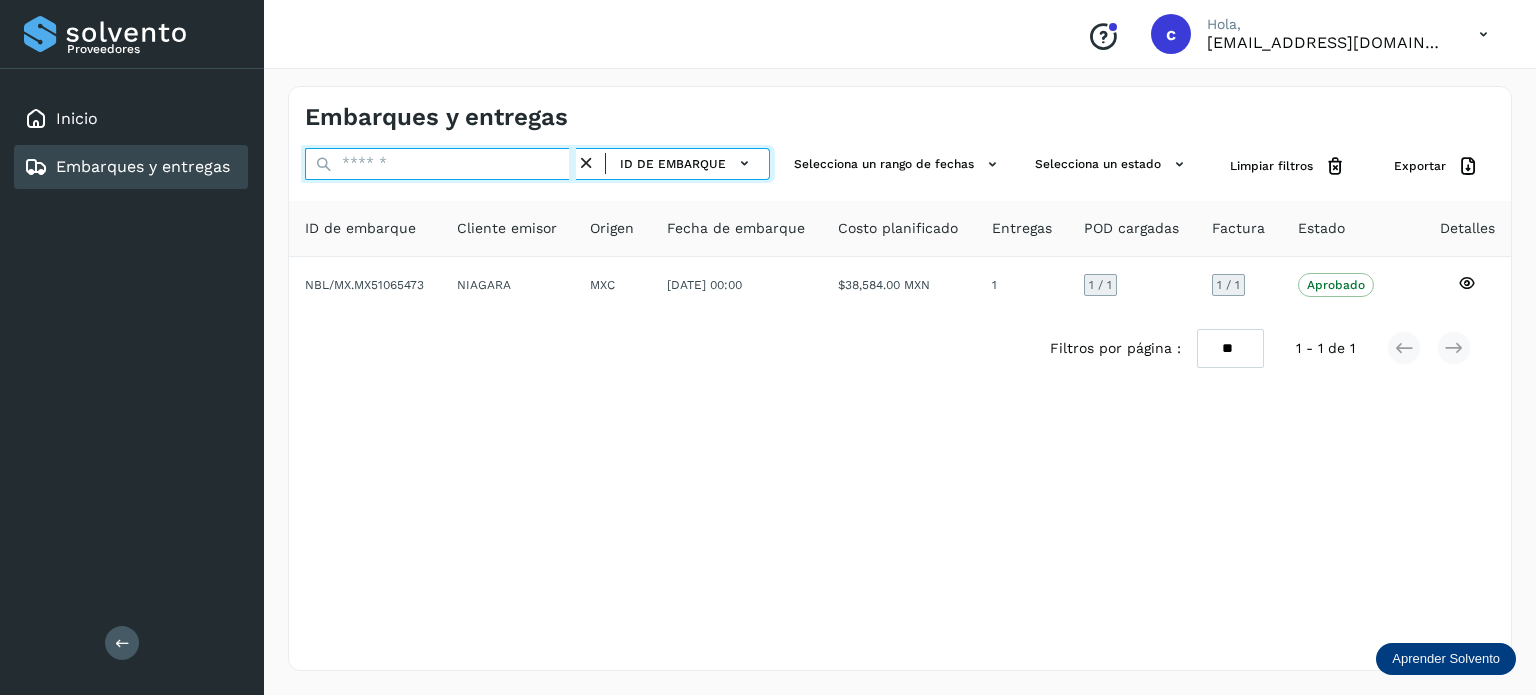 paste on "********" 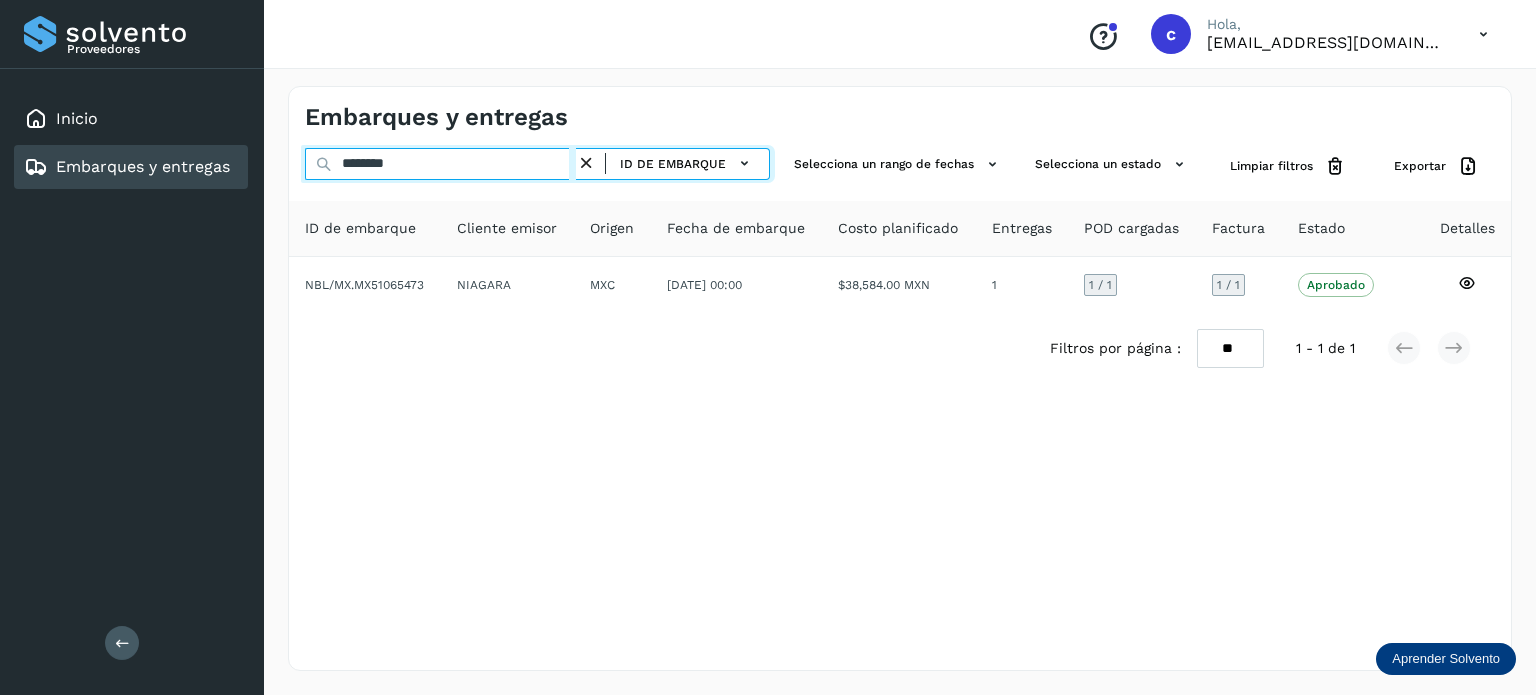 type on "********" 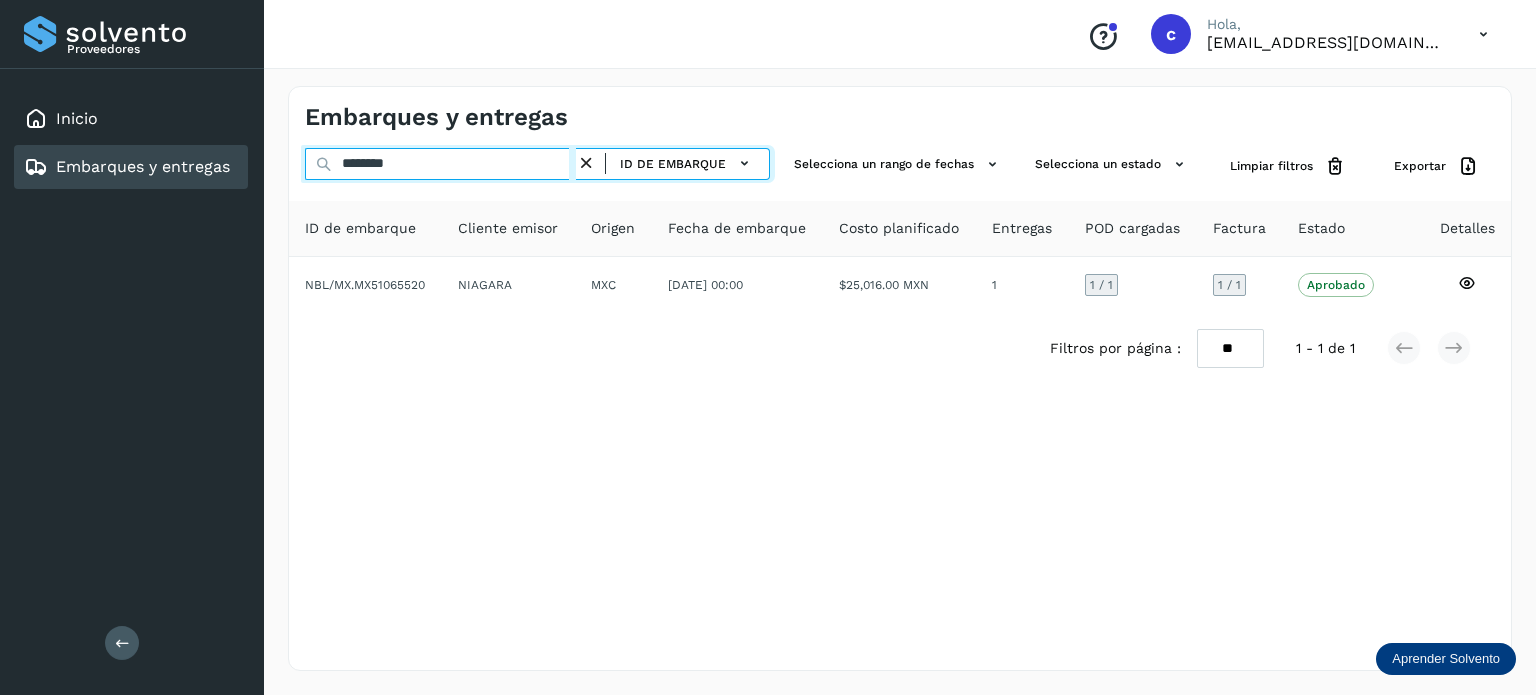 drag, startPoint x: 435, startPoint y: 155, endPoint x: 270, endPoint y: 178, distance: 166.59532 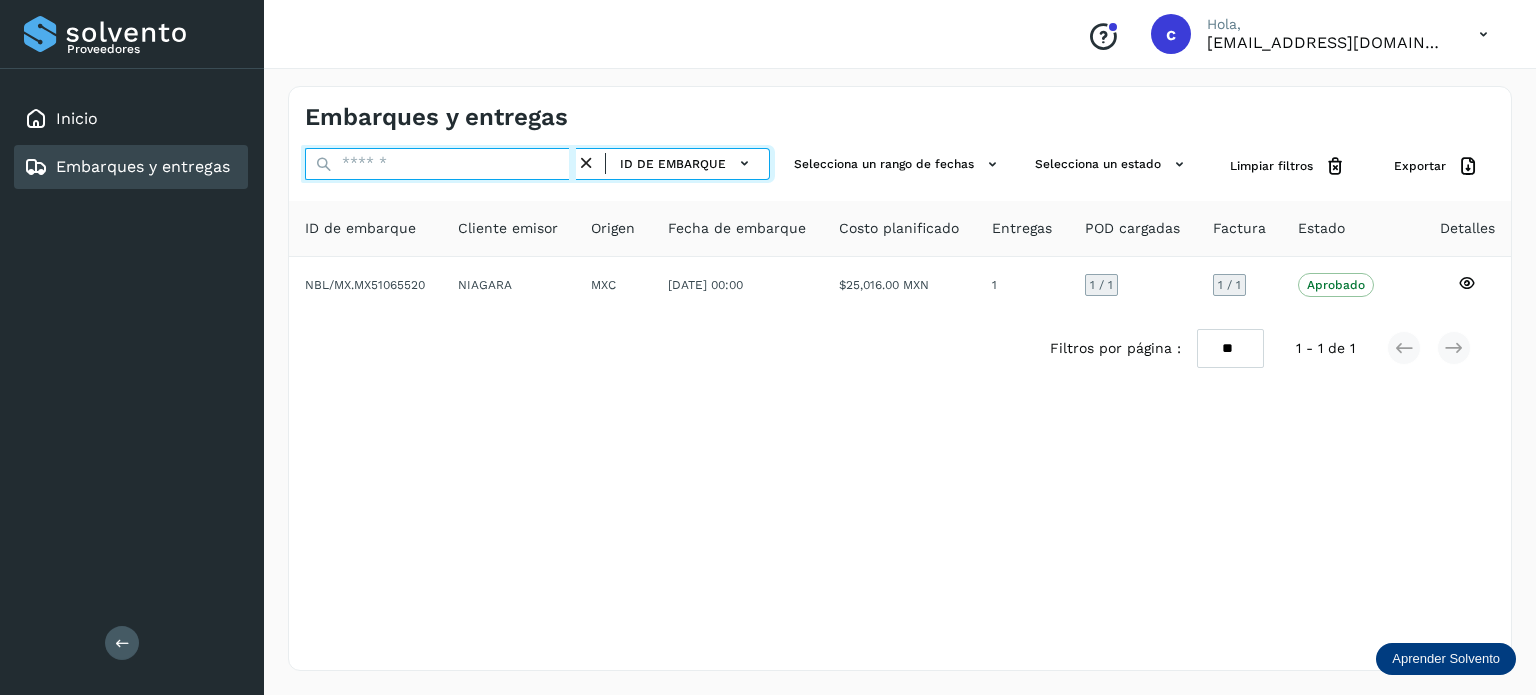 paste on "********" 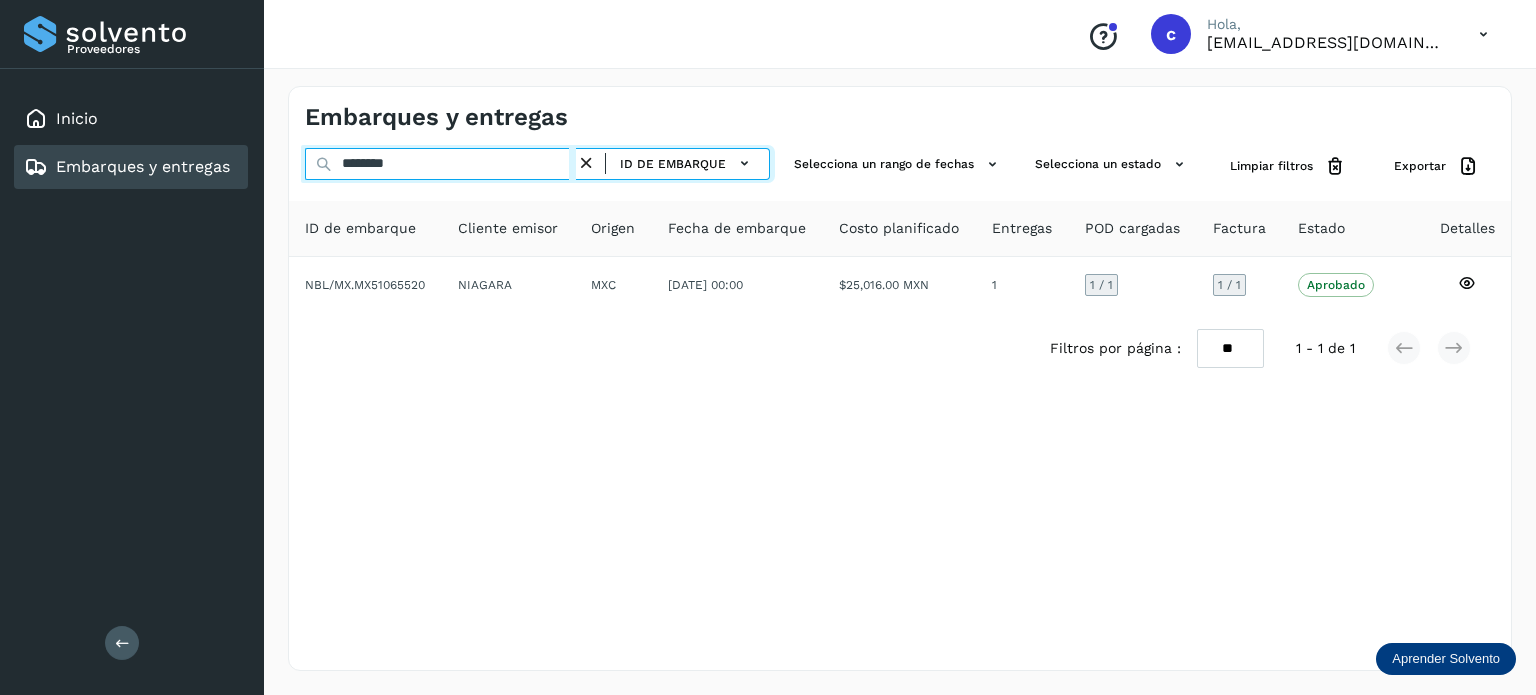 type on "********" 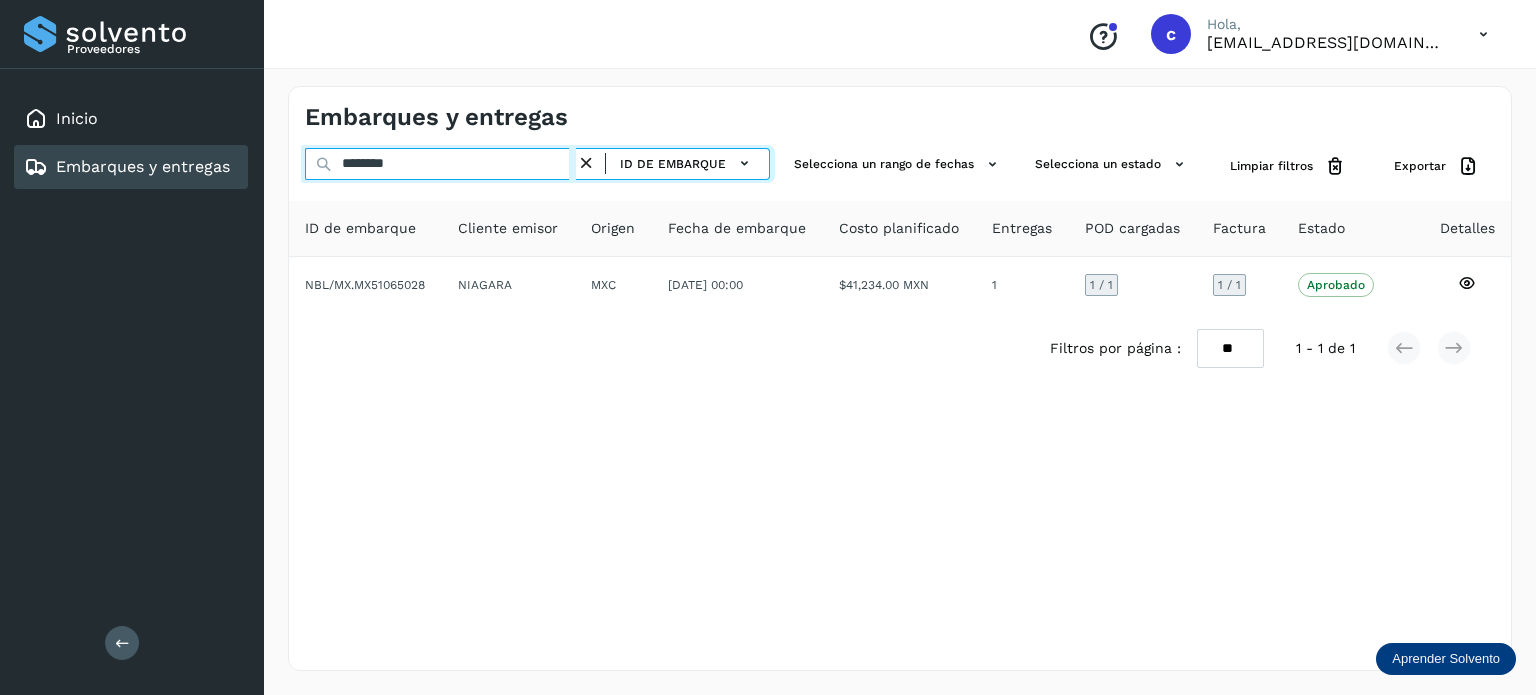 click on "Proveedores Inicio Embarques y entregas Salir
Conoce nuestros beneficios
c Hola, [EMAIL_ADDRESS][DOMAIN_NAME] Embarques y entregas ******** ID de embarque Selecciona un rango de fechas  Selecciona un estado Limpiar filtros Exportar ID de embarque Cliente emisor Origen Fecha de embarque Costo planificado Entregas POD cargadas Factura Estado Detalles NBL/MX.MX51065028 NIAGARA MXC [DATE] 00:00  $41,234.00 MXN  1 1  / 1 1 / 1 Aprobado
Verifica el estado de la factura o entregas asociadas a este embarque
Filtros por página : ** ** ** 1 - 1 de 1" 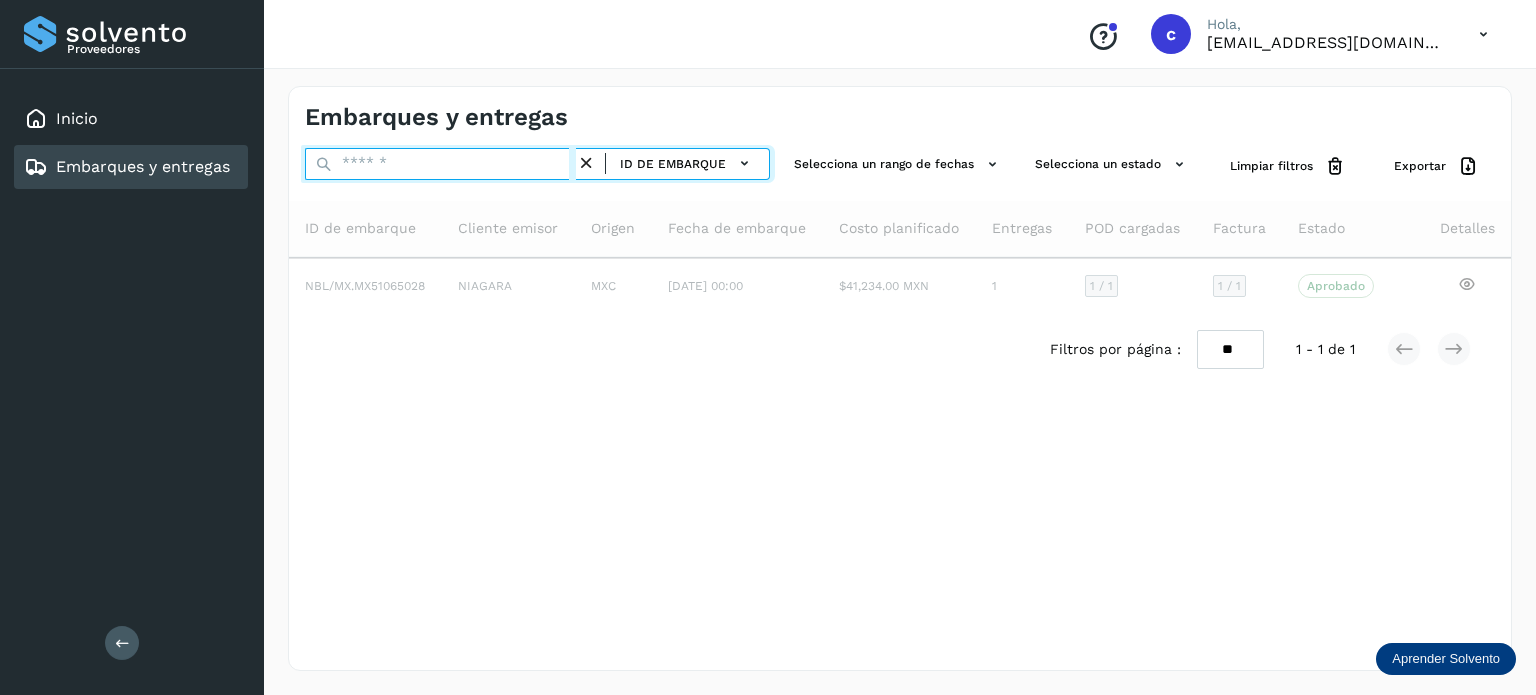 paste on "********" 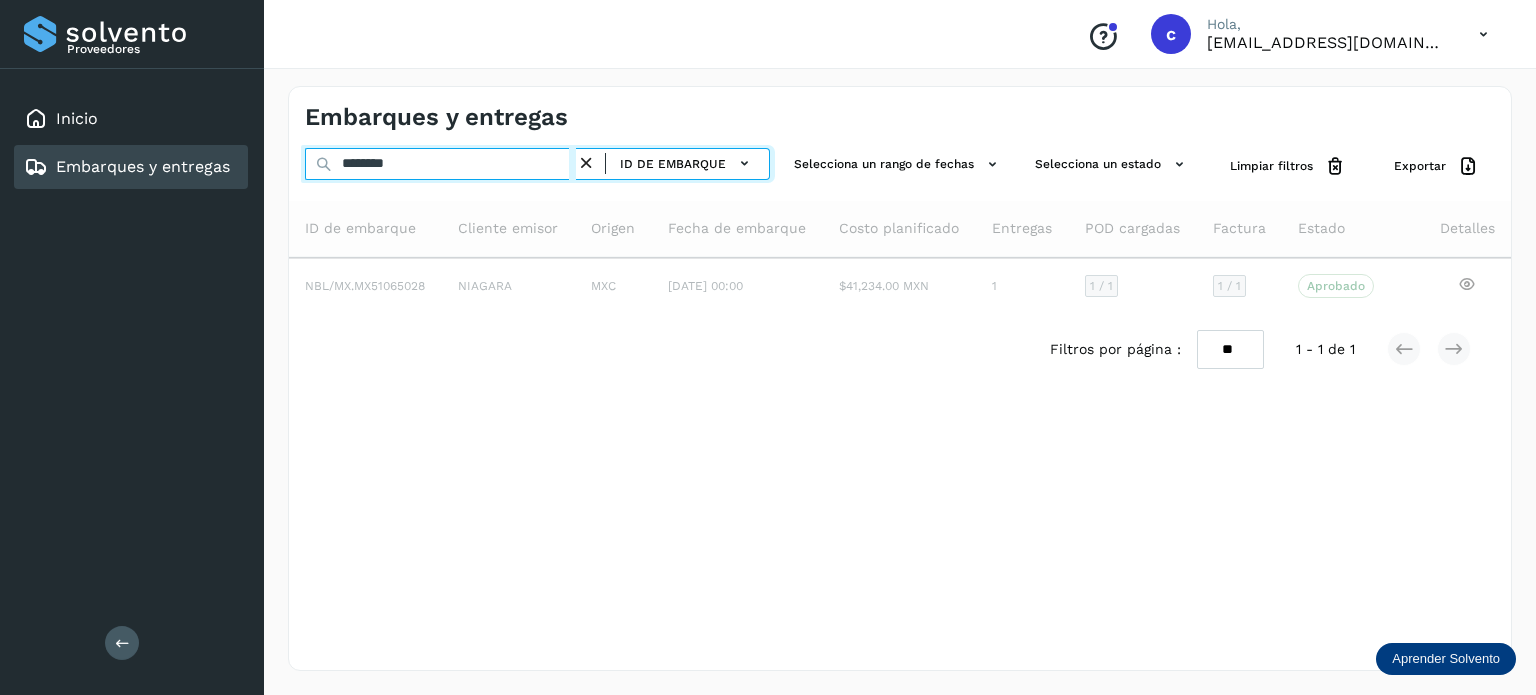 type on "********" 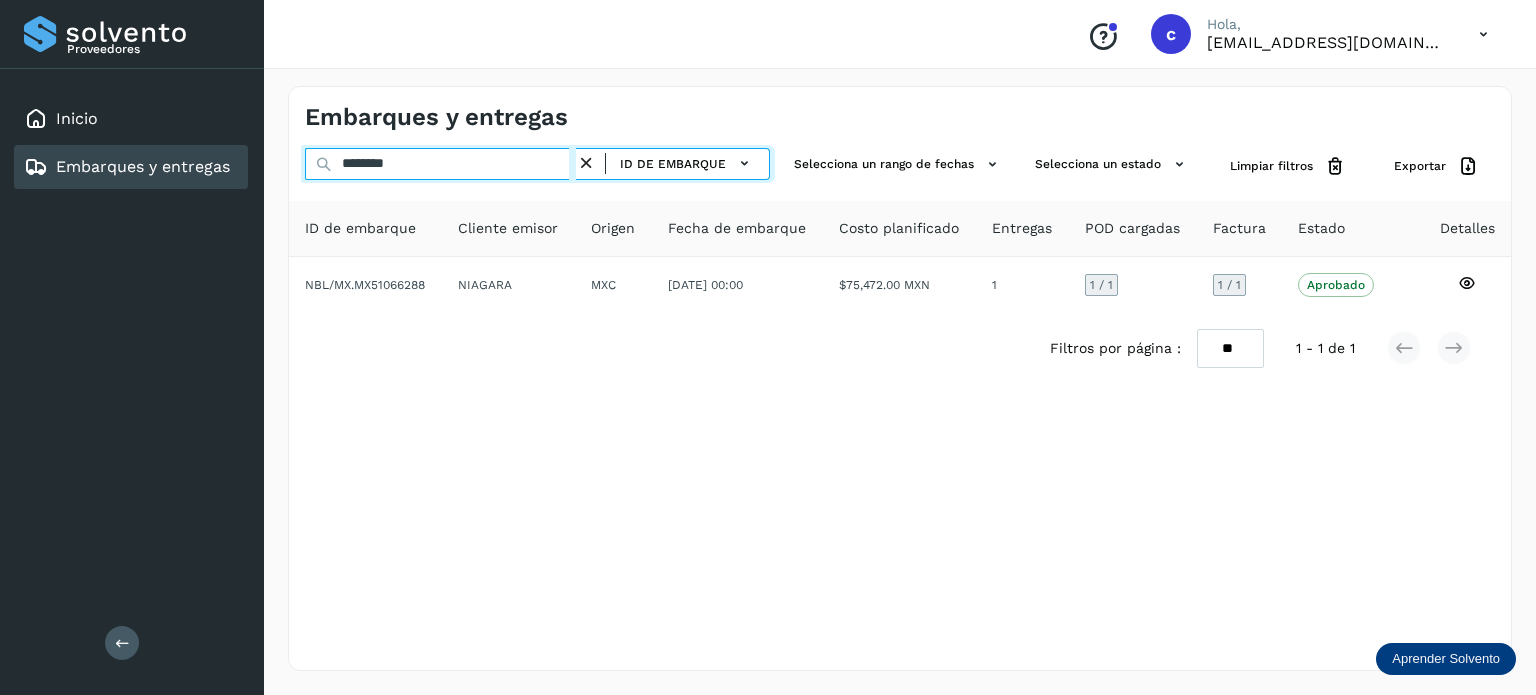 drag, startPoint x: 440, startPoint y: 169, endPoint x: 97, endPoint y: 152, distance: 343.42102 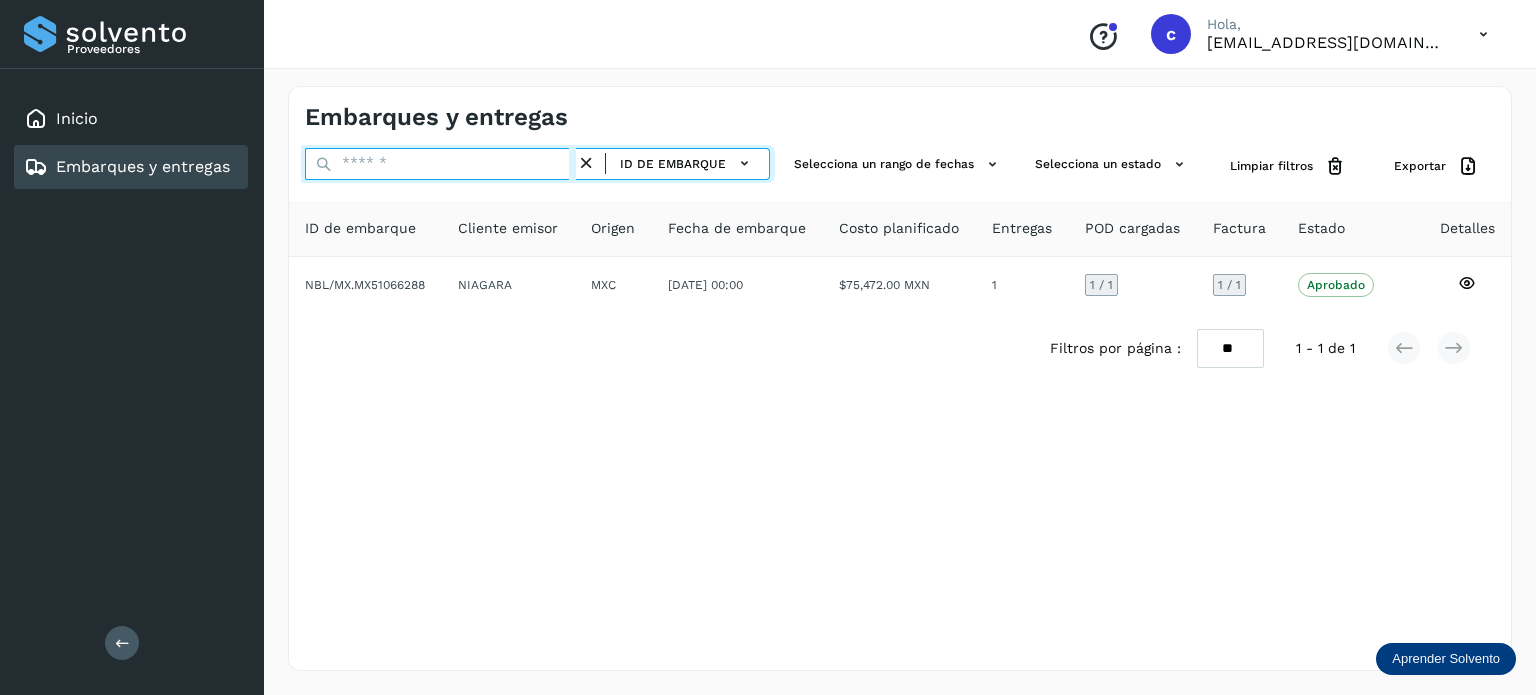 paste on "**********" 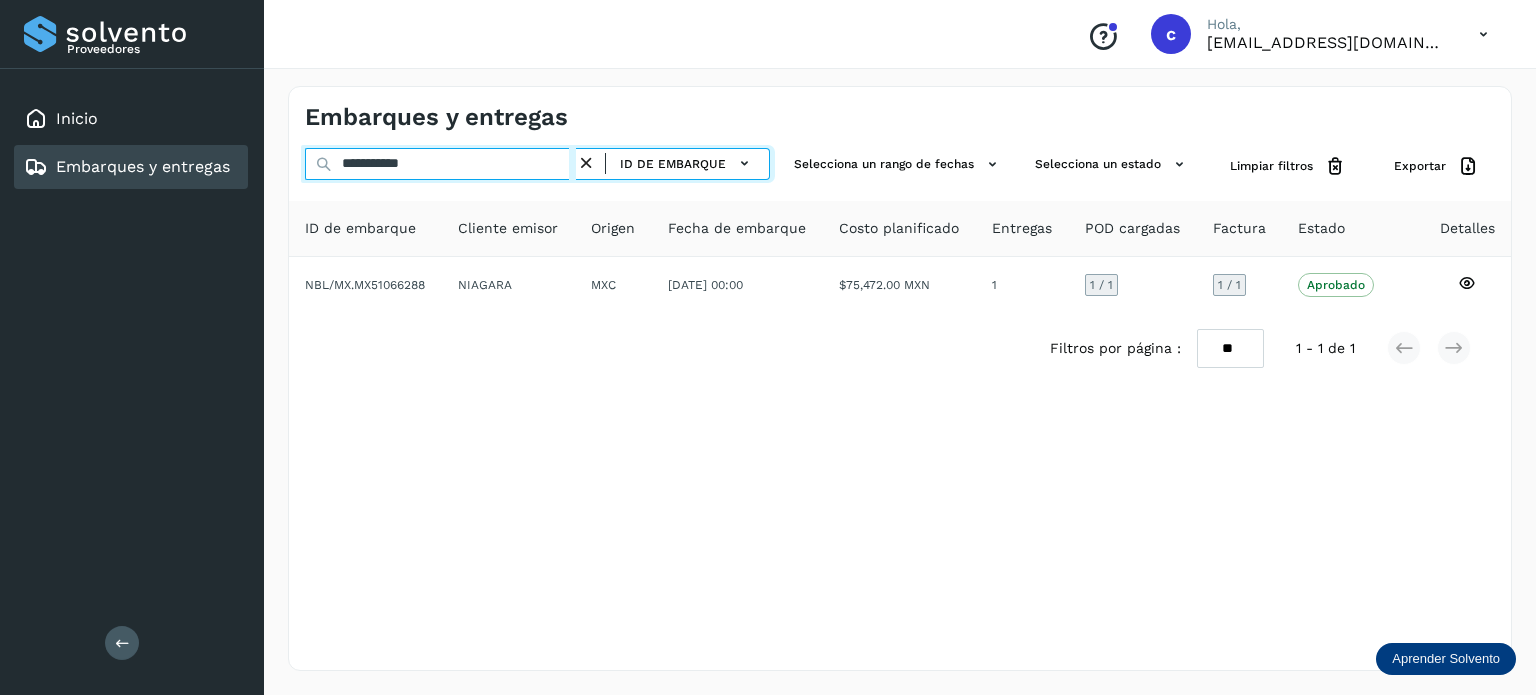 type on "**********" 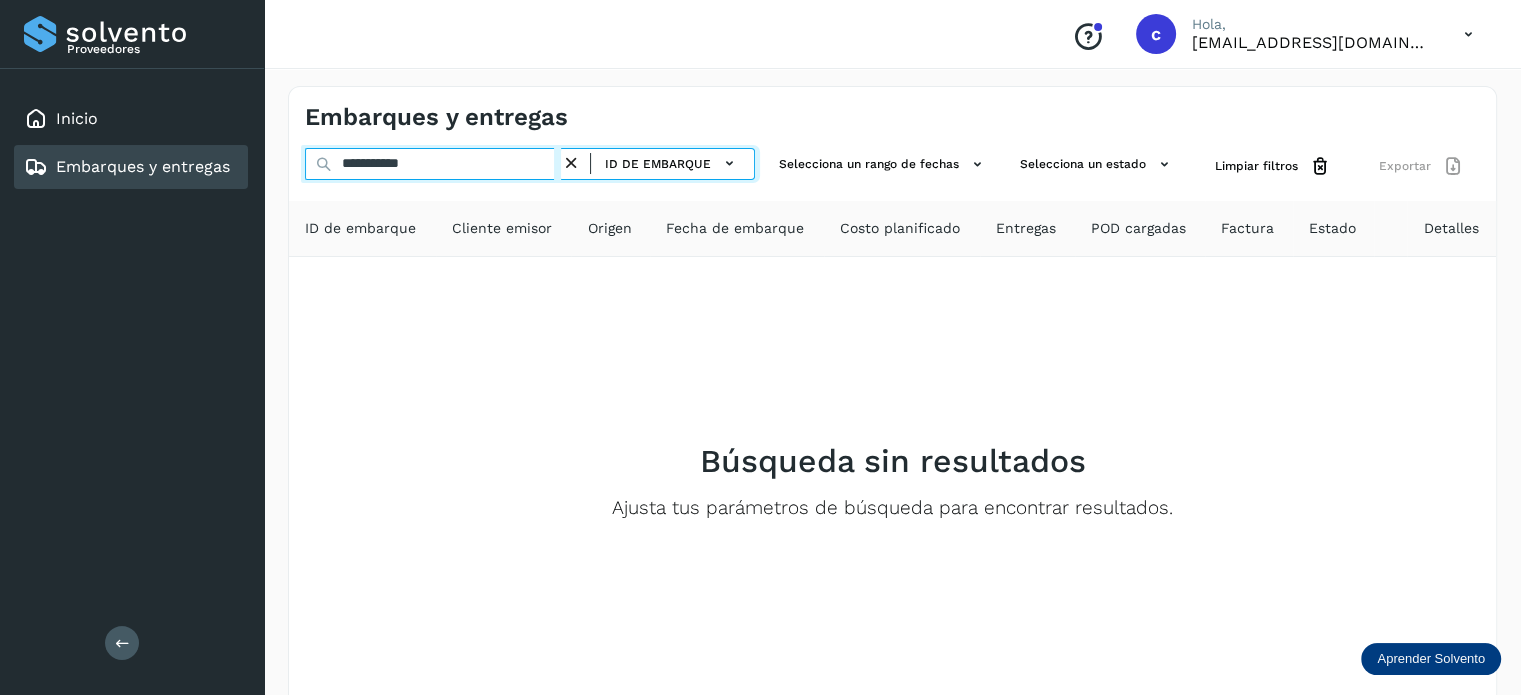 click on "**********" 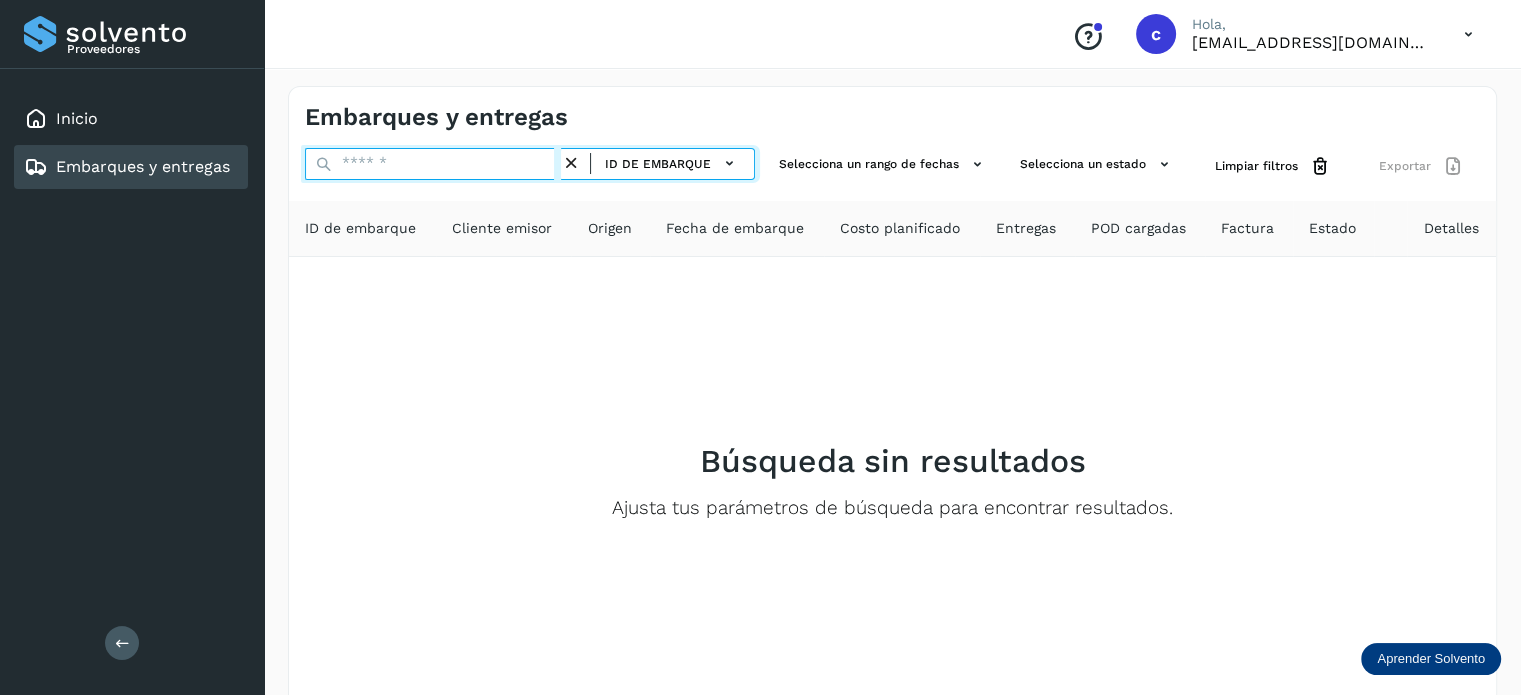 paste on "********" 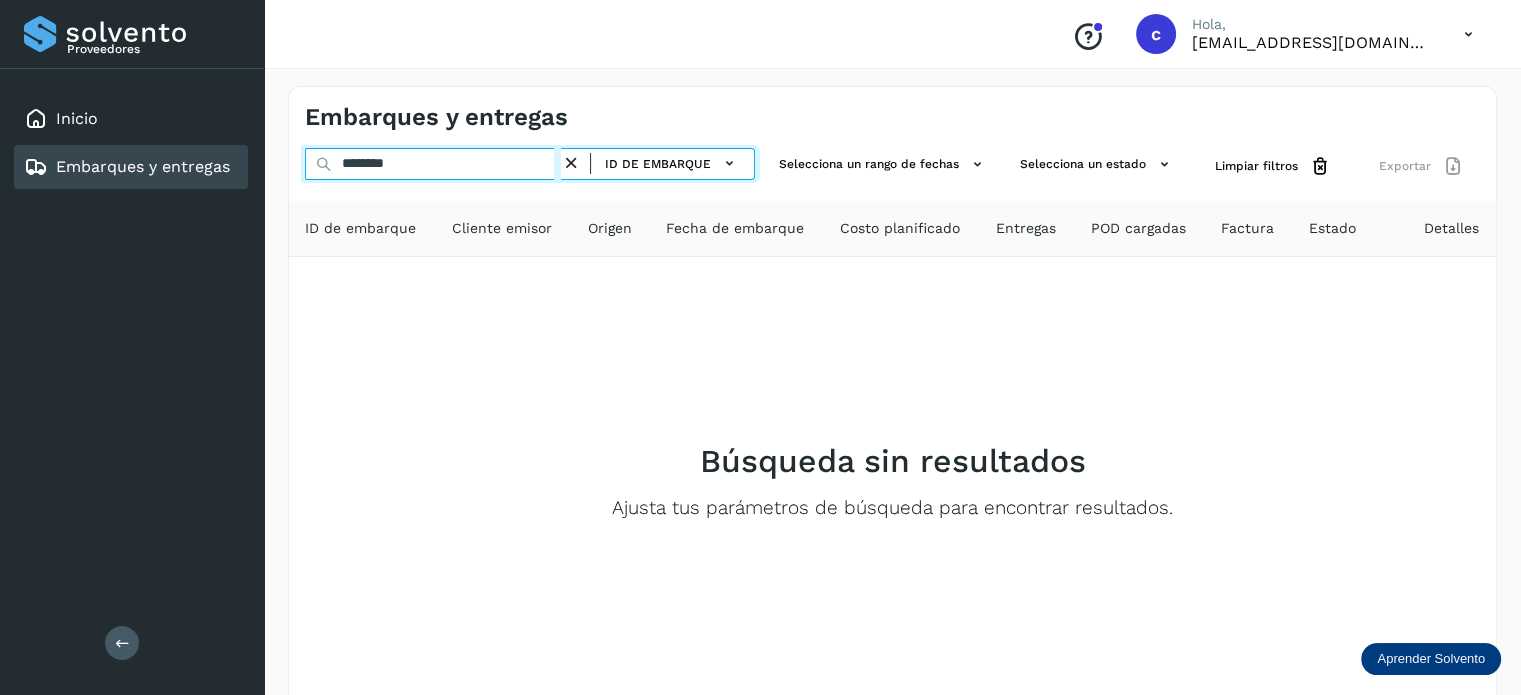 type on "********" 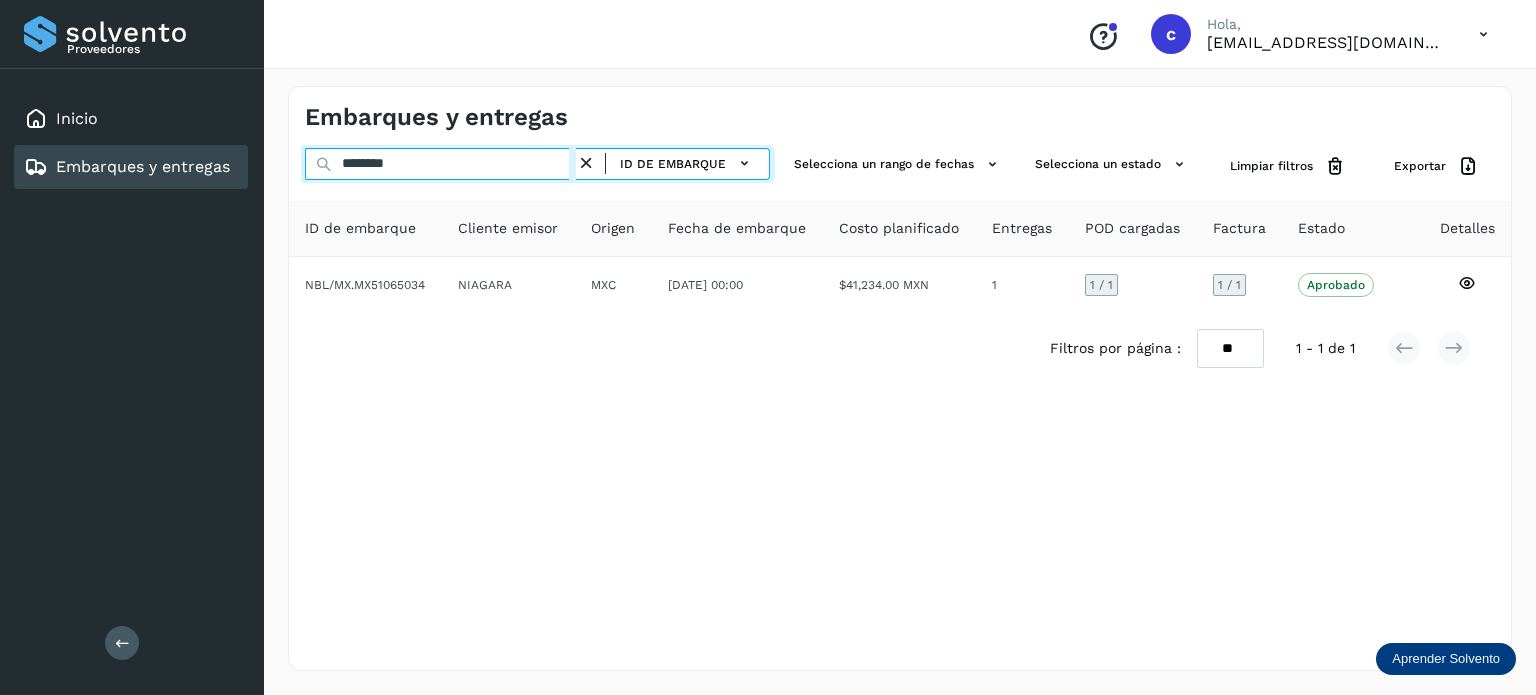drag, startPoint x: 406, startPoint y: 154, endPoint x: 292, endPoint y: 167, distance: 114.73883 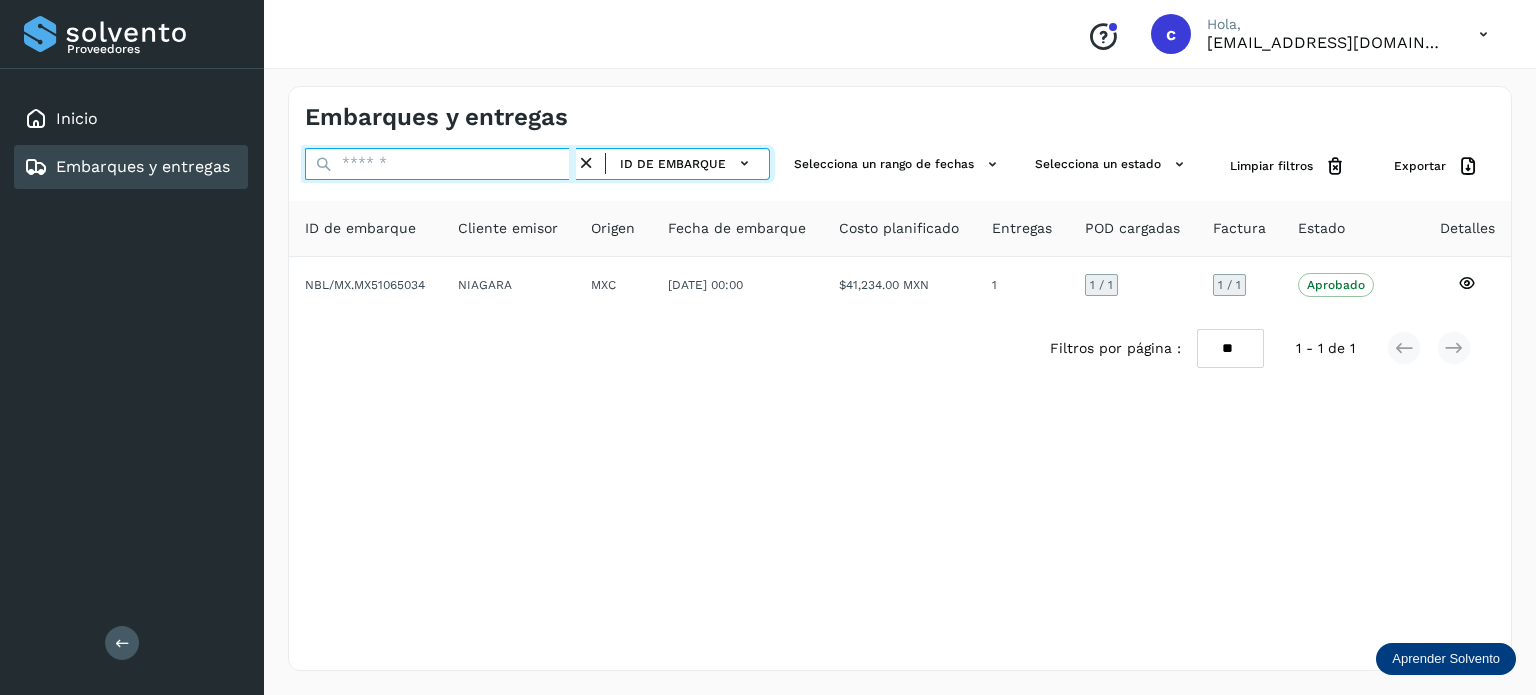 paste on "********" 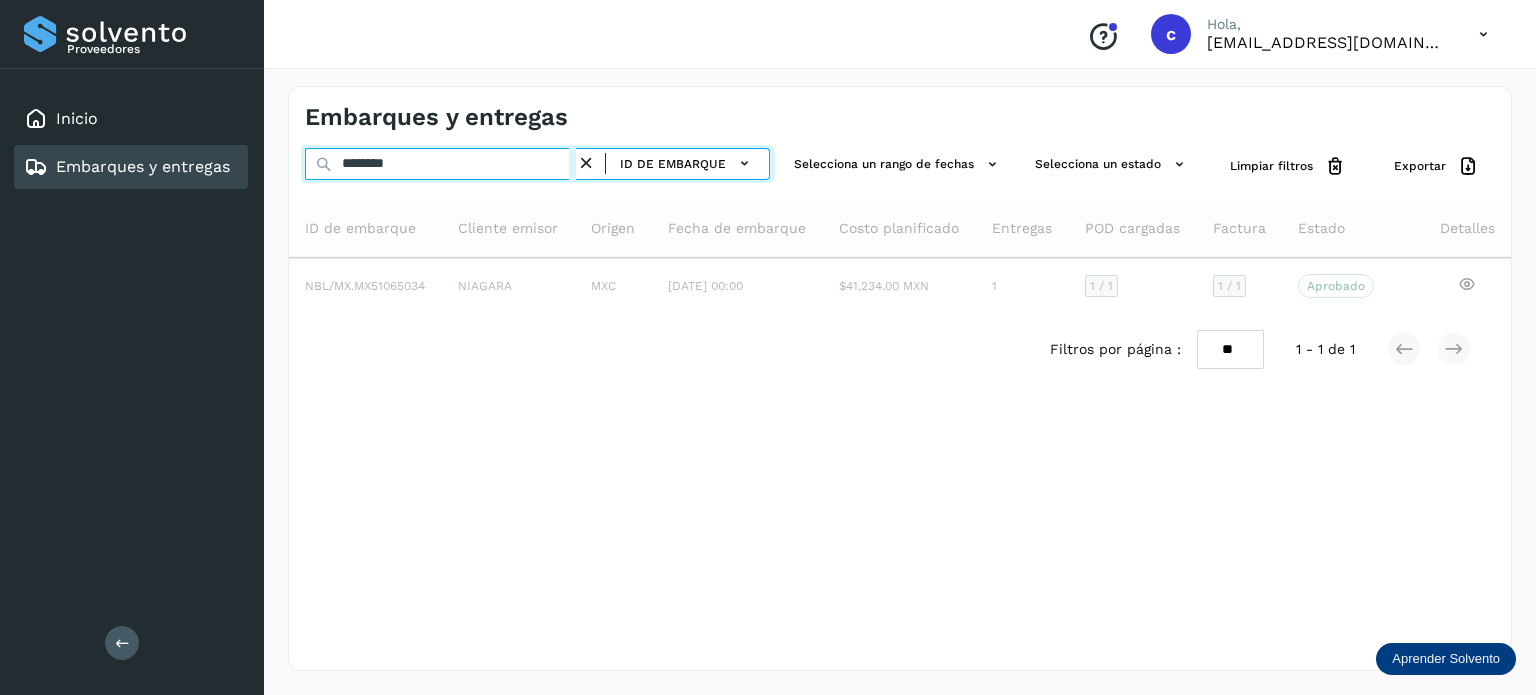 type on "********" 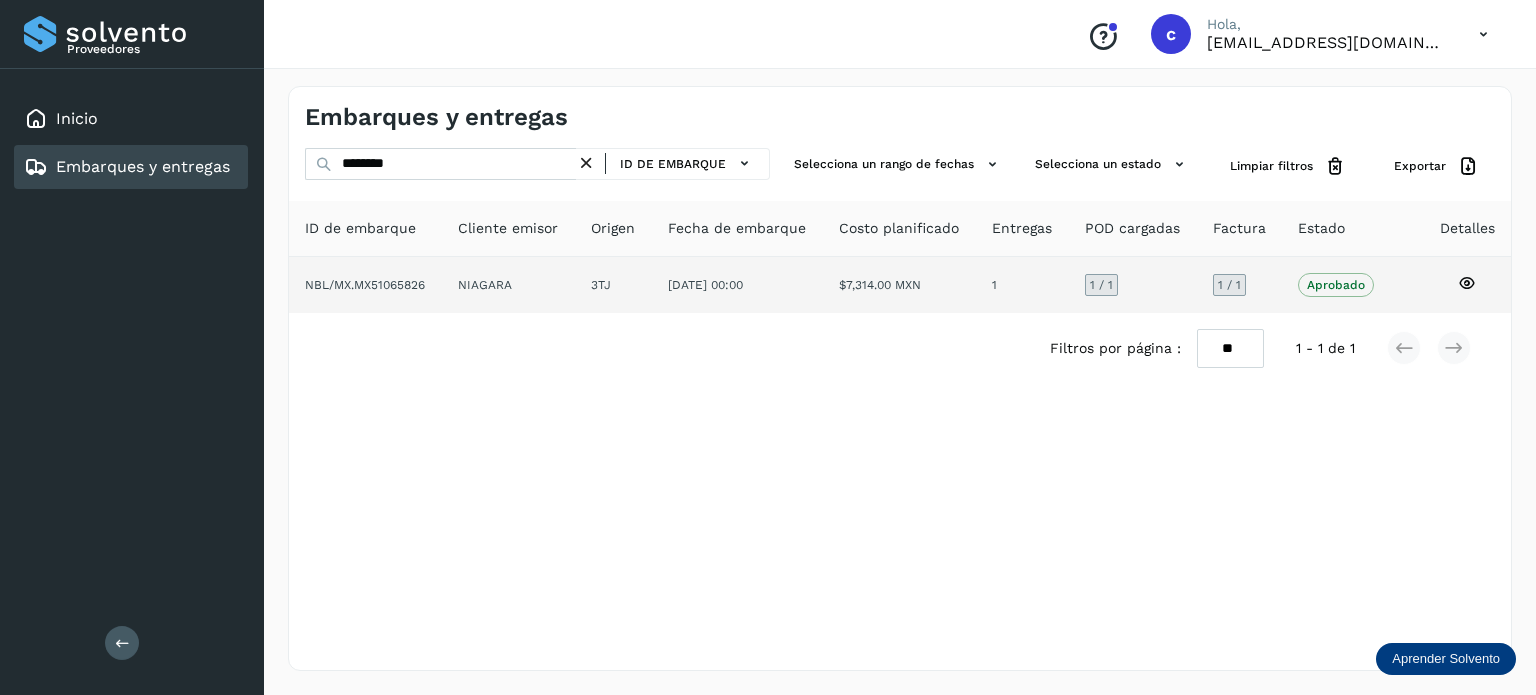click 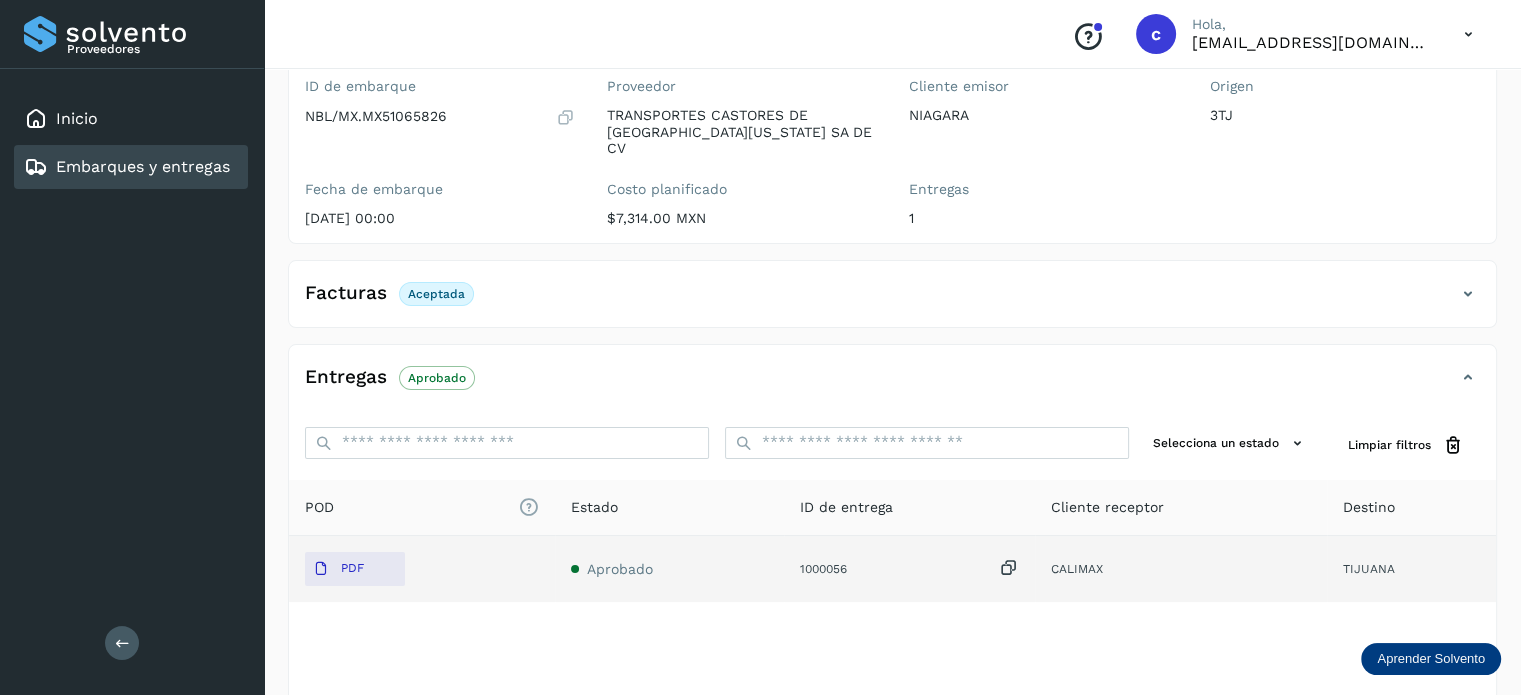scroll, scrollTop: 264, scrollLeft: 0, axis: vertical 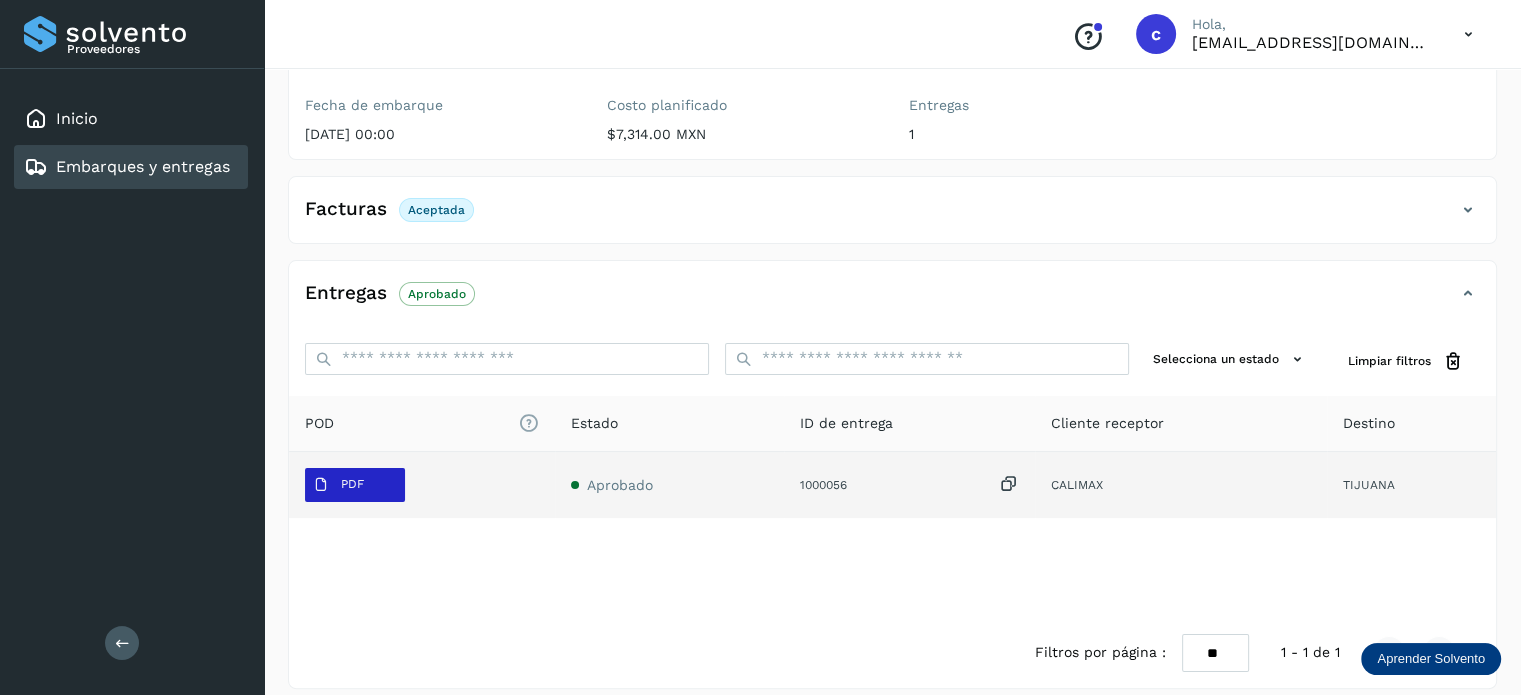 click on "PDF" at bounding box center (355, 485) 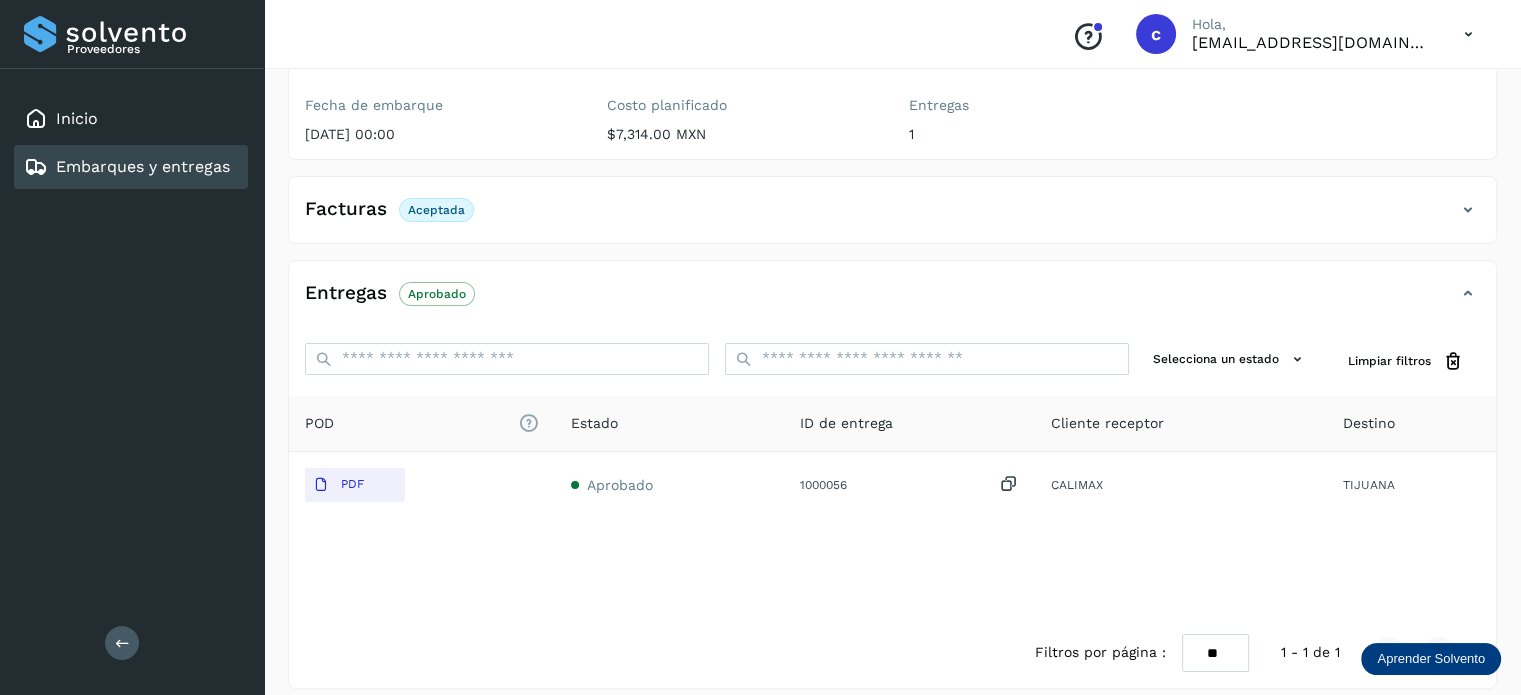 click on "Embarques y entregas" at bounding box center (143, 166) 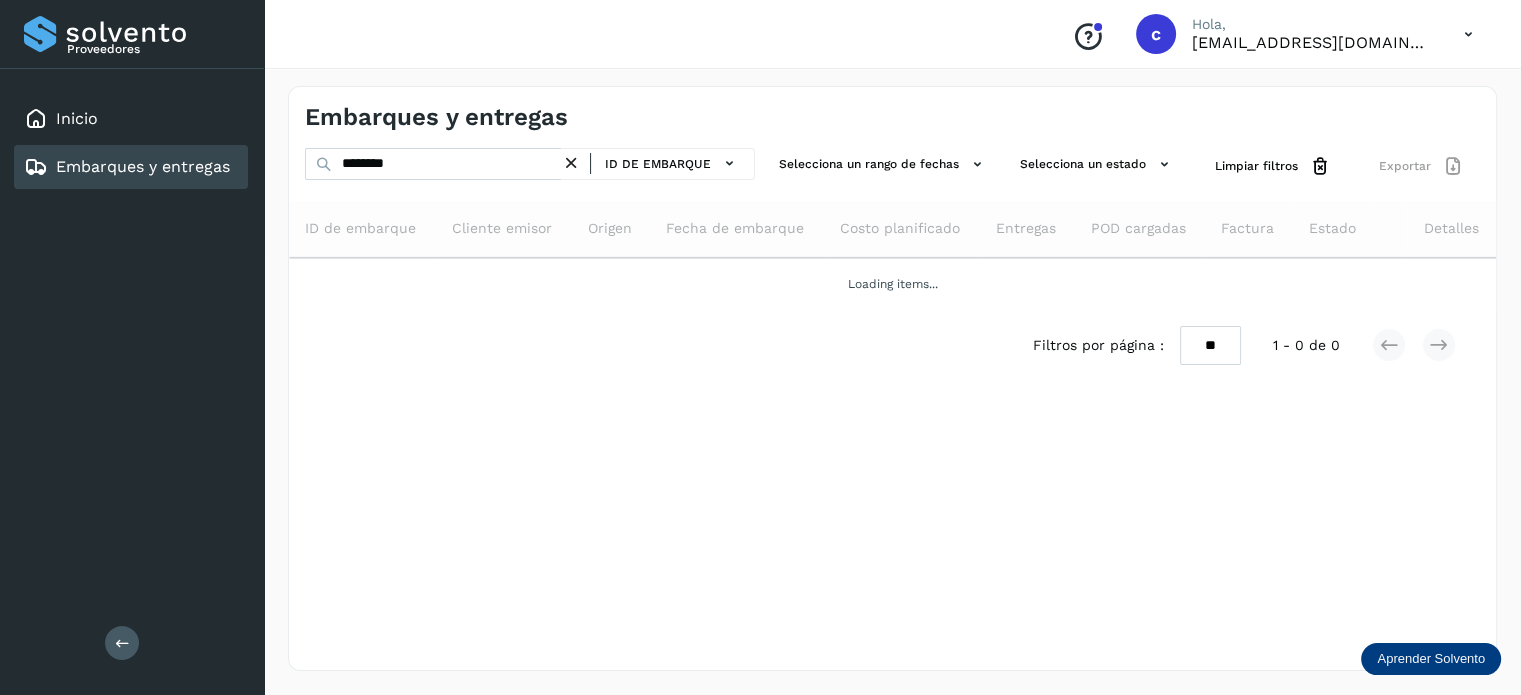 scroll, scrollTop: 0, scrollLeft: 0, axis: both 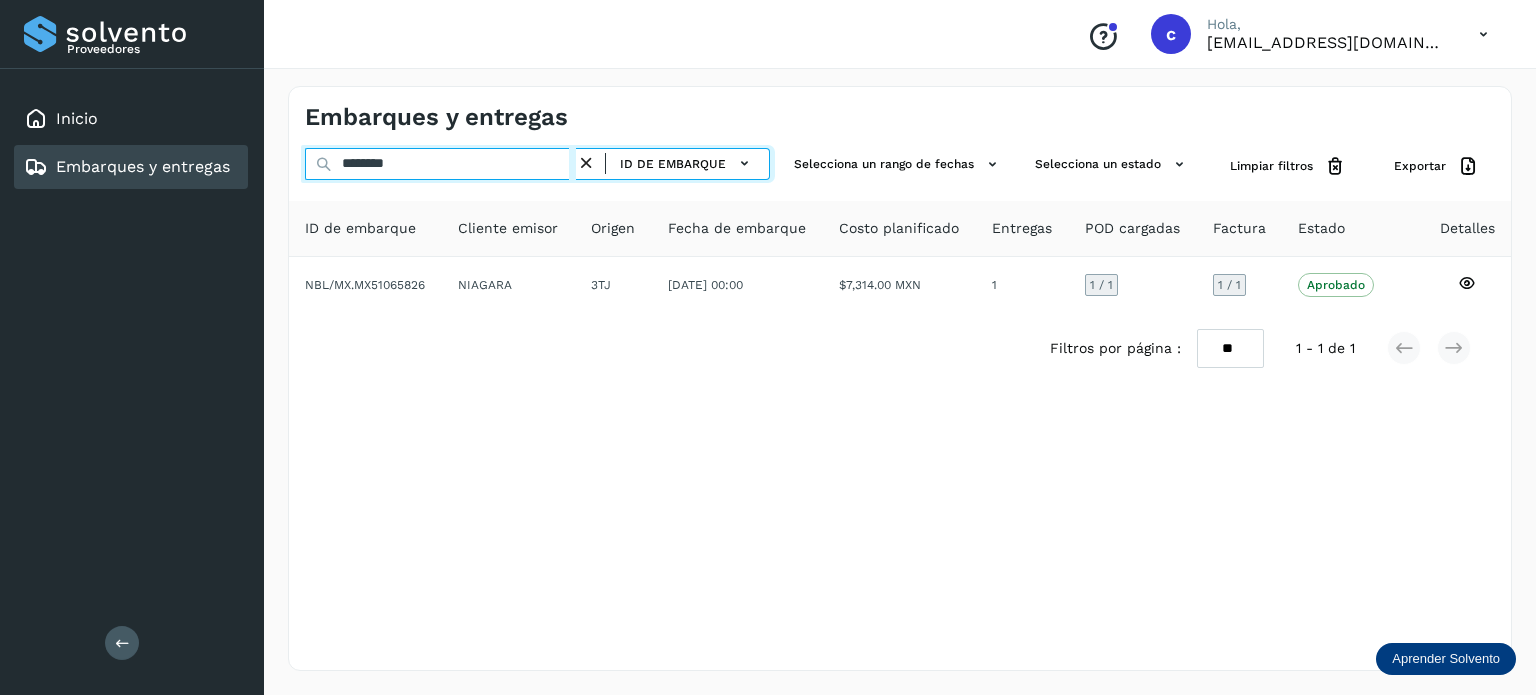 drag, startPoint x: 406, startPoint y: 166, endPoint x: 297, endPoint y: 170, distance: 109.07337 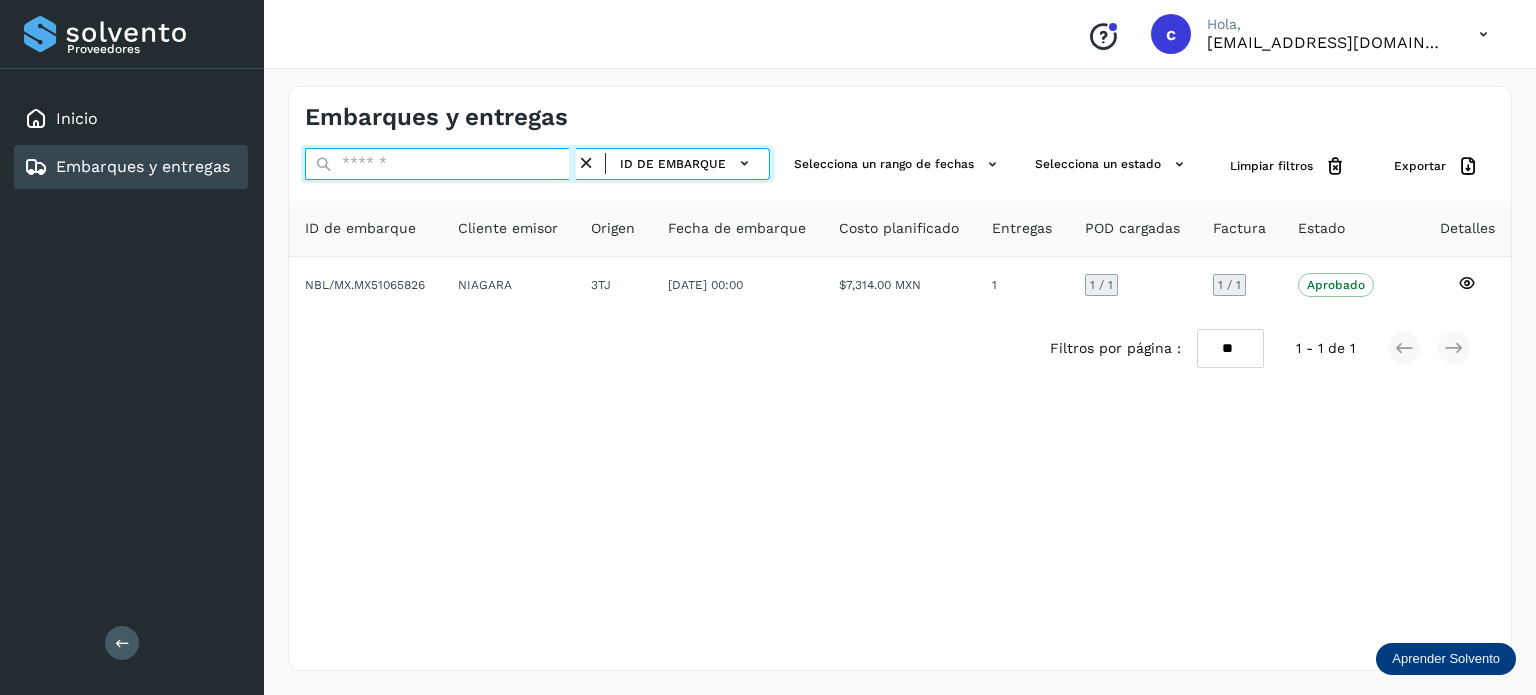 paste on "**********" 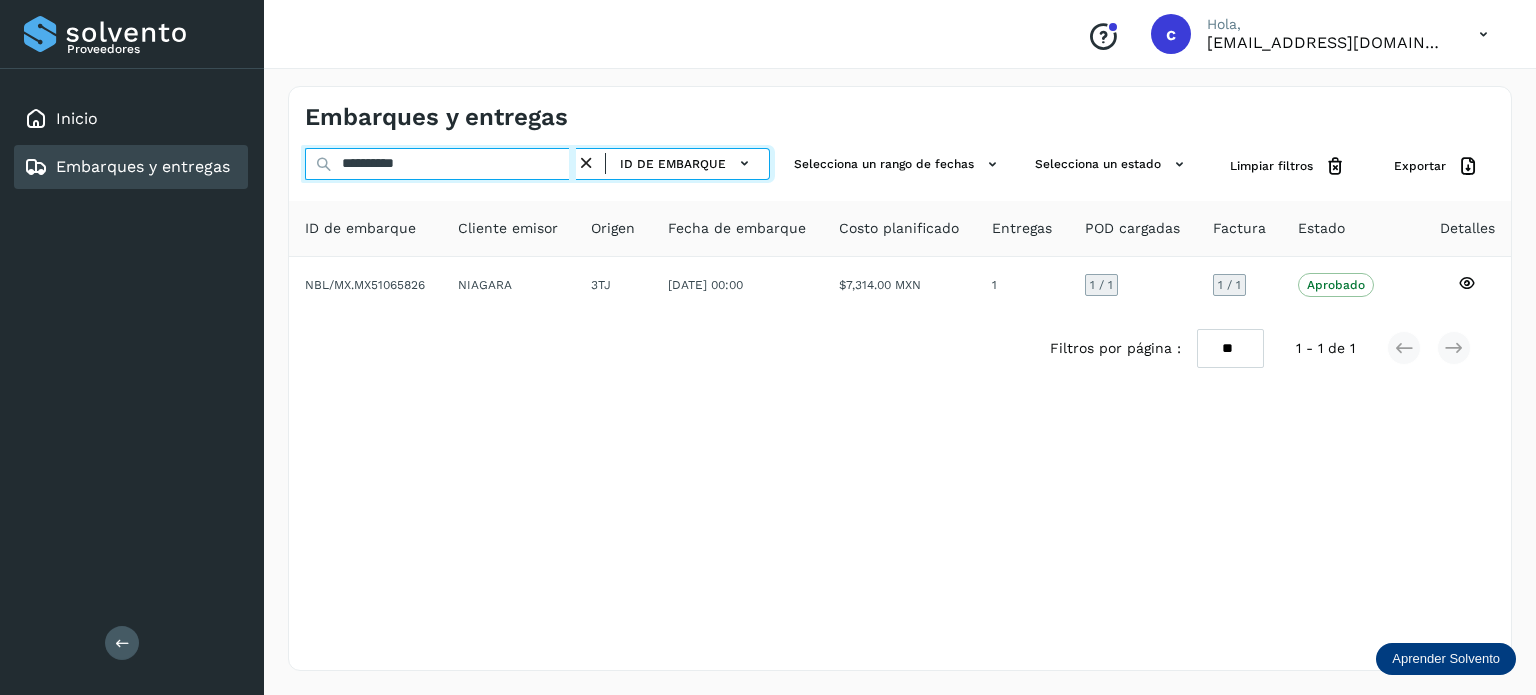 type on "**********" 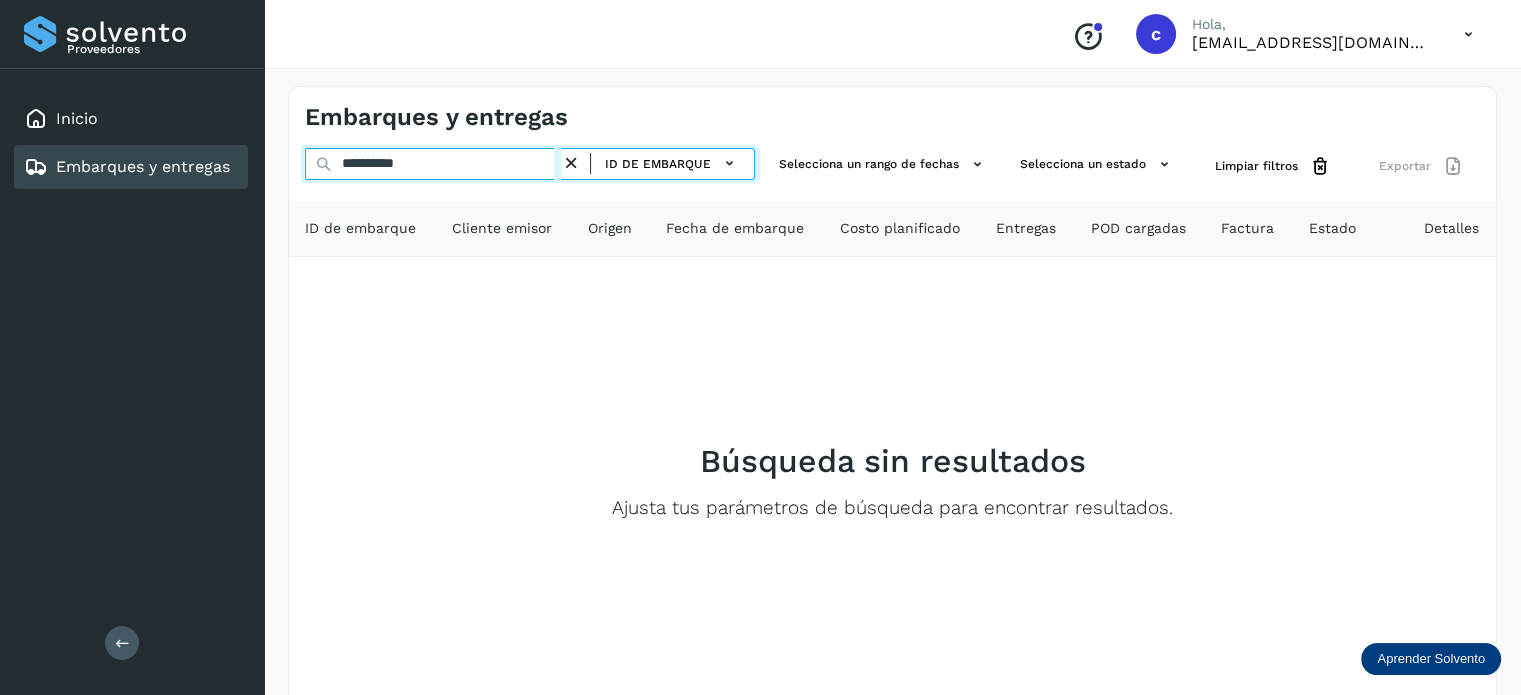 drag, startPoint x: 450, startPoint y: 171, endPoint x: 280, endPoint y: 180, distance: 170.23807 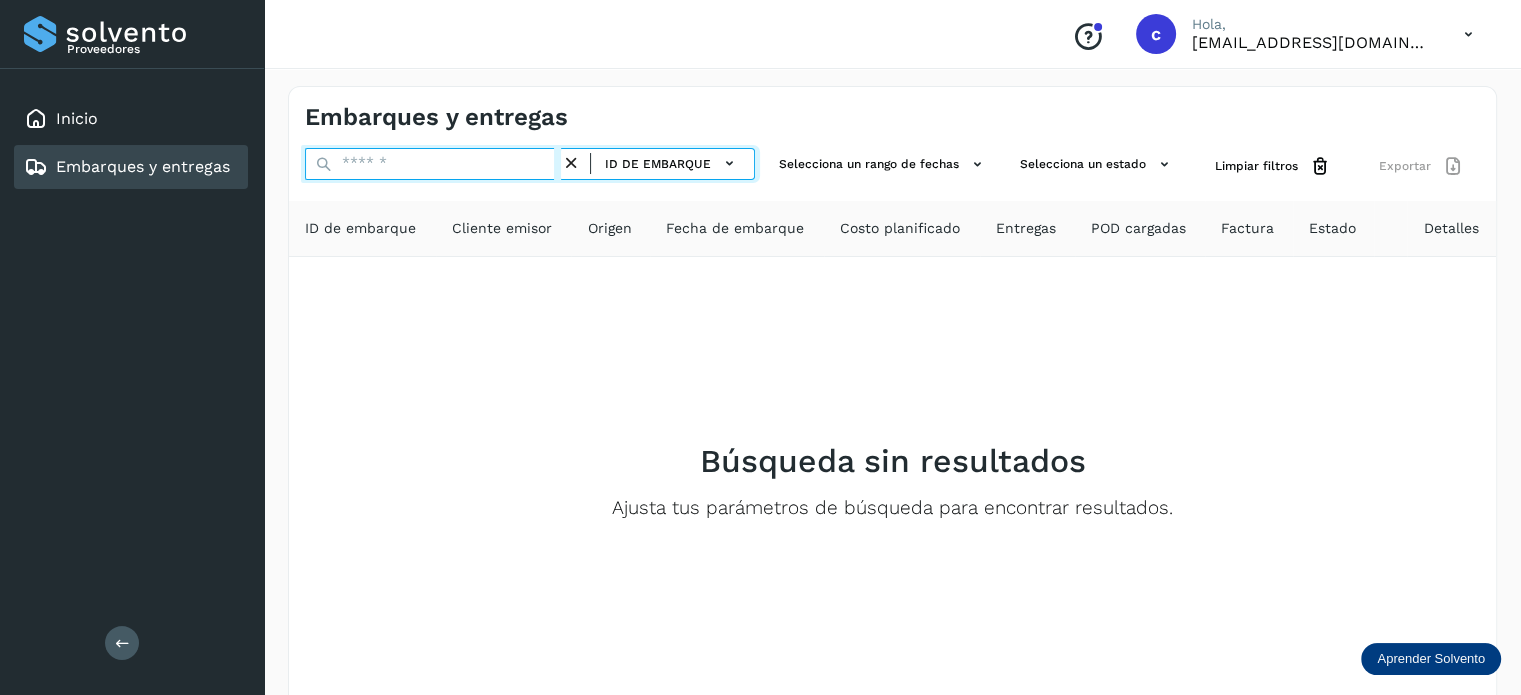 paste on "********" 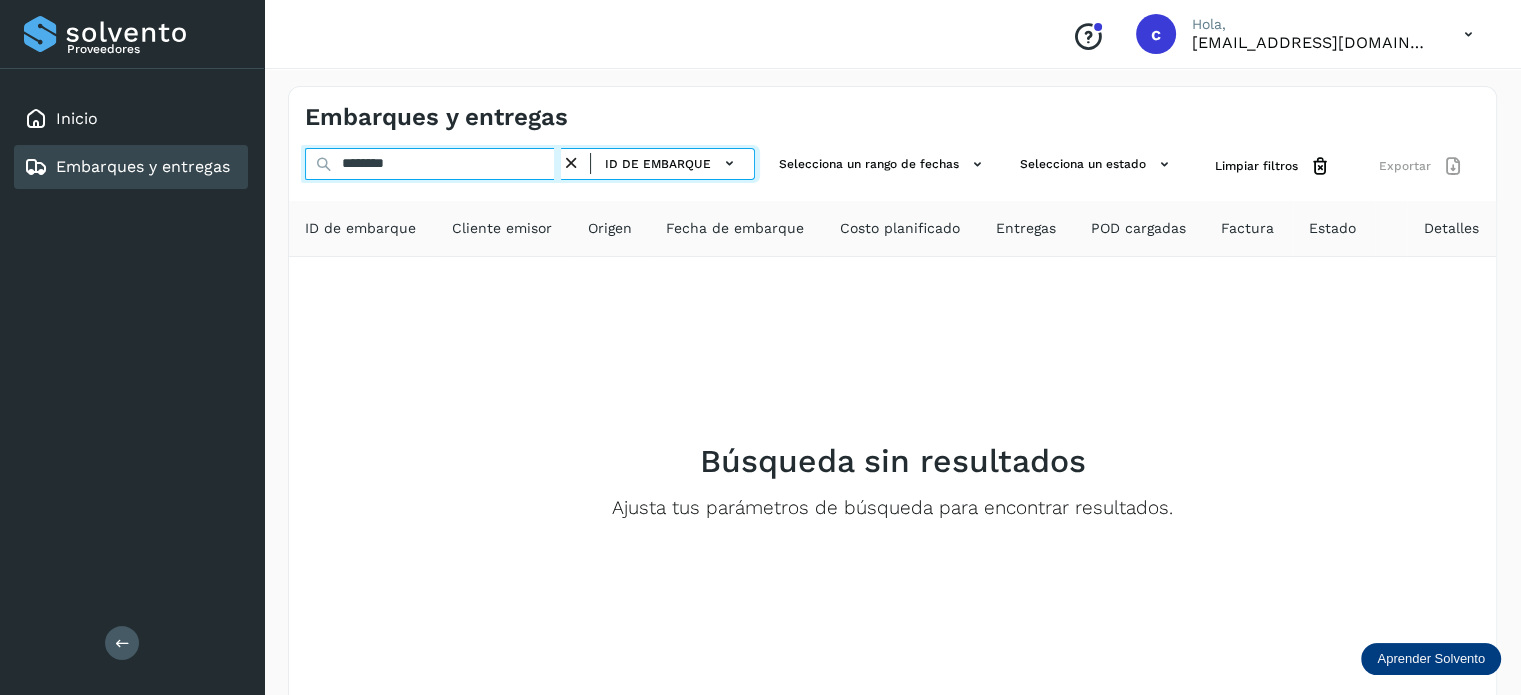 type on "********" 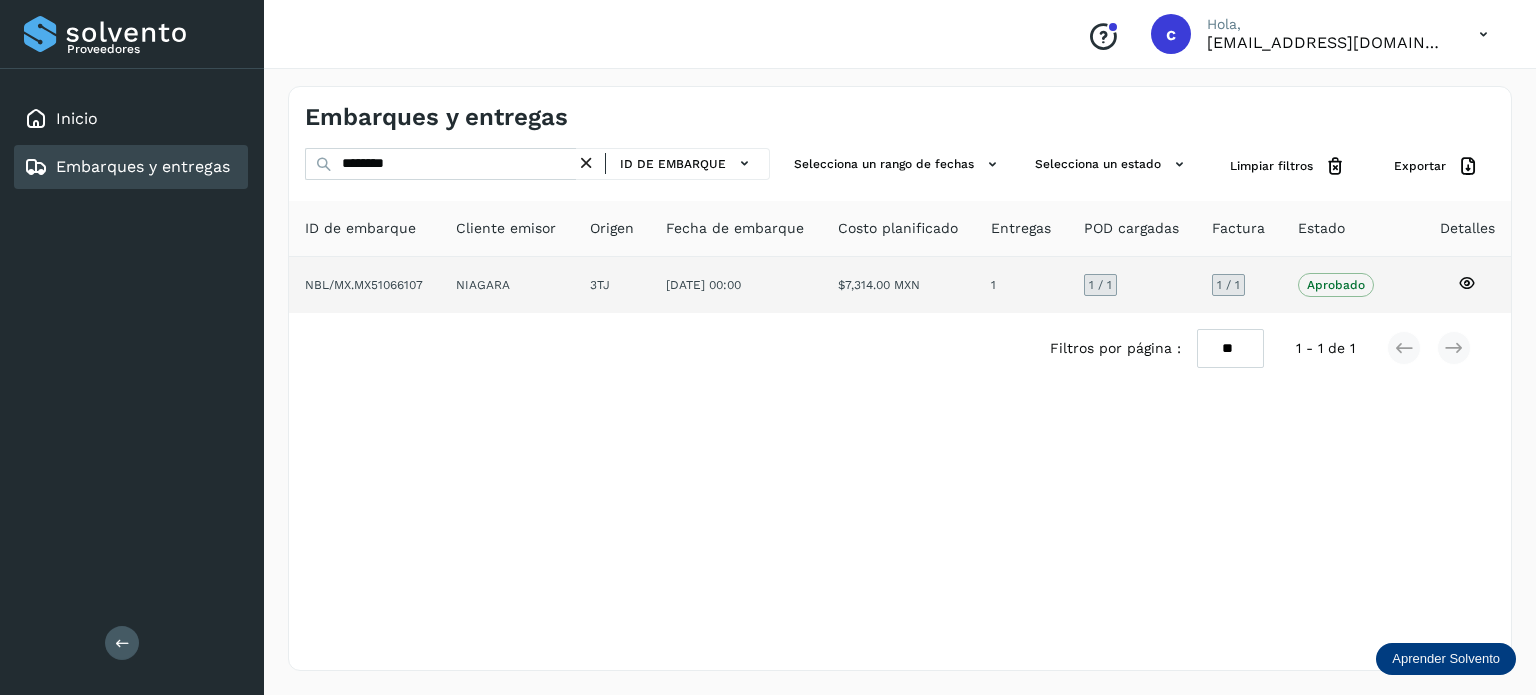 click 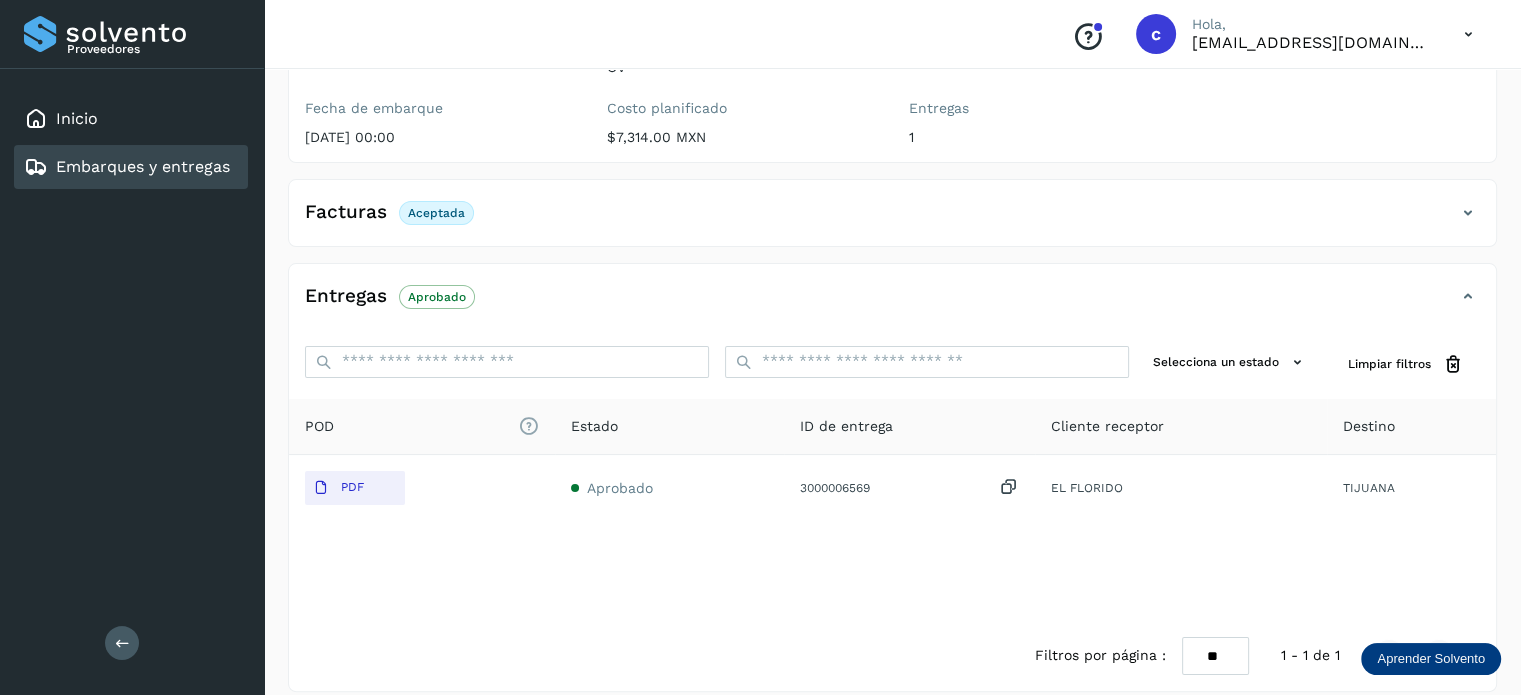 scroll, scrollTop: 264, scrollLeft: 0, axis: vertical 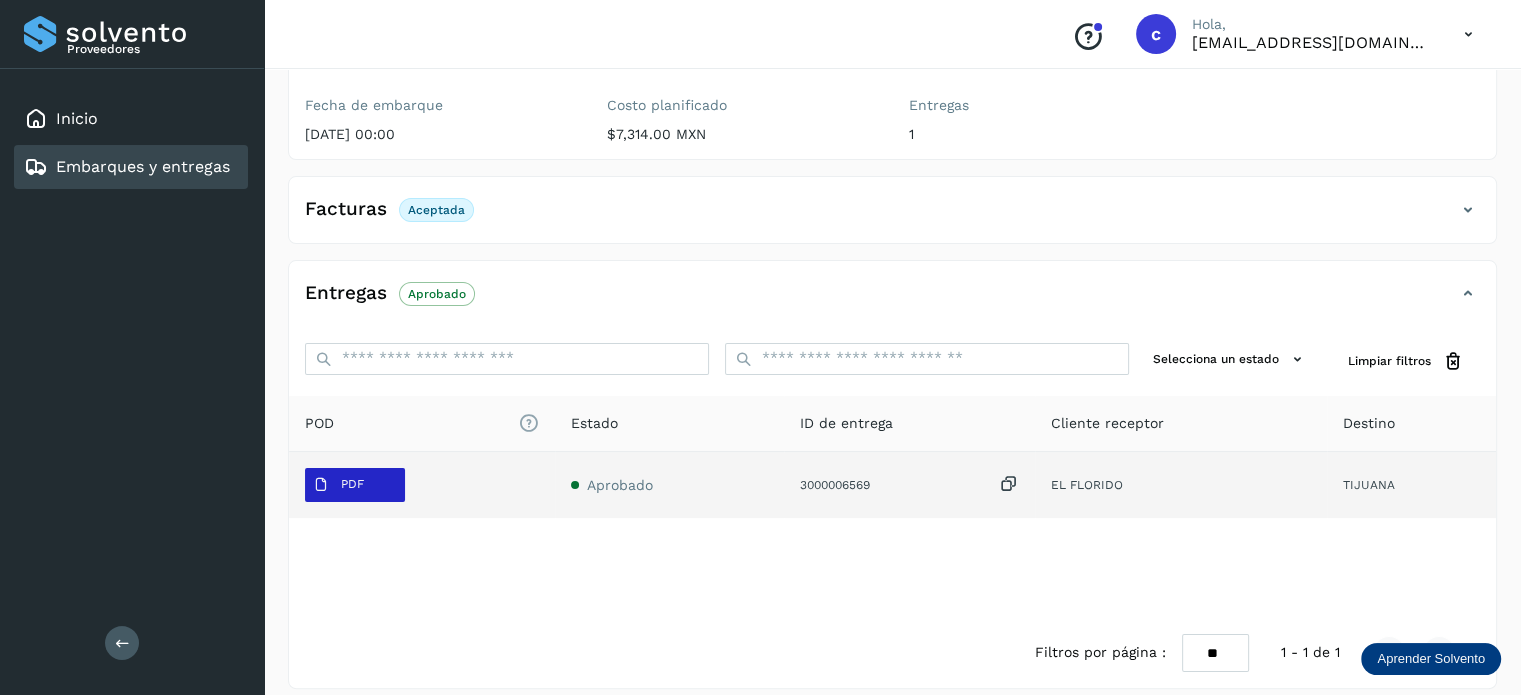 click on "PDF" at bounding box center [355, 485] 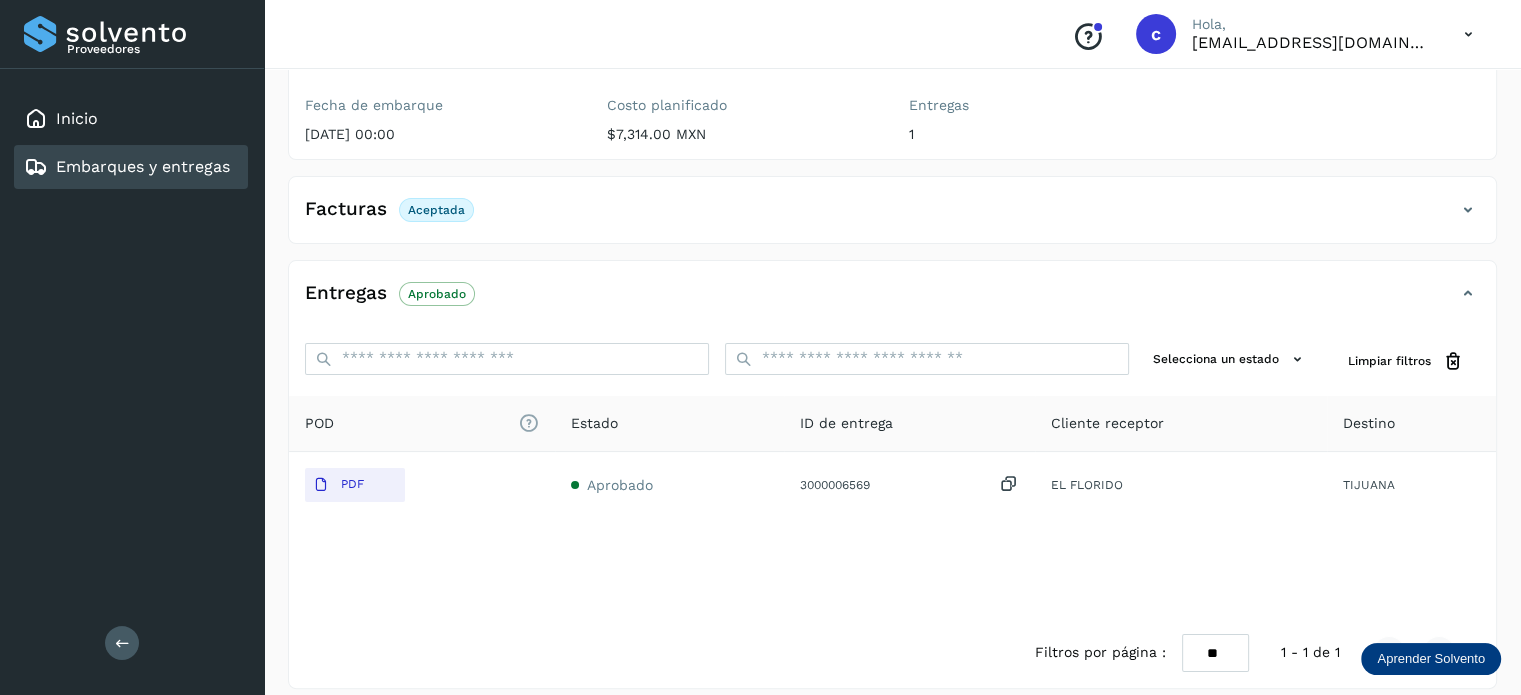 drag, startPoint x: 192, startPoint y: 163, endPoint x: 216, endPoint y: 167, distance: 24.33105 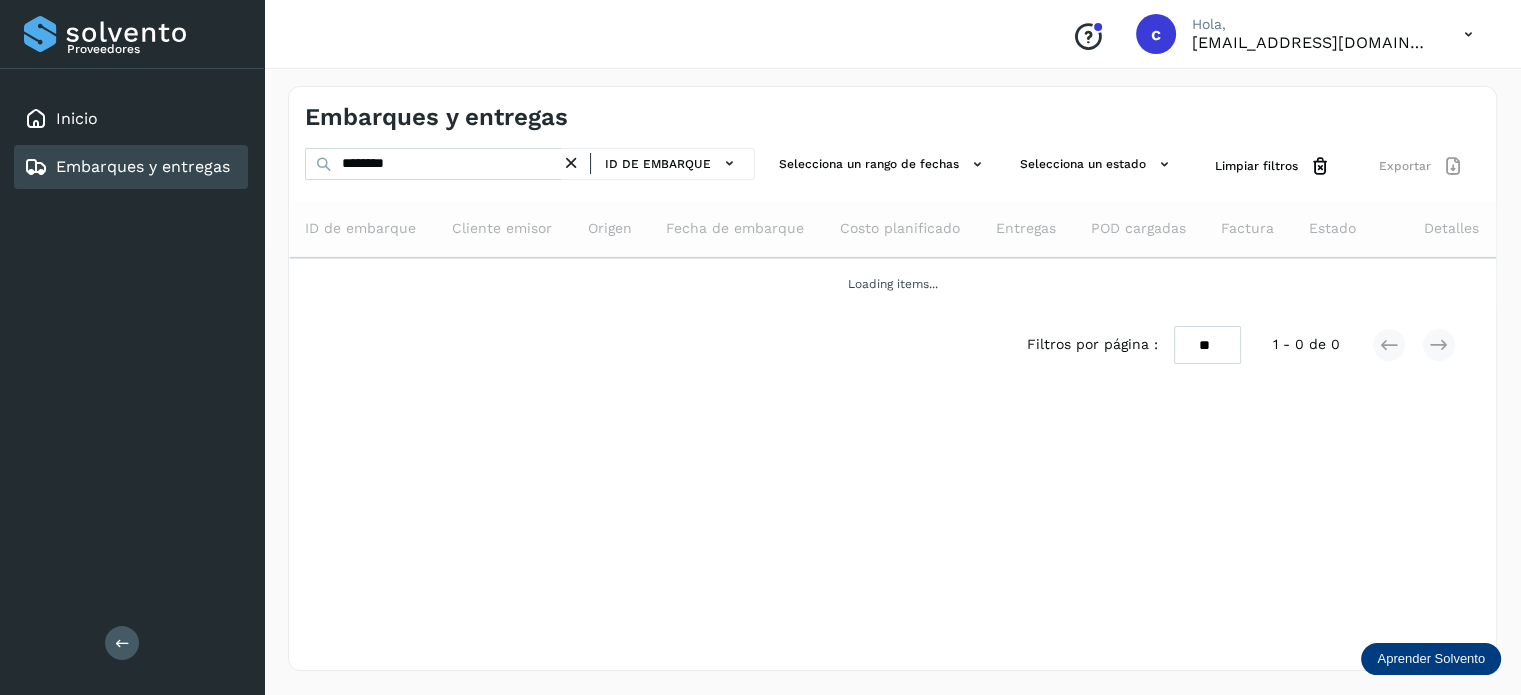 scroll, scrollTop: 0, scrollLeft: 0, axis: both 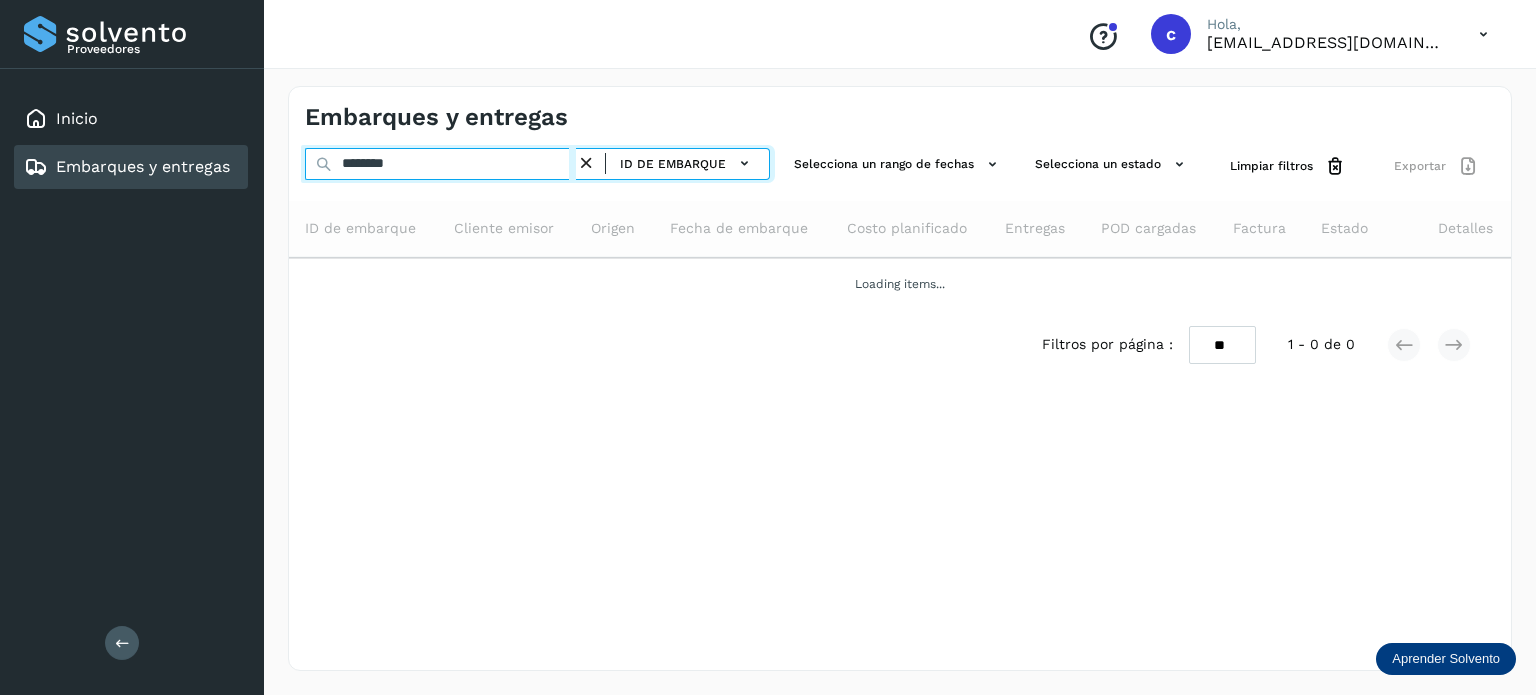 drag, startPoint x: 336, startPoint y: 159, endPoint x: 304, endPoint y: 163, distance: 32.24903 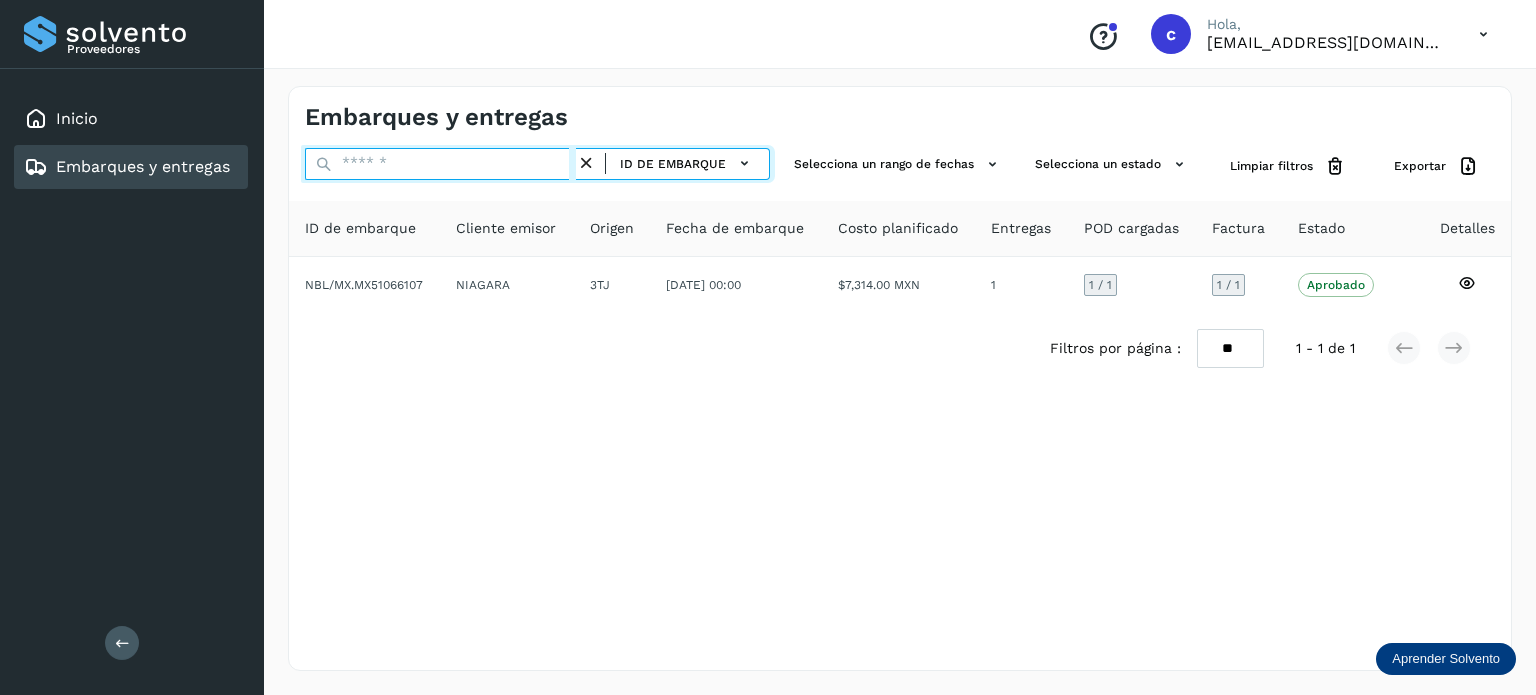 paste on "**********" 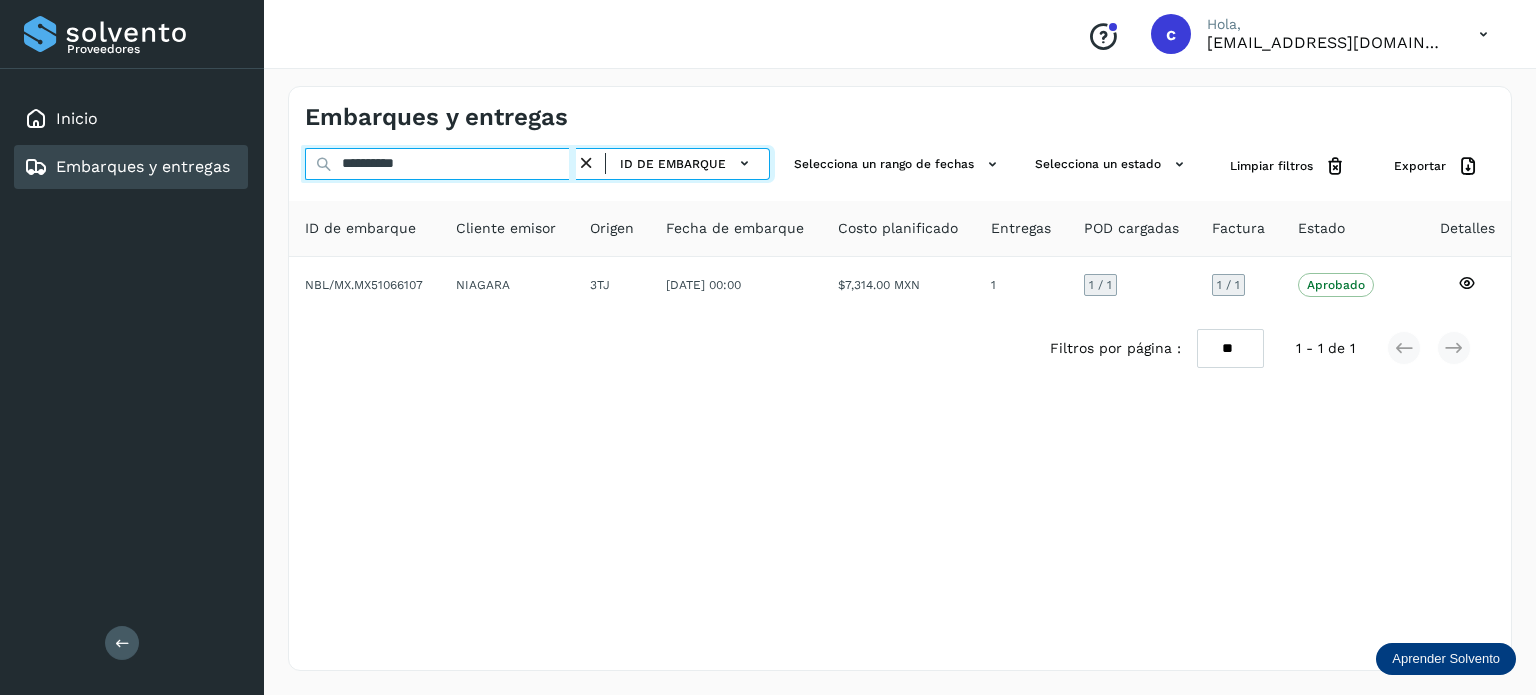 type on "**********" 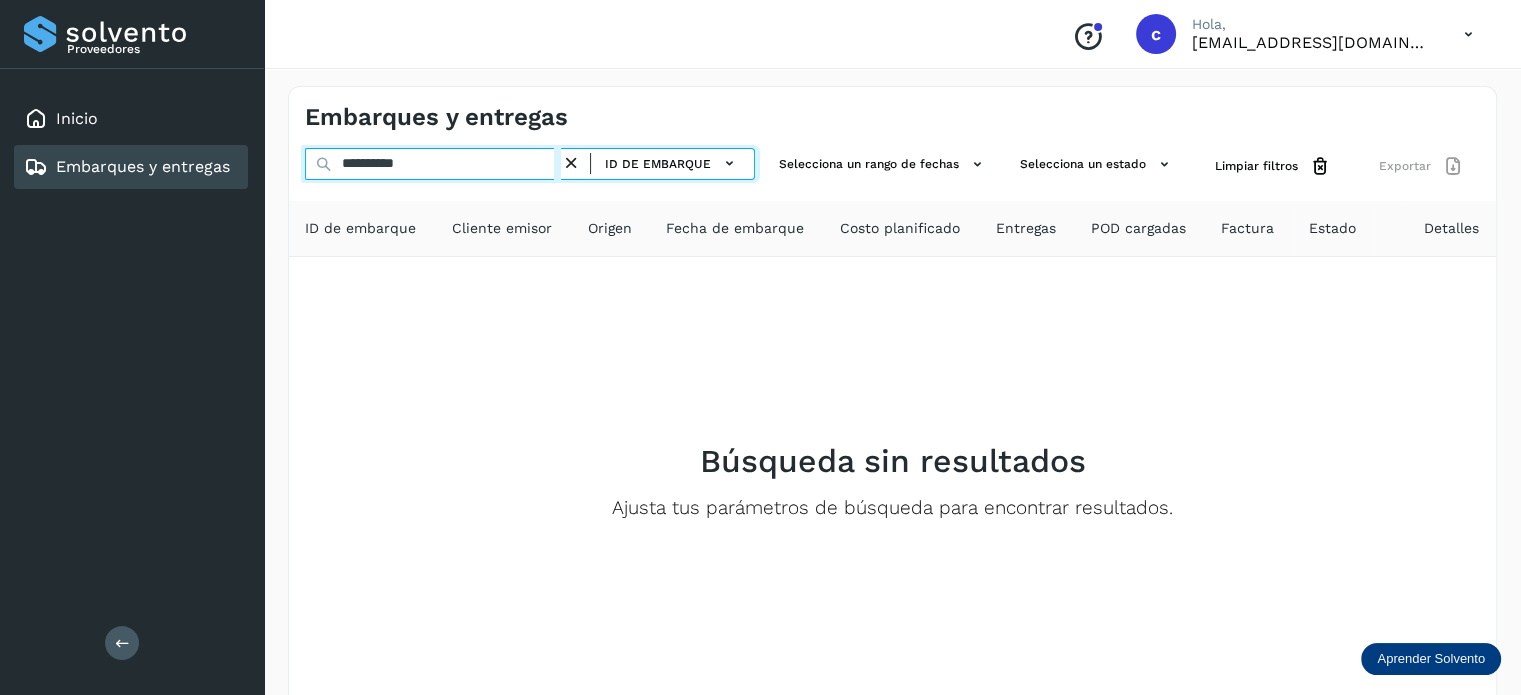 drag, startPoint x: 372, startPoint y: 152, endPoint x: 187, endPoint y: 167, distance: 185.60712 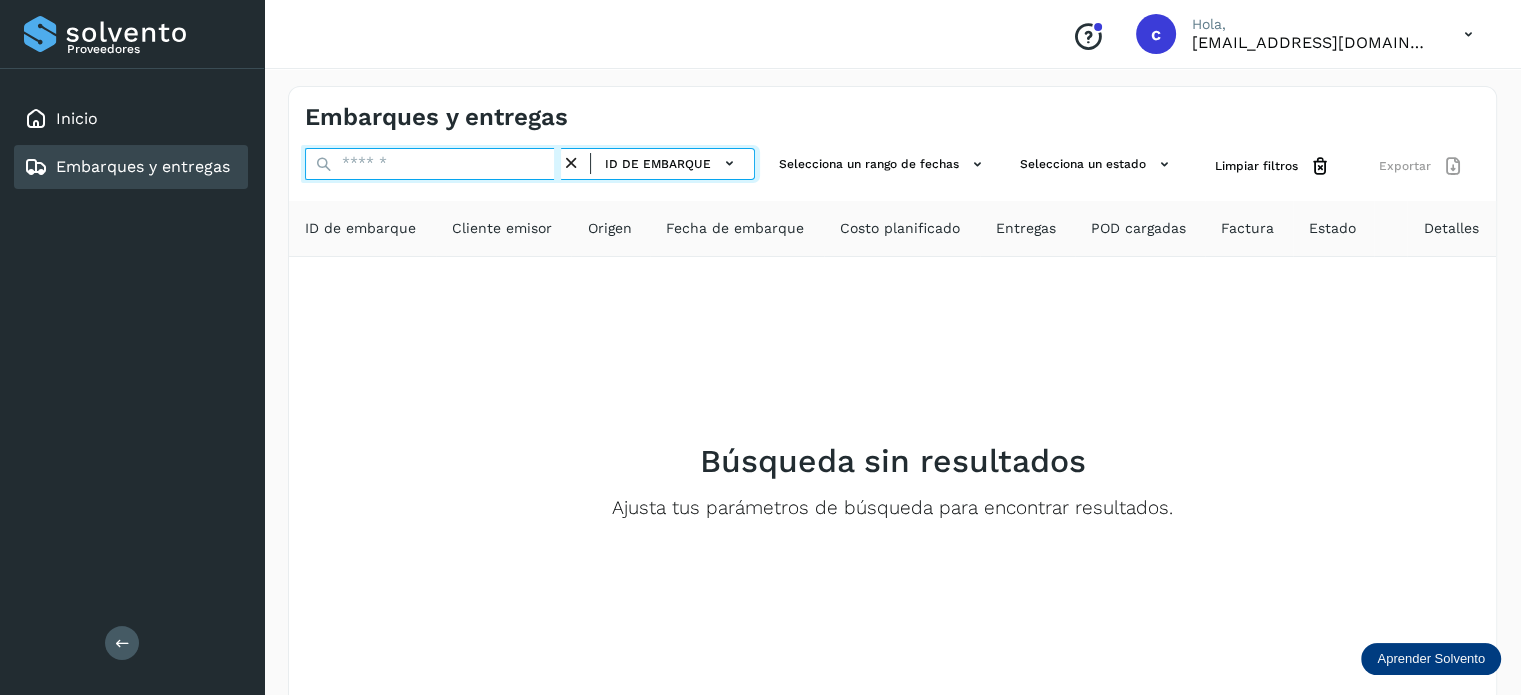 paste on "********" 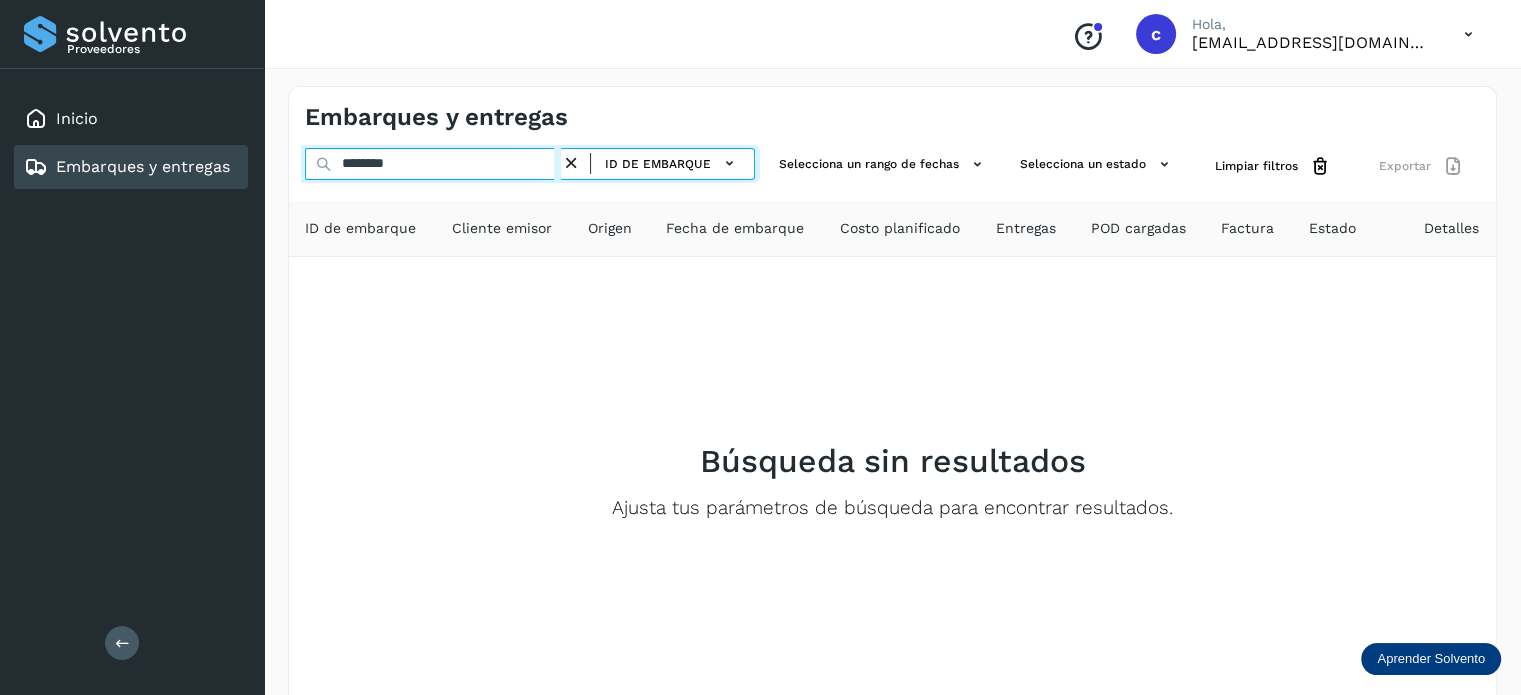 type on "********" 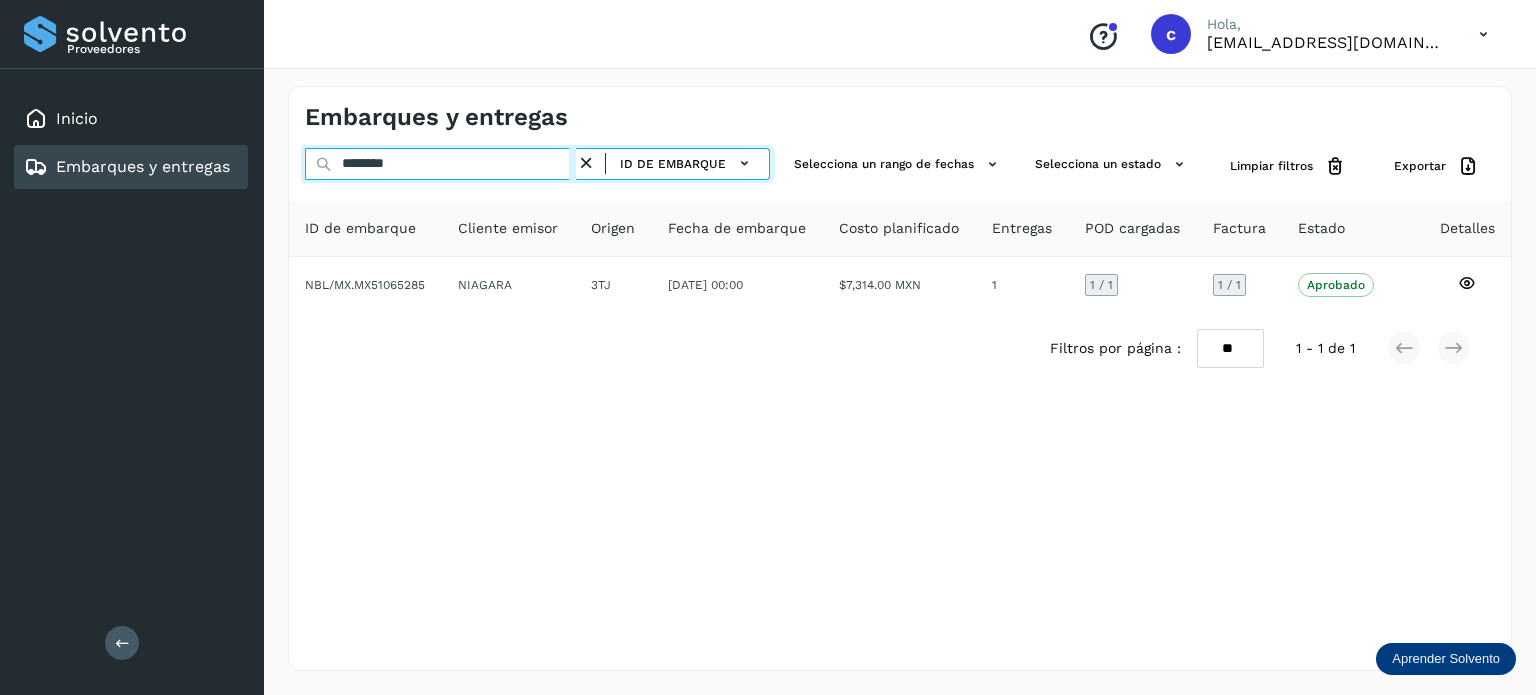 click on "Embarques y entregas ******** ID de embarque Selecciona un rango de fechas  Selecciona un estado Limpiar filtros Exportar ID de embarque Cliente emisor Origen Fecha de embarque Costo planificado Entregas POD cargadas Factura Estado Detalles NBL/MX.MX51065285 NIAGARA 3TJ [DATE] 00:00  $7,314.00 MXN  1 1  / 1 1 / 1 Aprobado
Verifica el estado de la factura o entregas asociadas a este embarque
Filtros por página : ** ** ** 1 - 1 de 1" at bounding box center (900, 378) 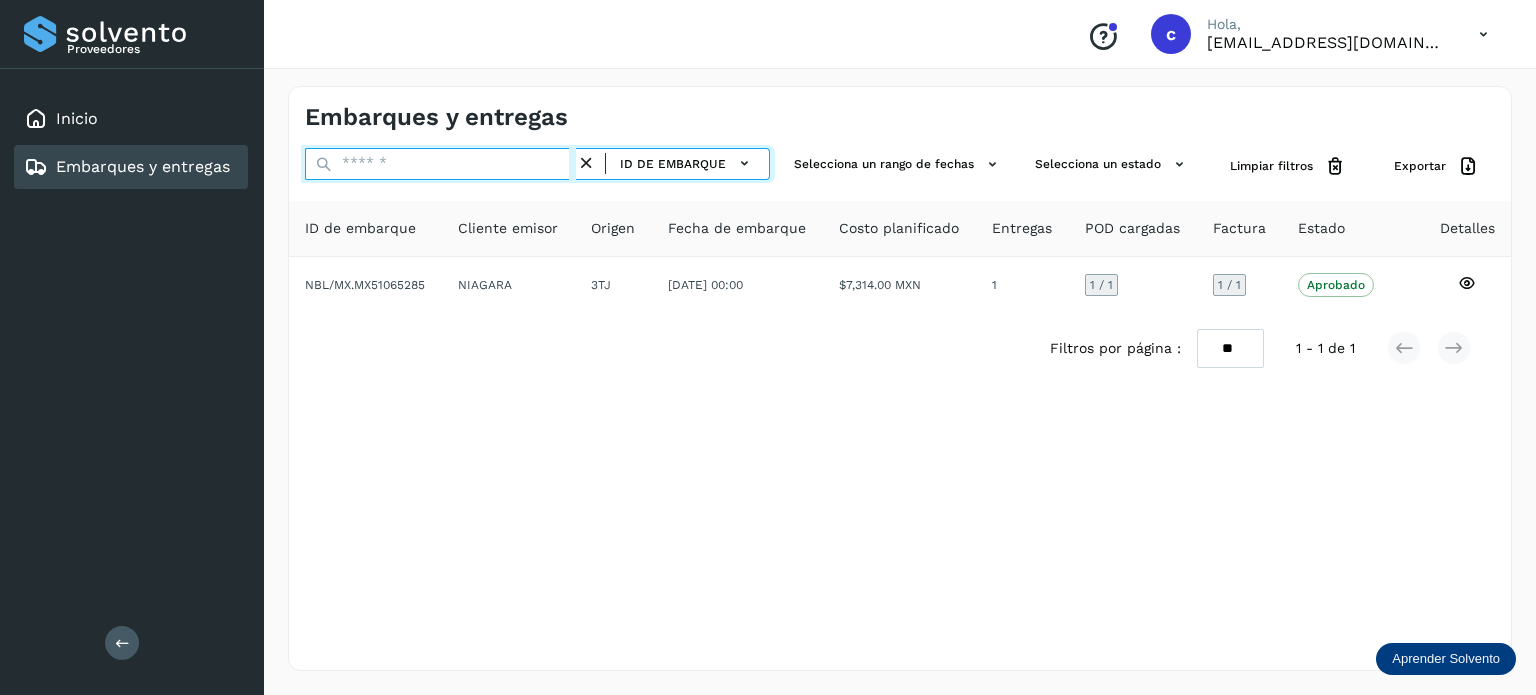 paste on "********" 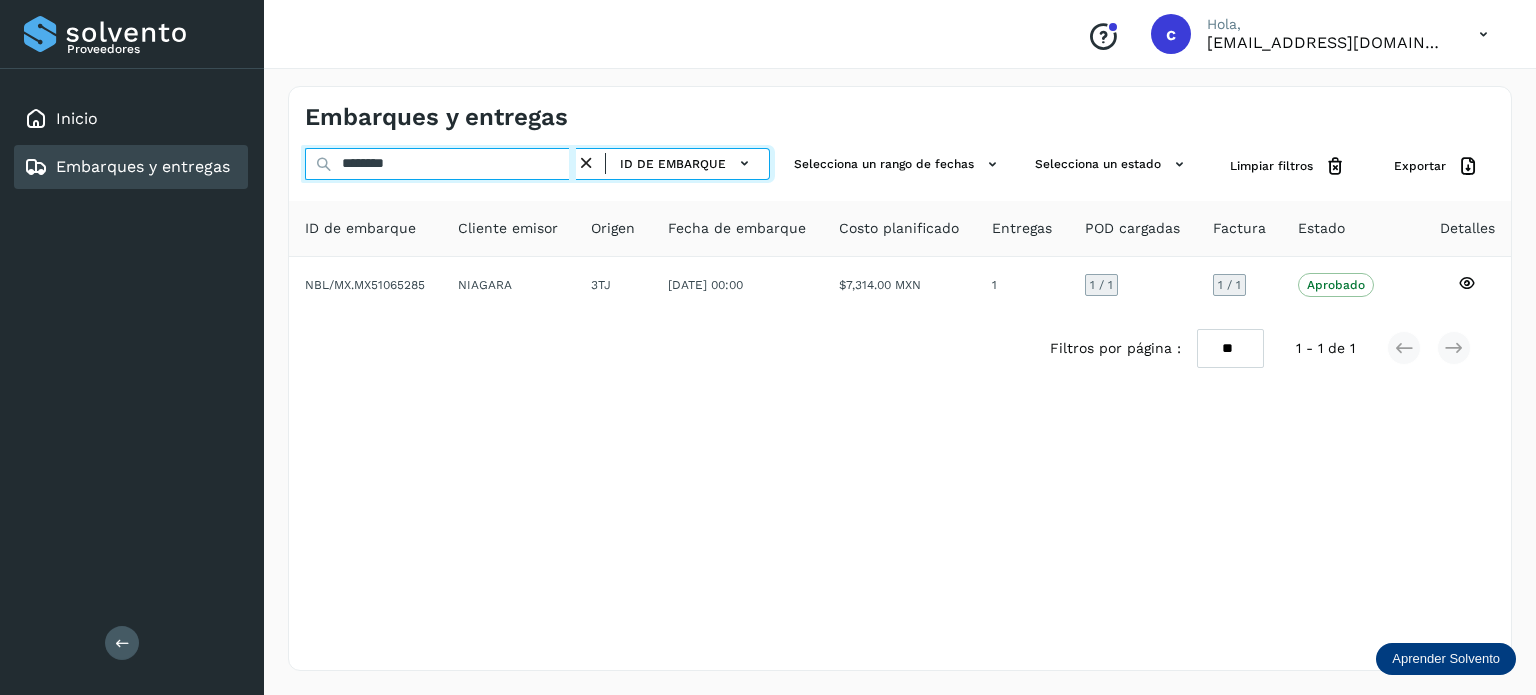 type on "********" 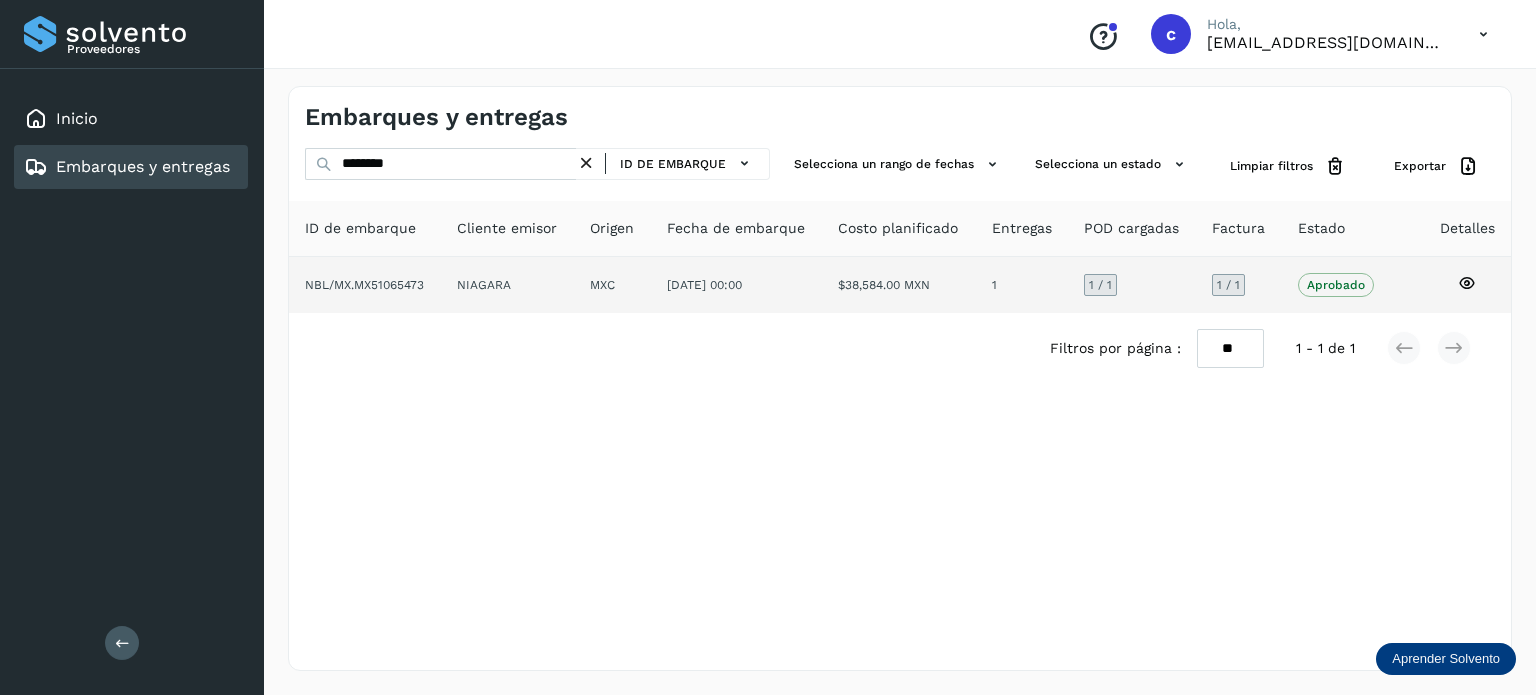 click 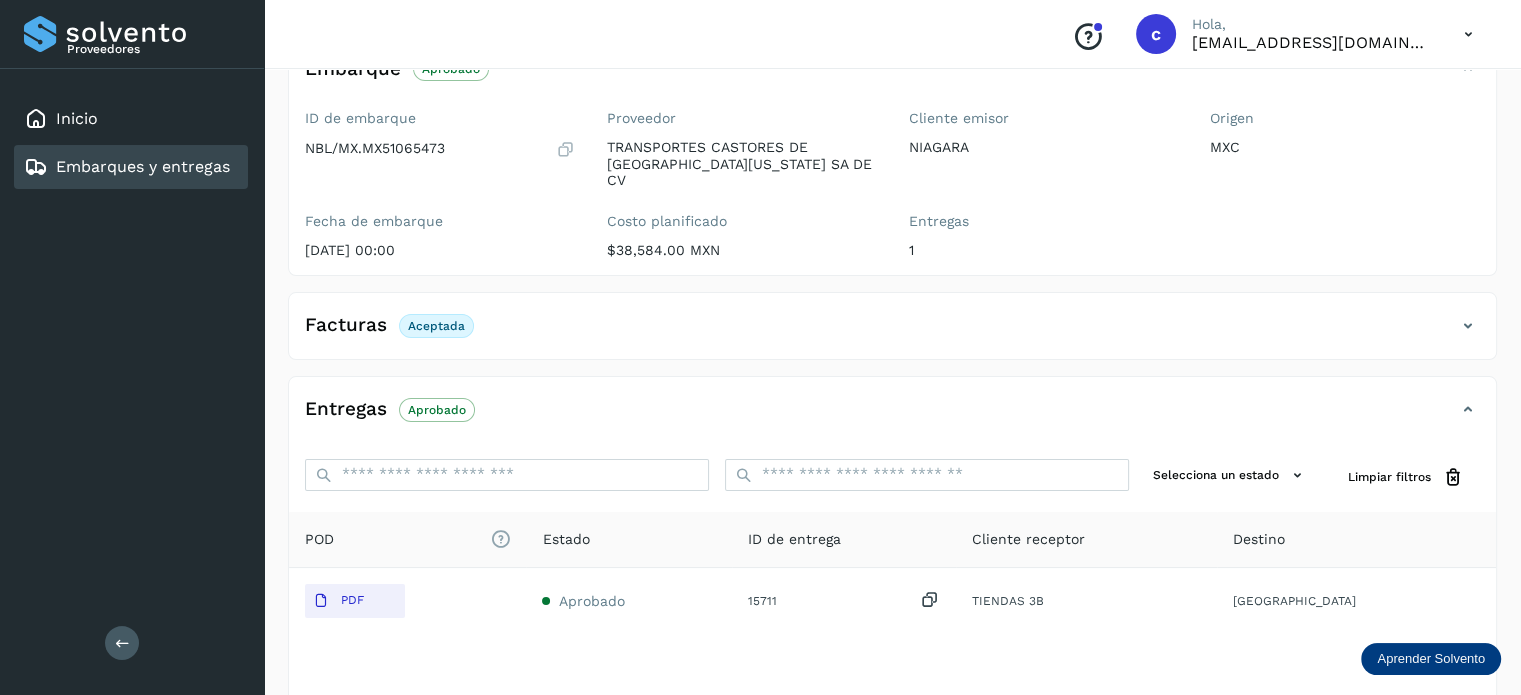 scroll, scrollTop: 264, scrollLeft: 0, axis: vertical 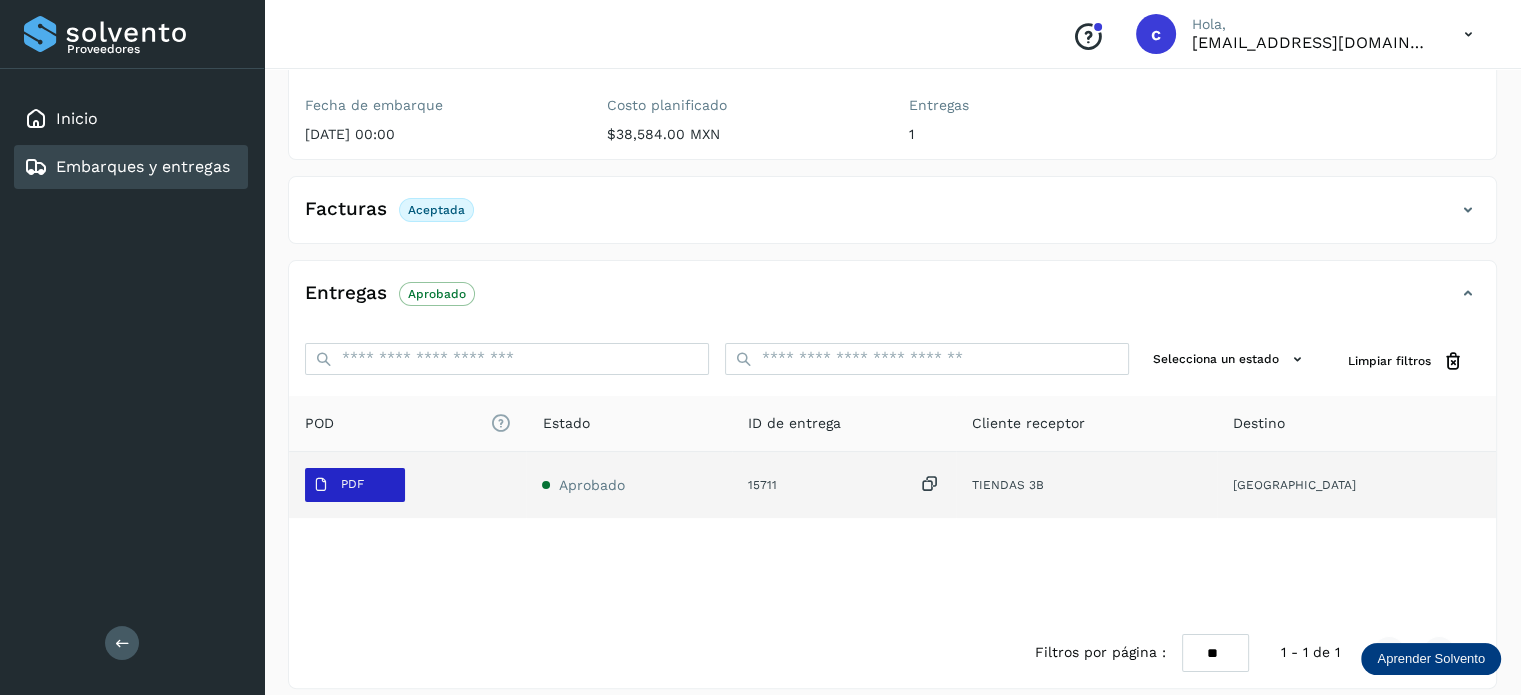 click on "PDF" at bounding box center (338, 485) 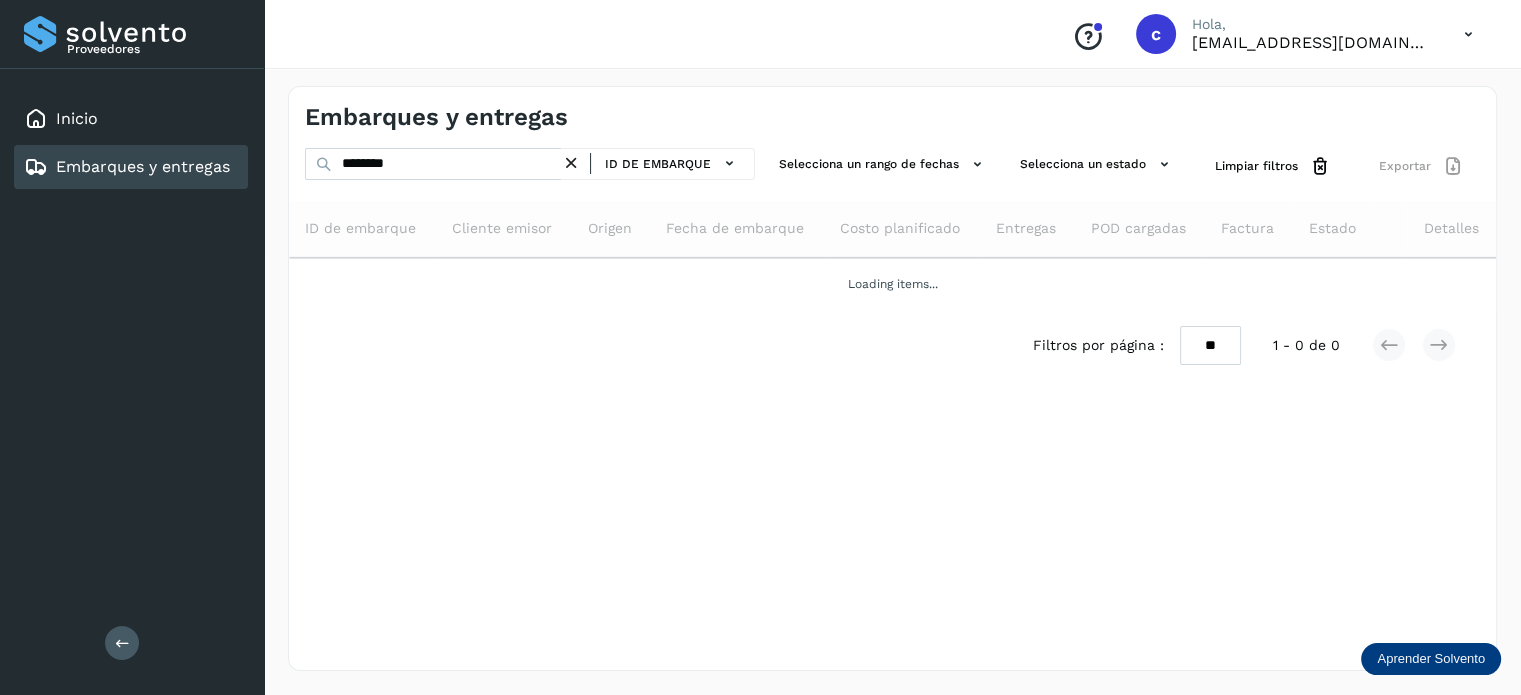 scroll, scrollTop: 0, scrollLeft: 0, axis: both 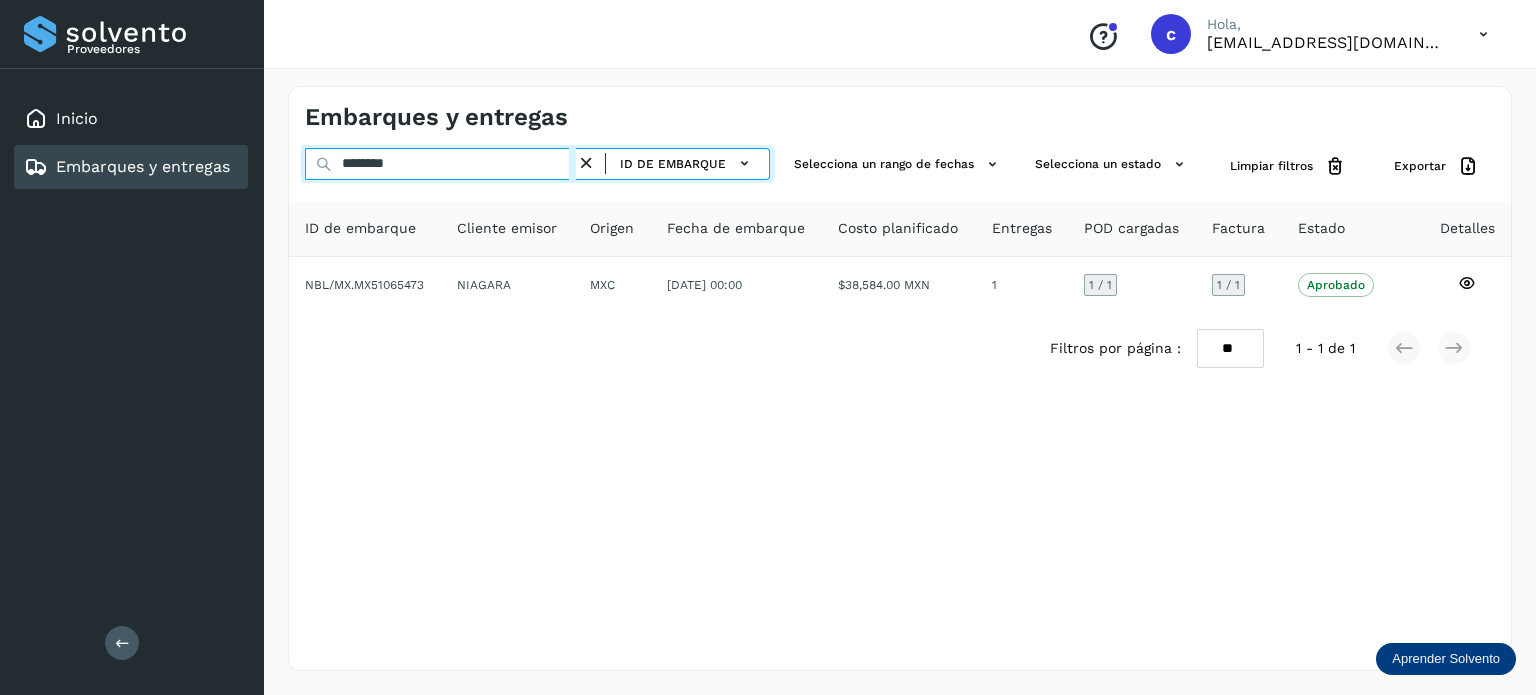 drag, startPoint x: 298, startPoint y: 163, endPoint x: 256, endPoint y: 199, distance: 55.31727 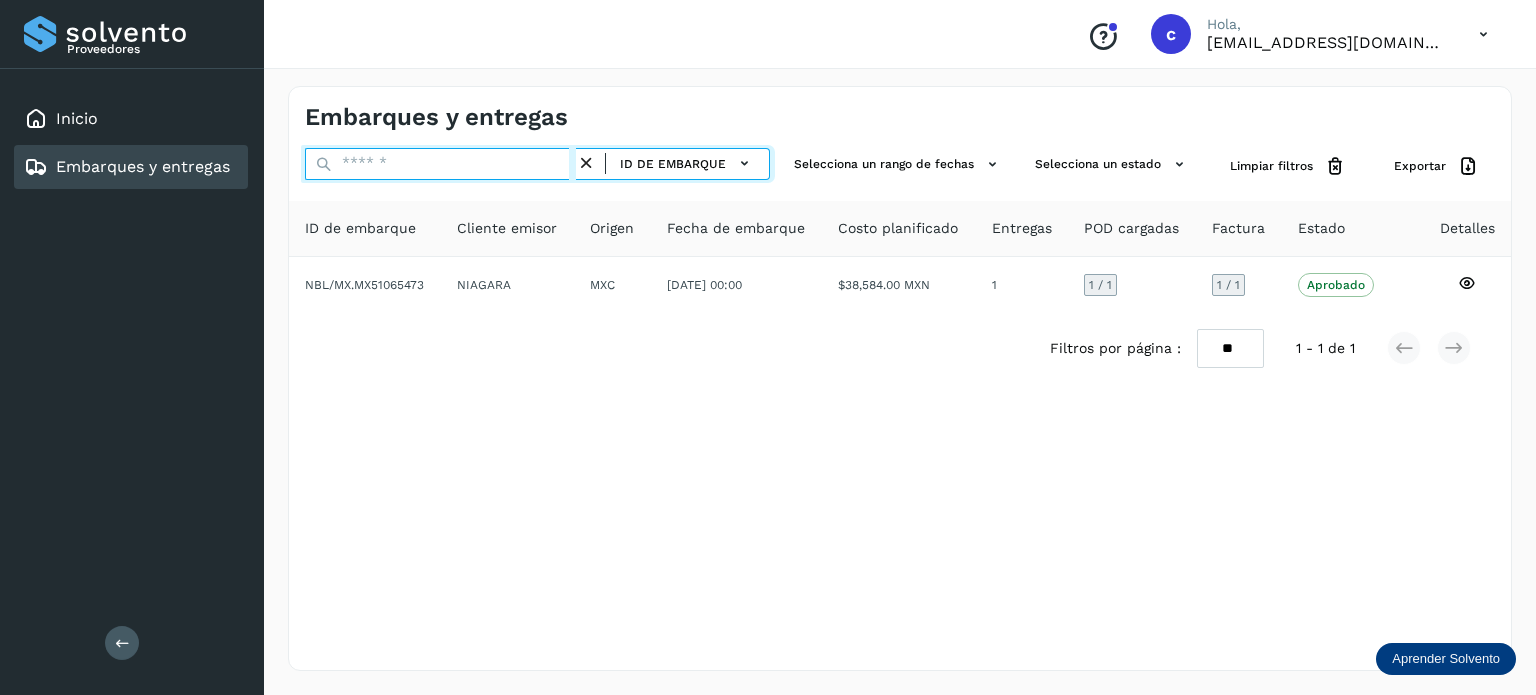 paste on "********" 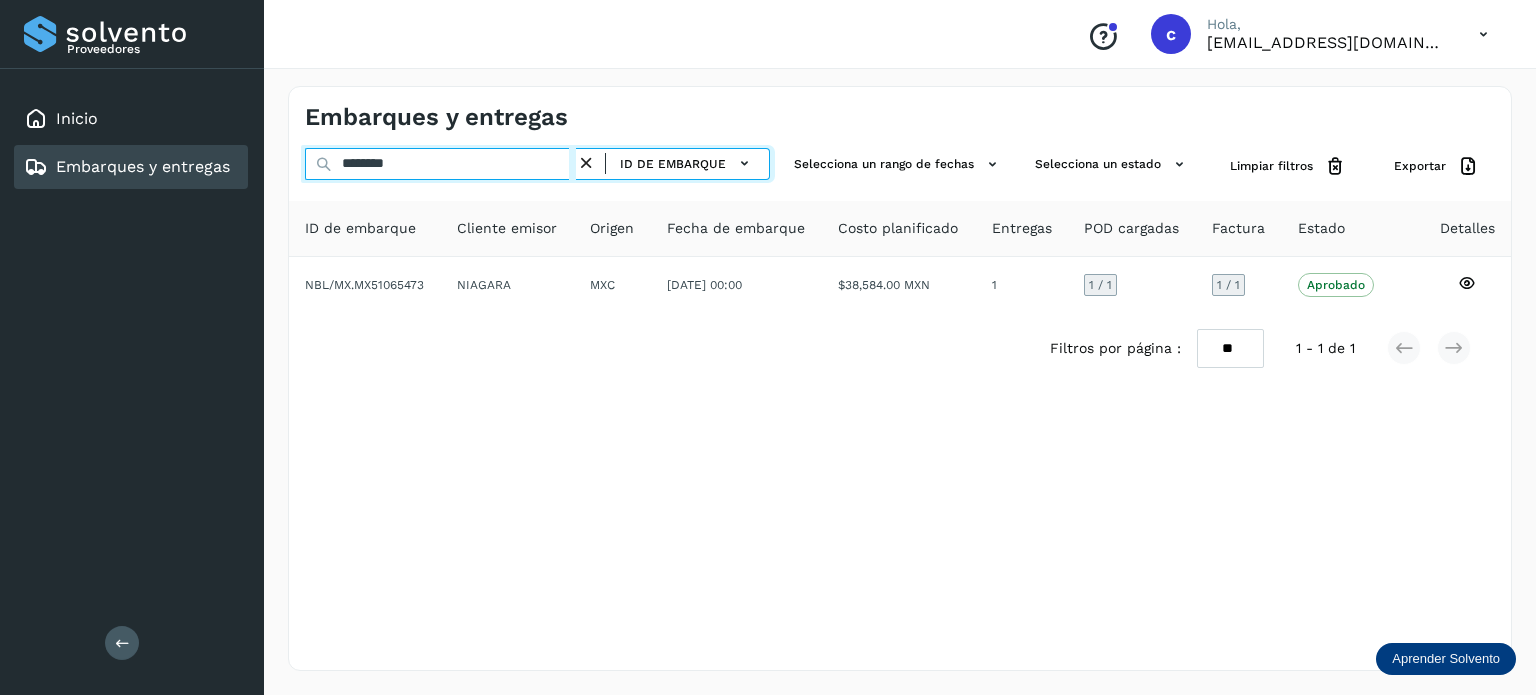 type on "********" 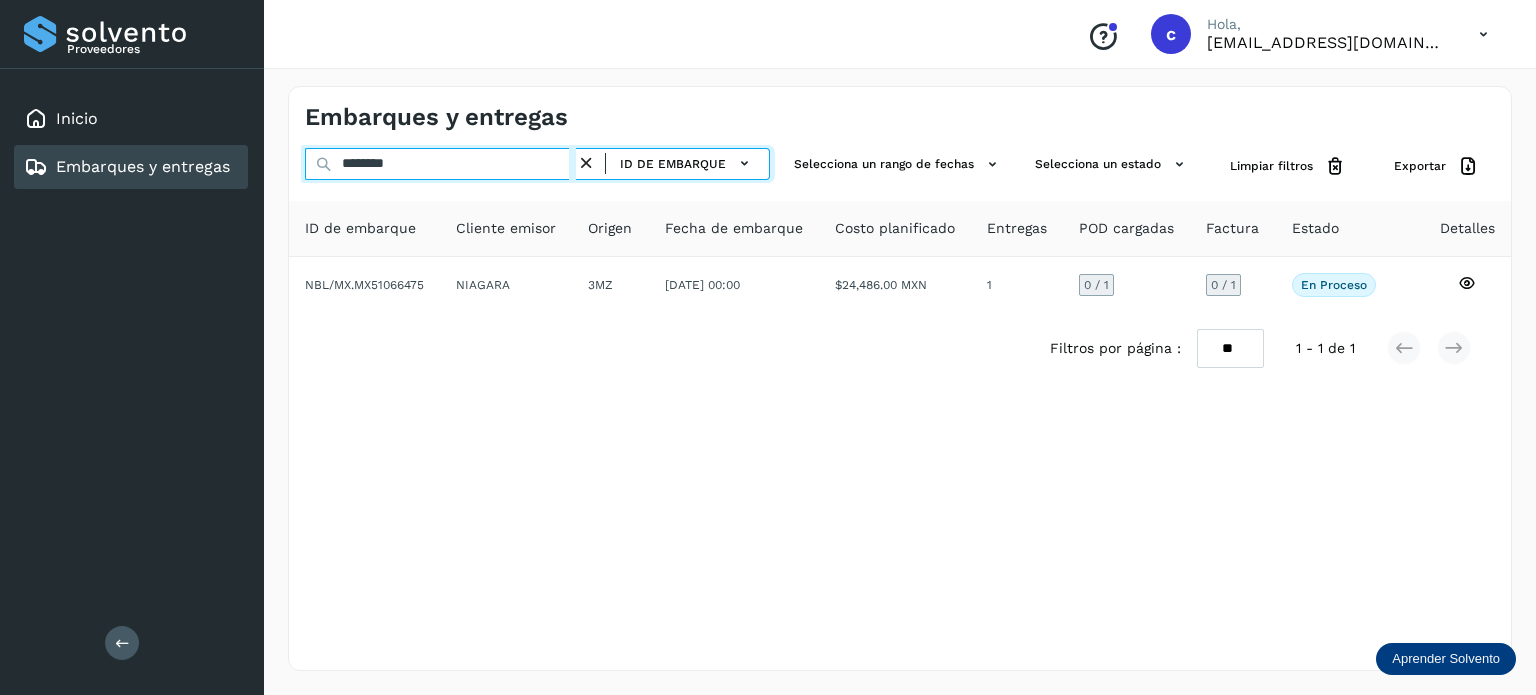 drag, startPoint x: 424, startPoint y: 173, endPoint x: 297, endPoint y: 184, distance: 127.47549 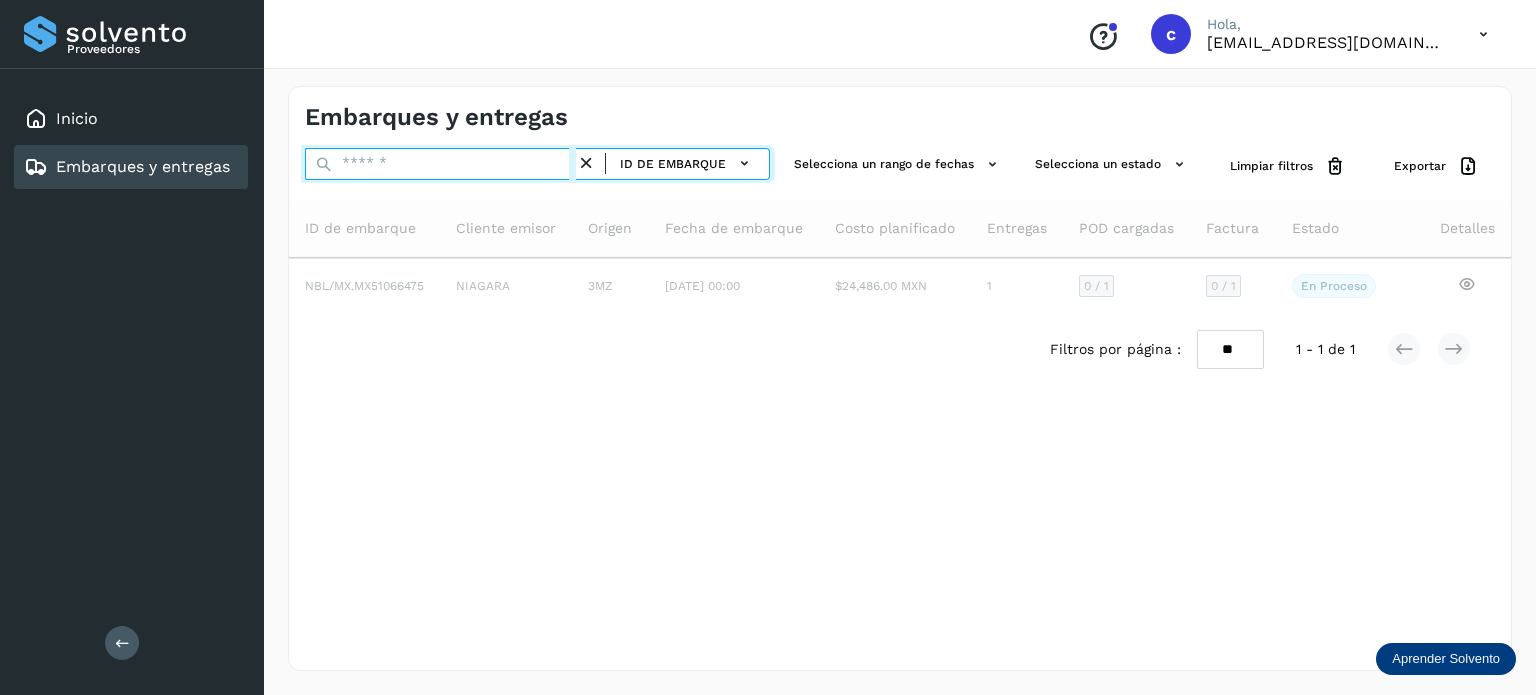 paste on "********" 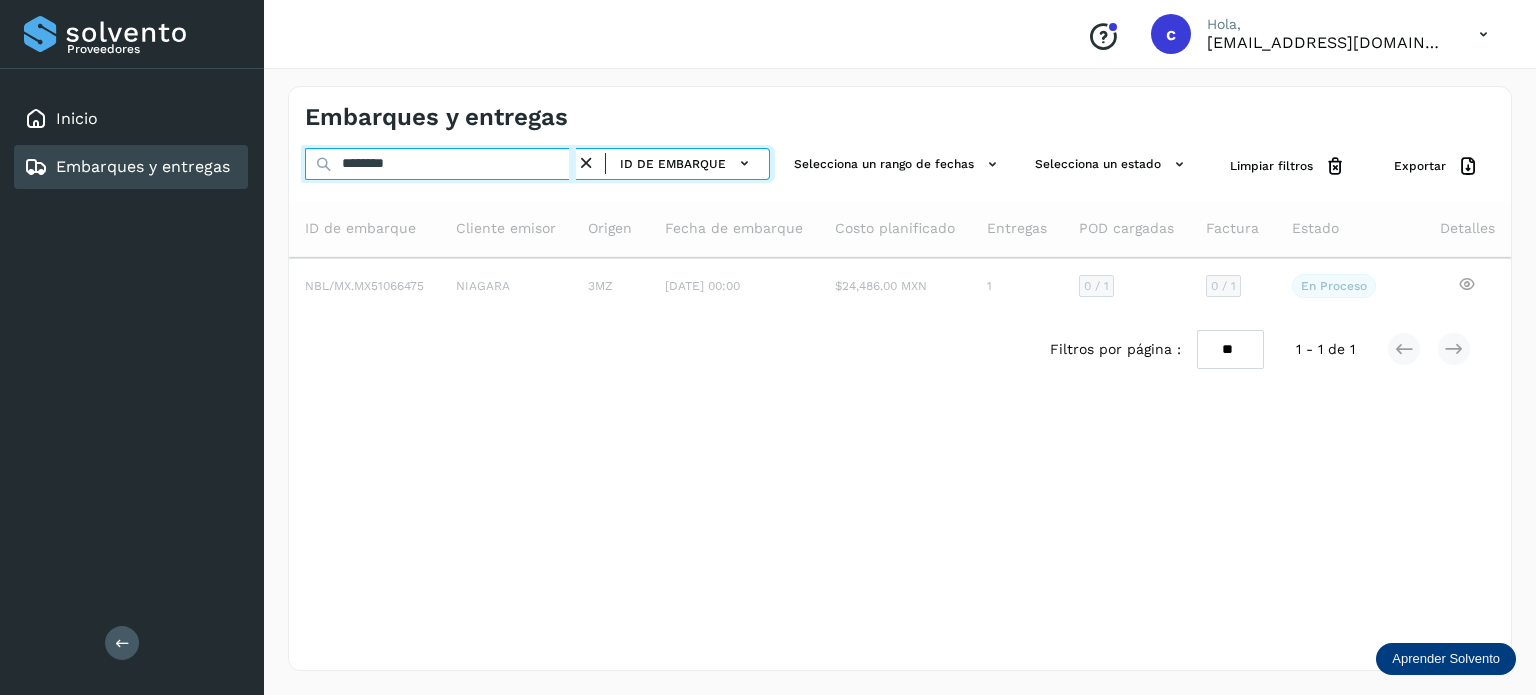type on "********" 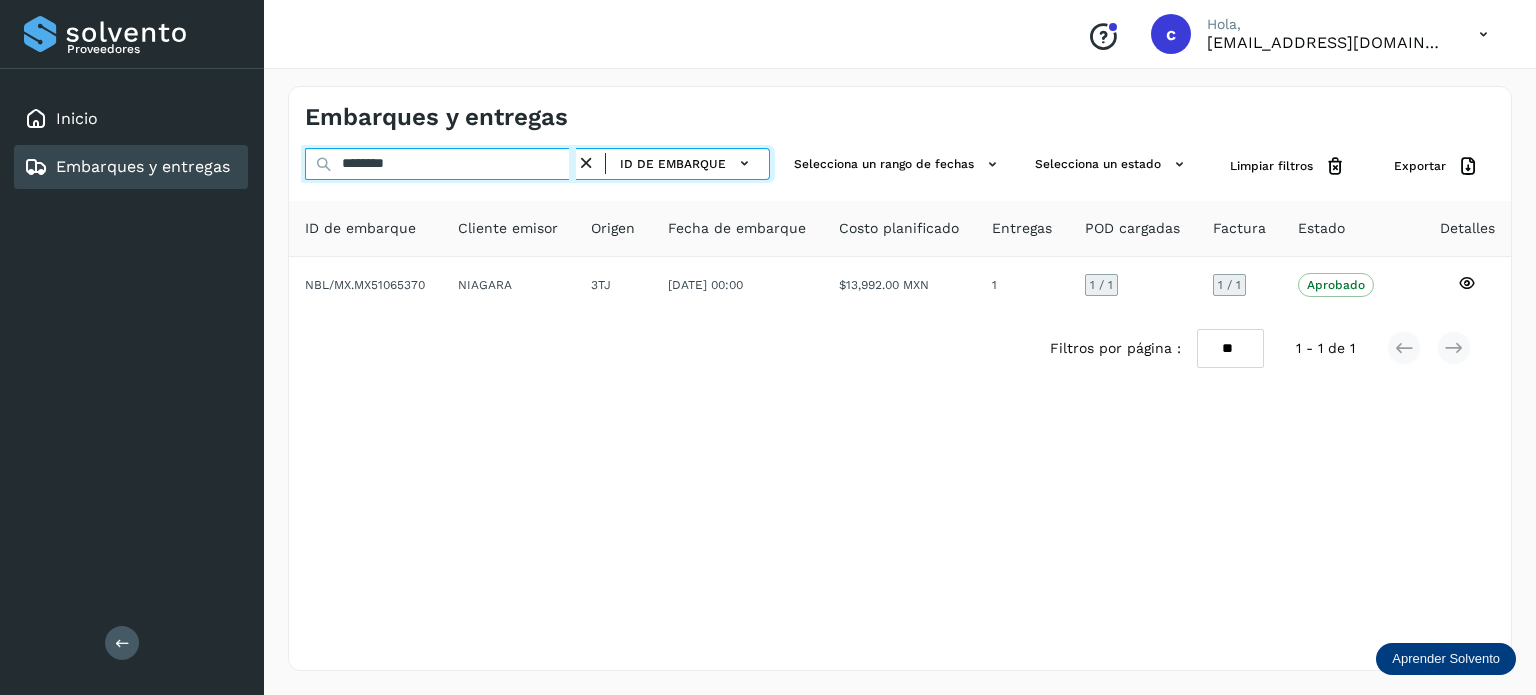 drag, startPoint x: 357, startPoint y: 167, endPoint x: 280, endPoint y: 177, distance: 77.64664 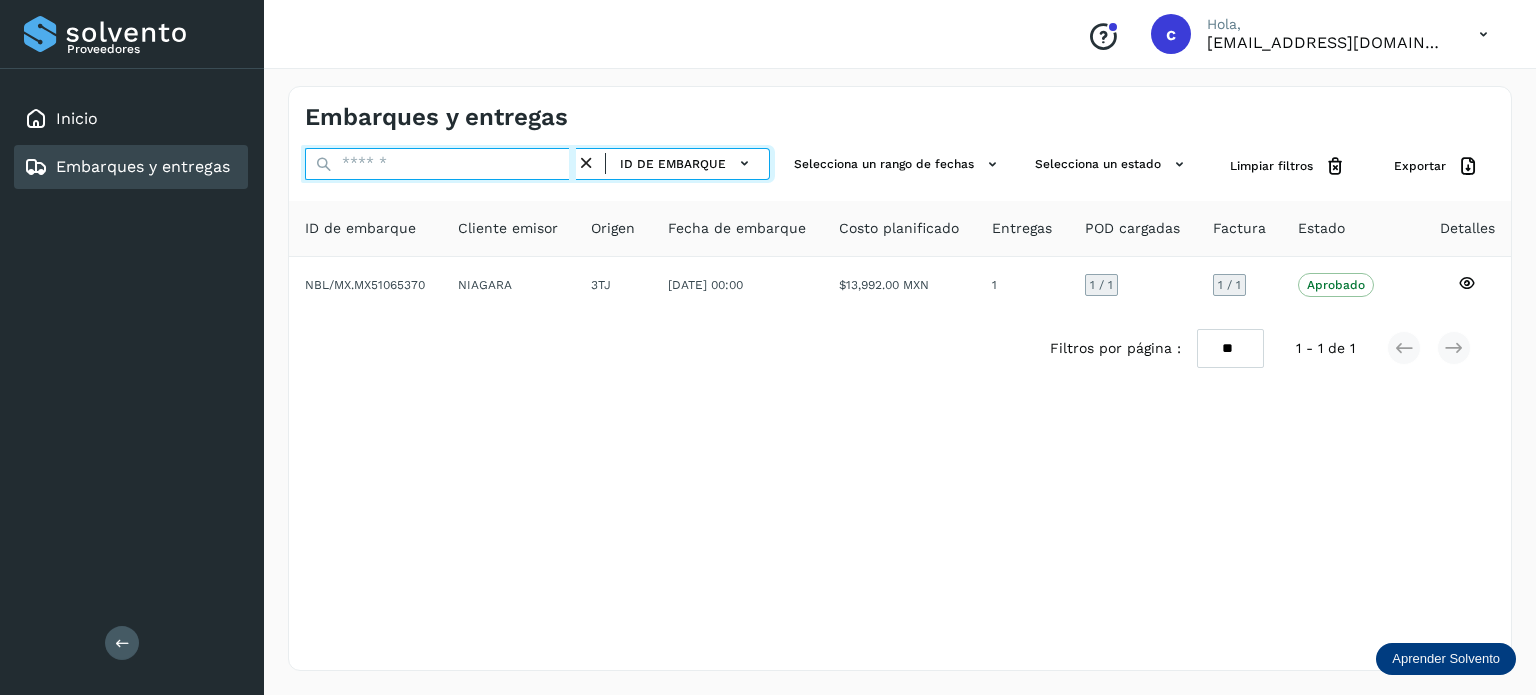 paste on "********" 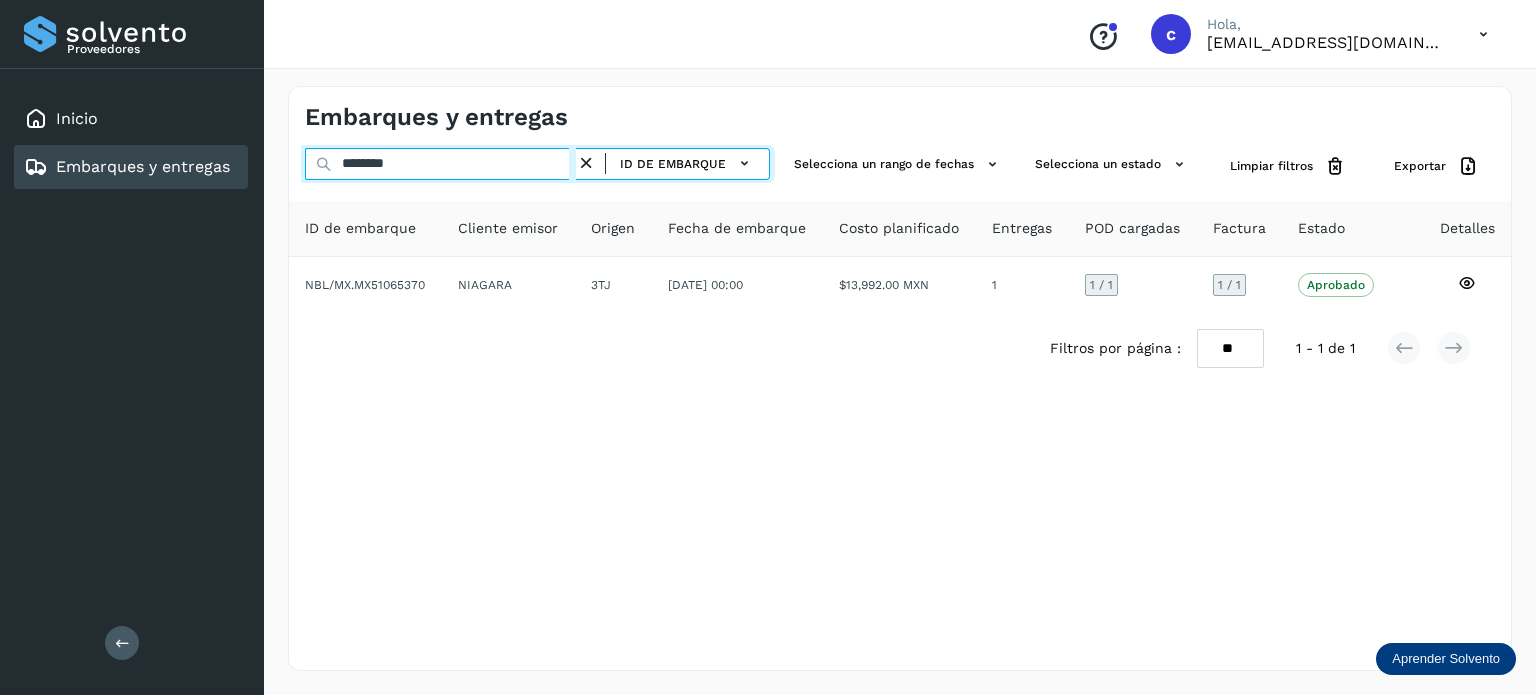 type on "********" 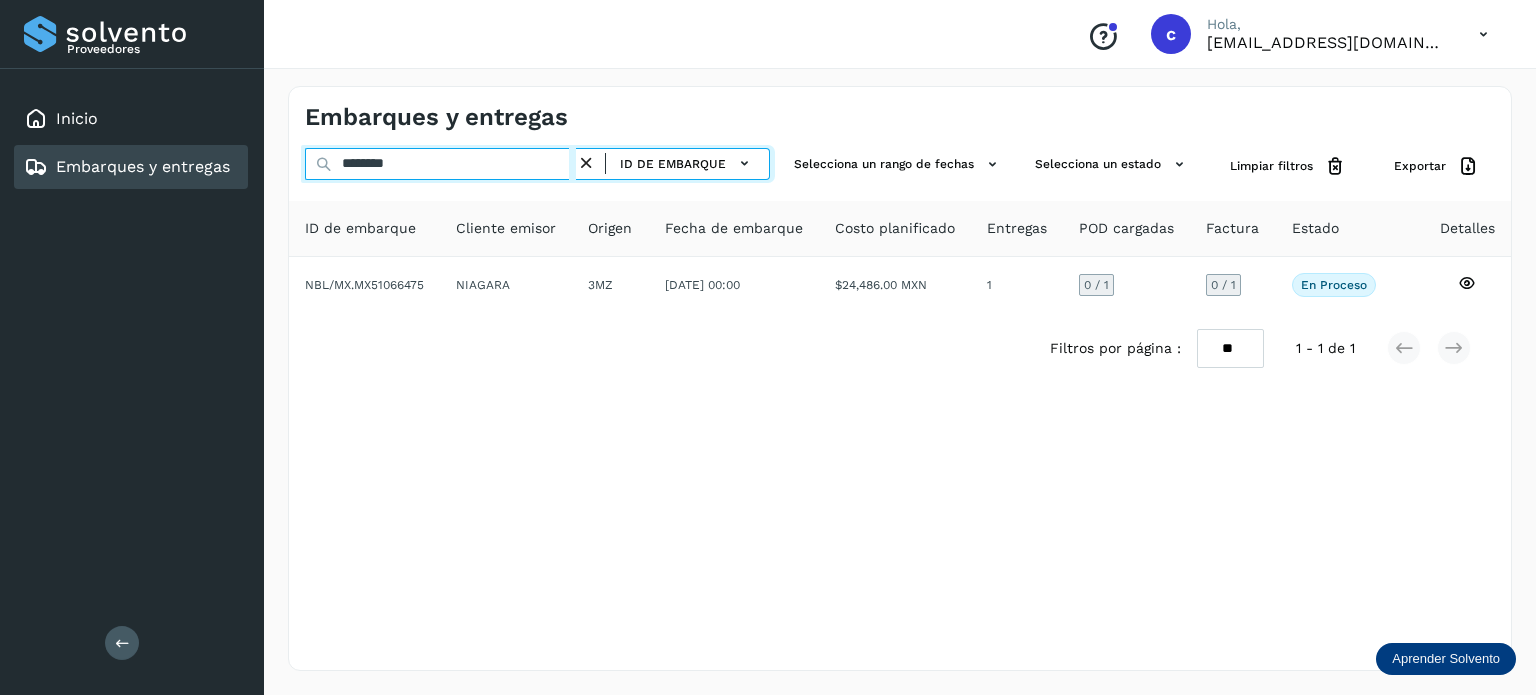 click on "Embarques y entregas ******** ID de embarque Selecciona un rango de fechas  Selecciona un estado Limpiar filtros Exportar ID de embarque Cliente emisor Origen Fecha de embarque Costo planificado Entregas POD cargadas Factura Estado Detalles NBL/MX.MX51066475 NIAGARA 3MZ [DATE] 00:00  $24,486.00 MXN  1 0  / 1 0 / 1 En proceso
Verifica el estado de la factura o entregas asociadas a este embarque
Filtros por página : ** ** ** 1 - 1 de 1" at bounding box center [900, 378] 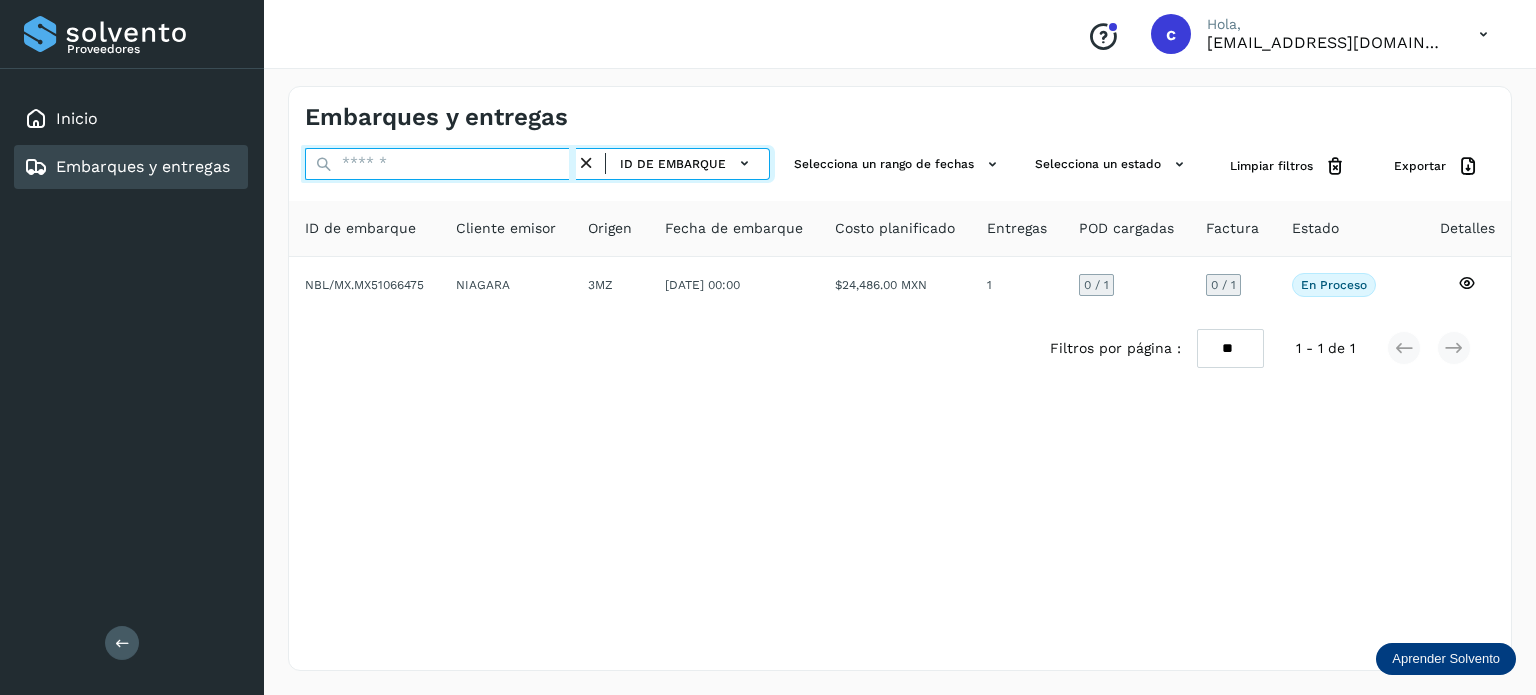 paste on "********" 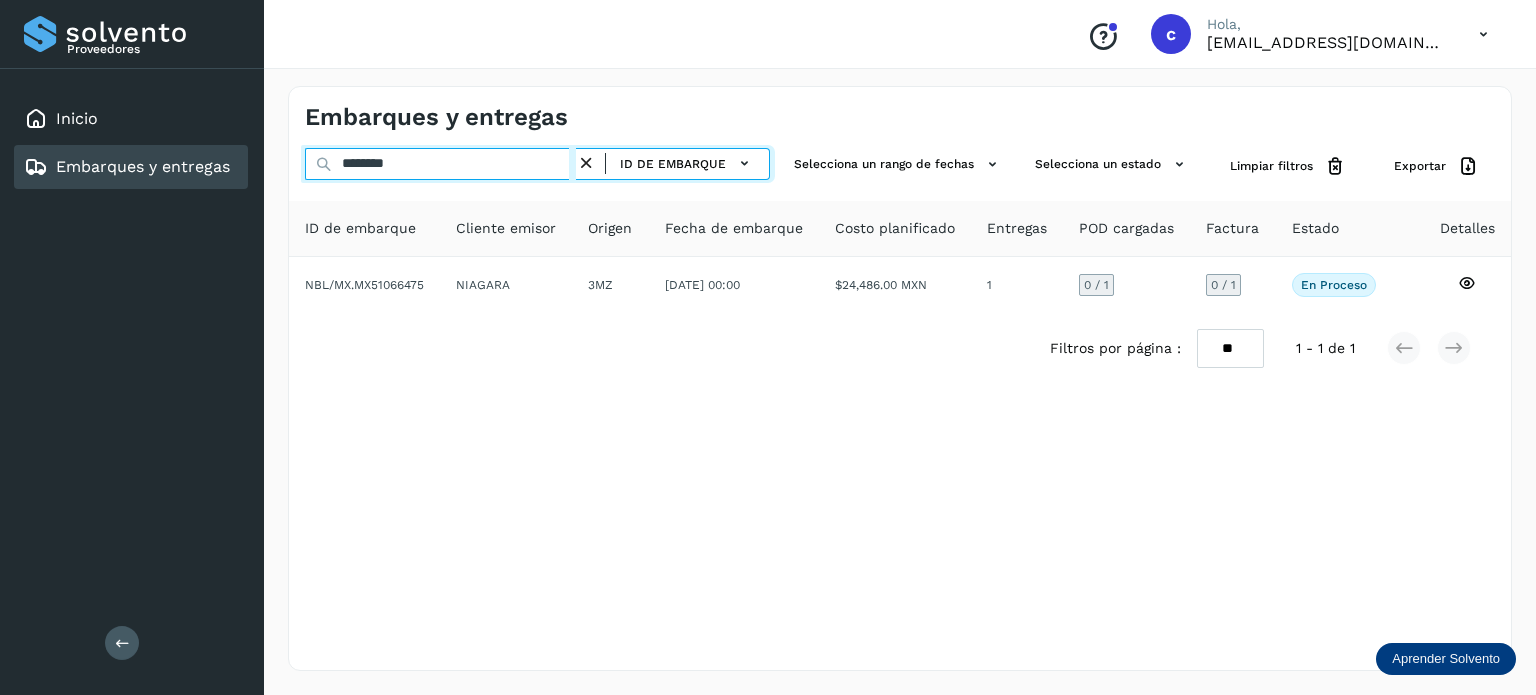 type on "********" 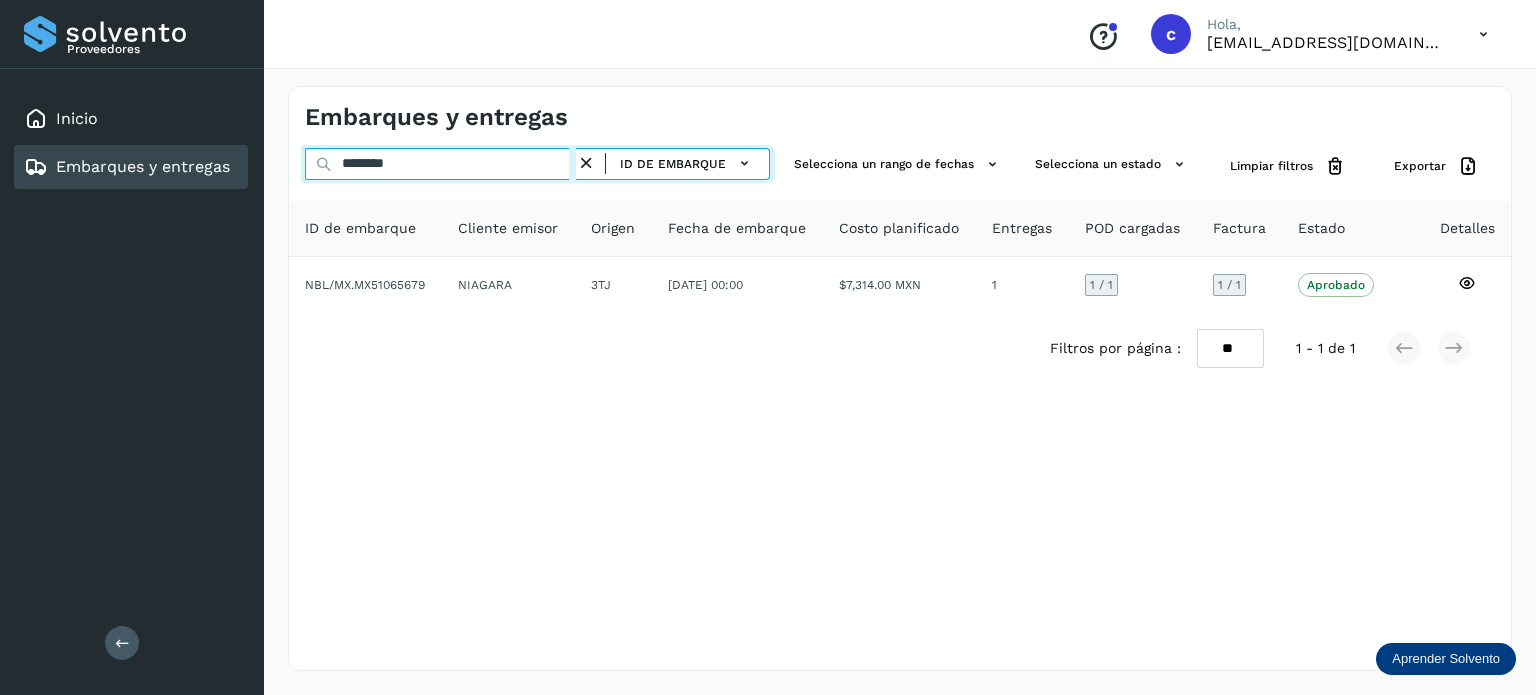 drag, startPoint x: 440, startPoint y: 158, endPoint x: 291, endPoint y: 167, distance: 149.27156 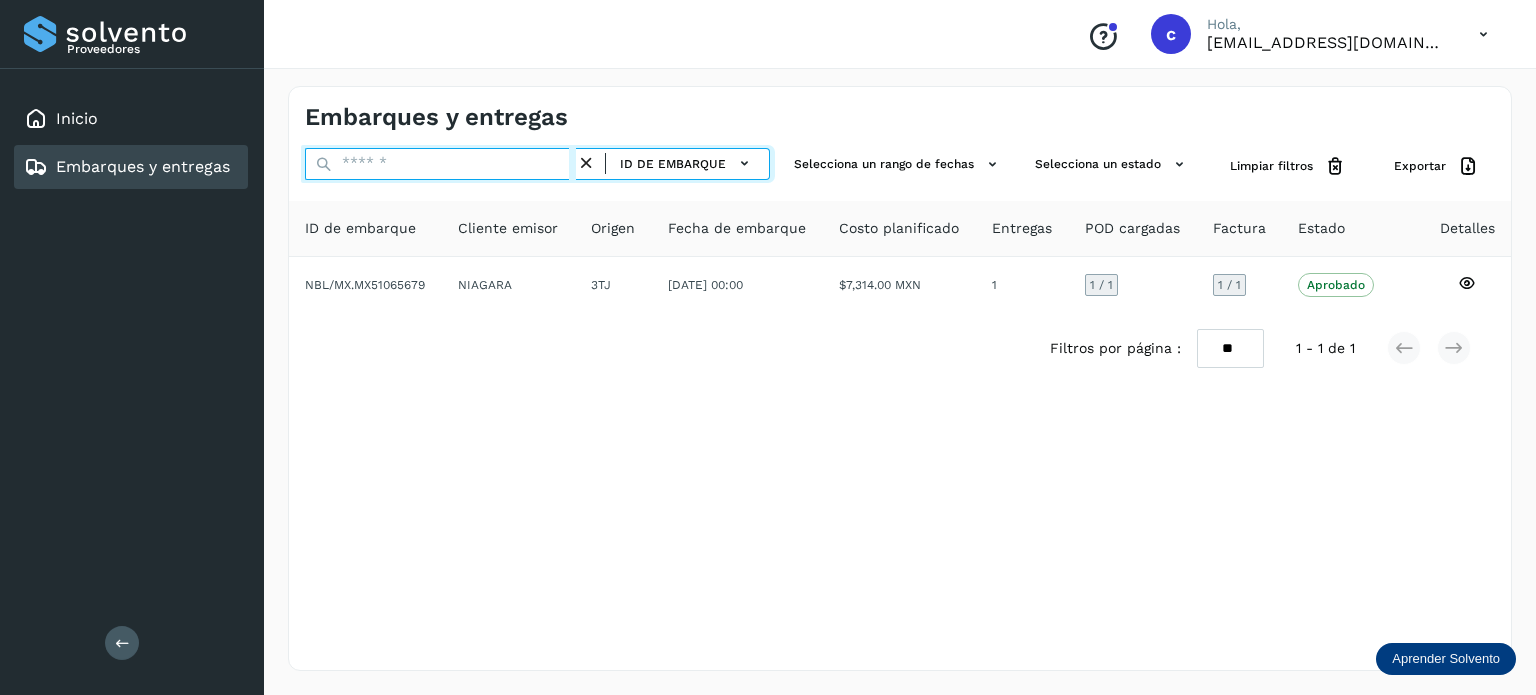 paste on "********" 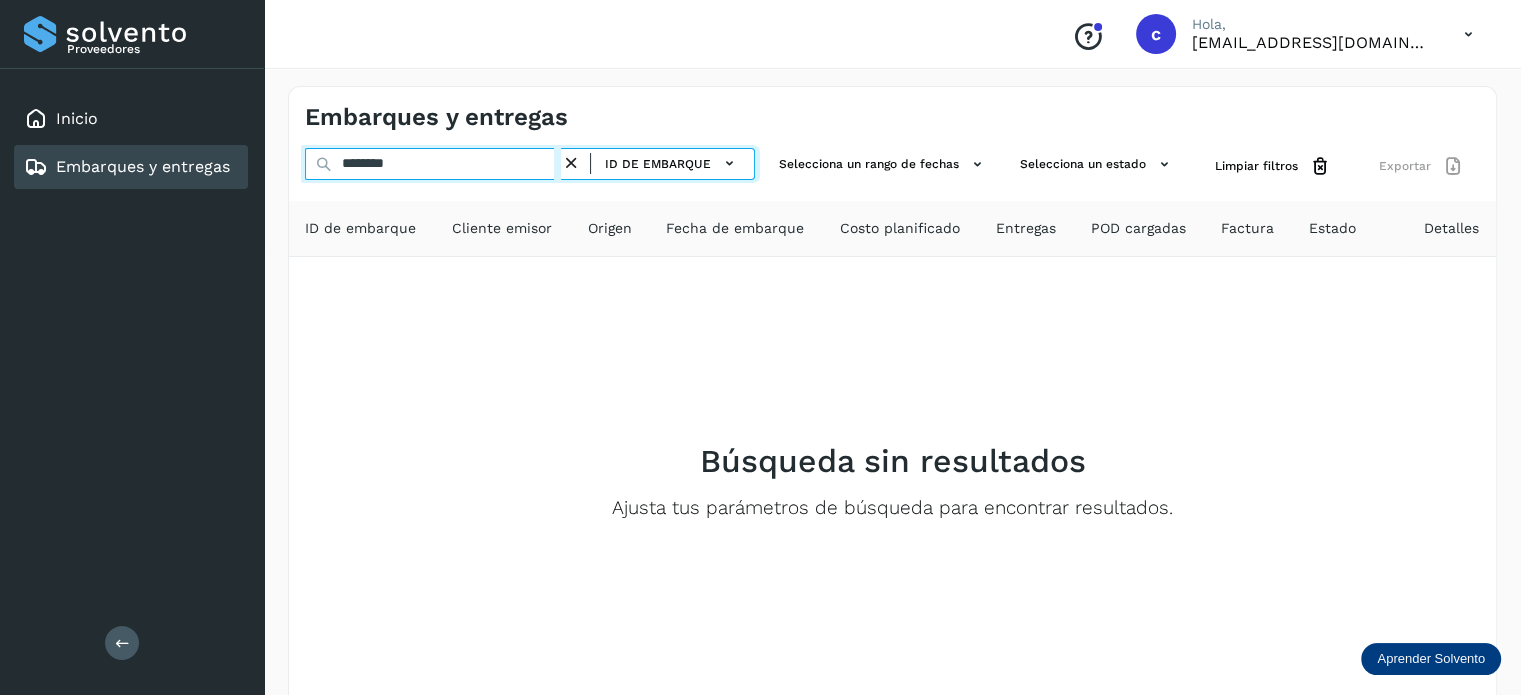 type on "********" 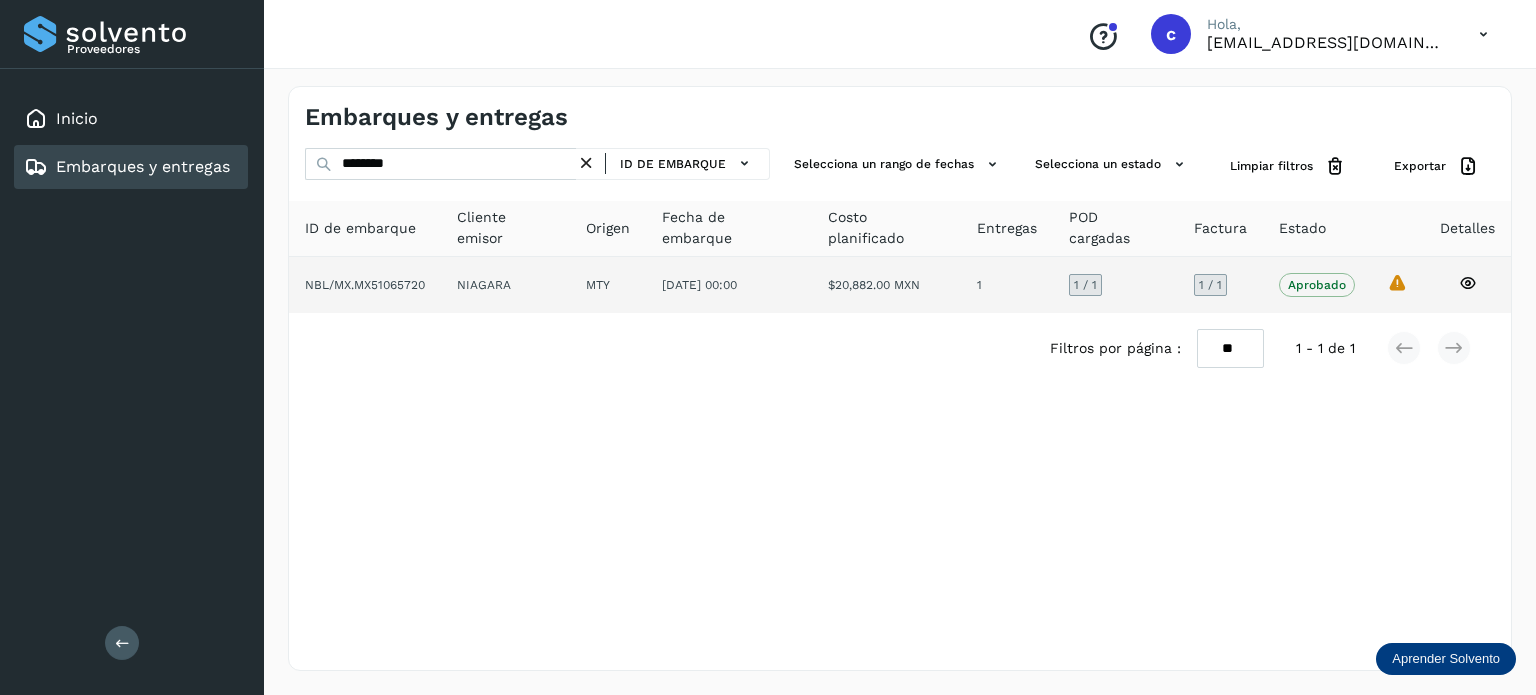 click 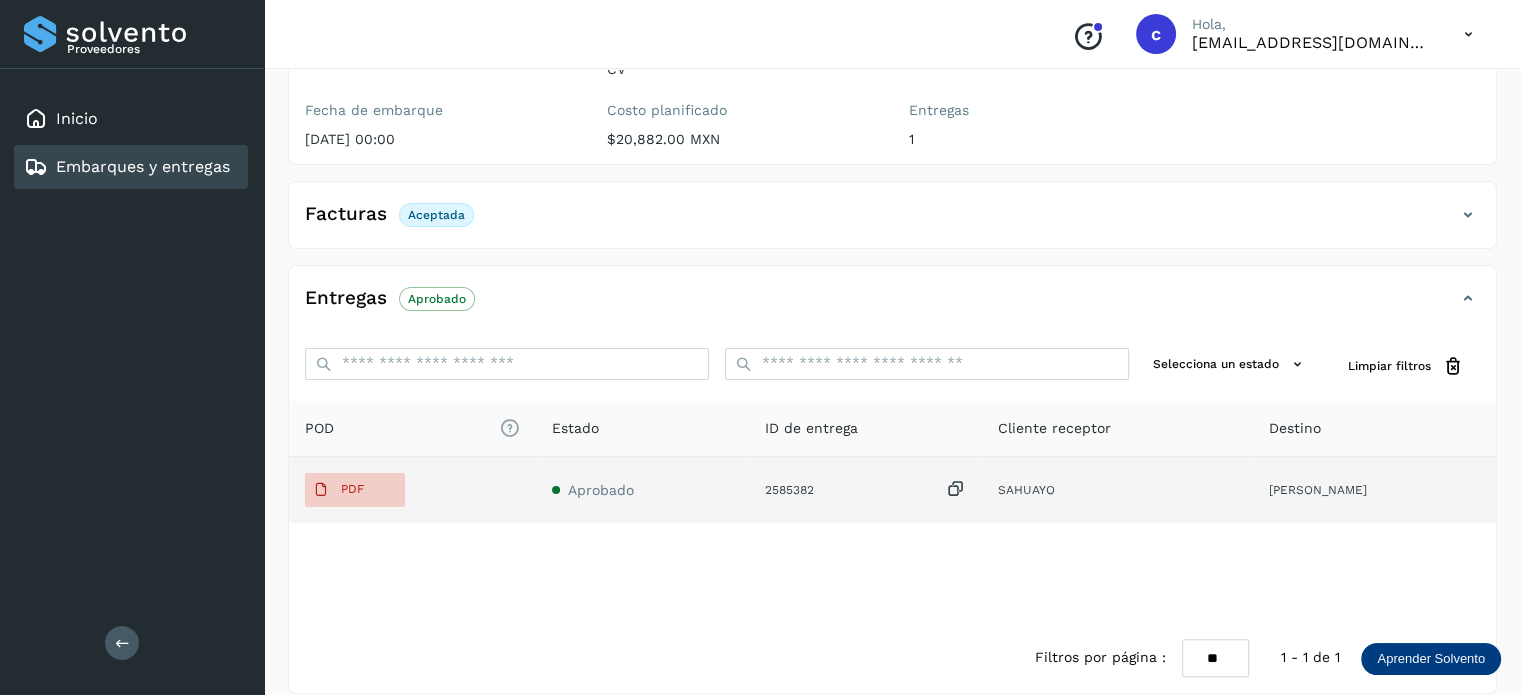 scroll, scrollTop: 334, scrollLeft: 0, axis: vertical 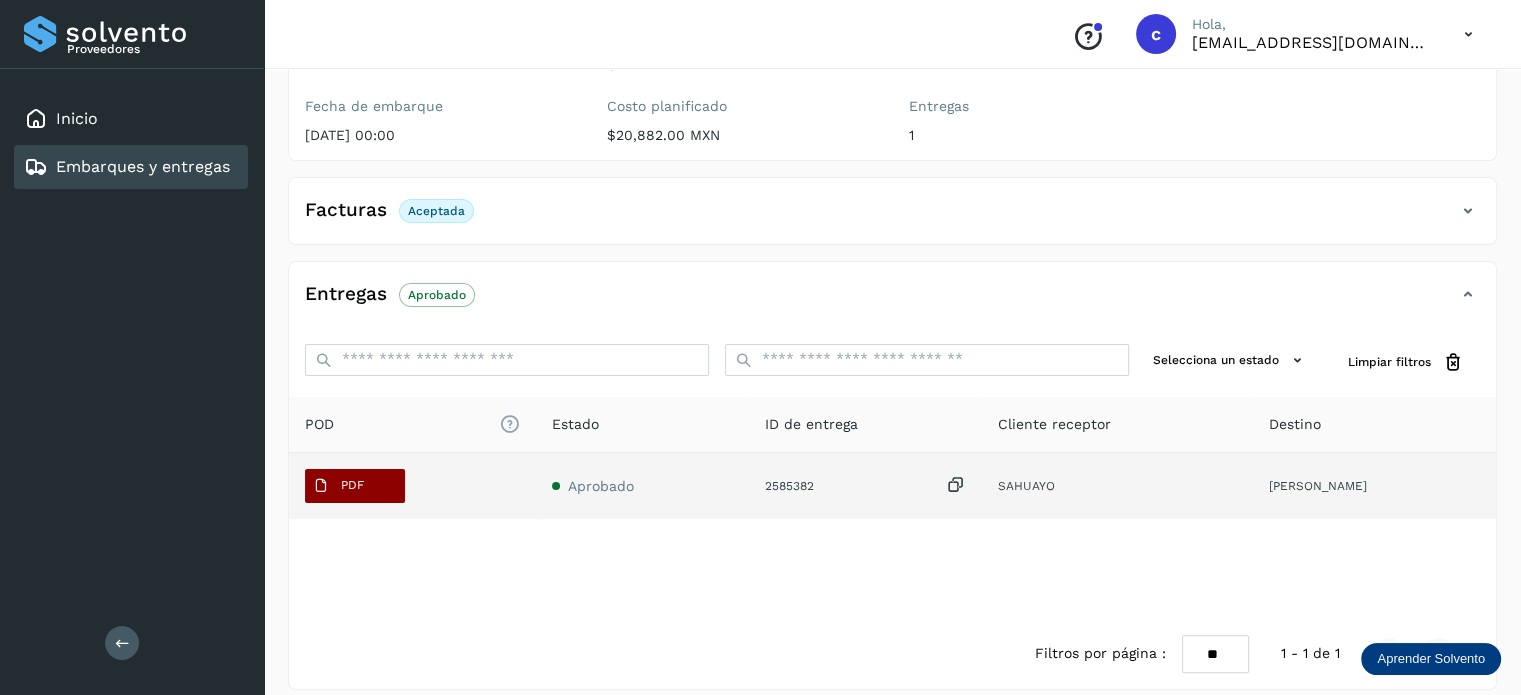 click on "PDF" at bounding box center [355, 486] 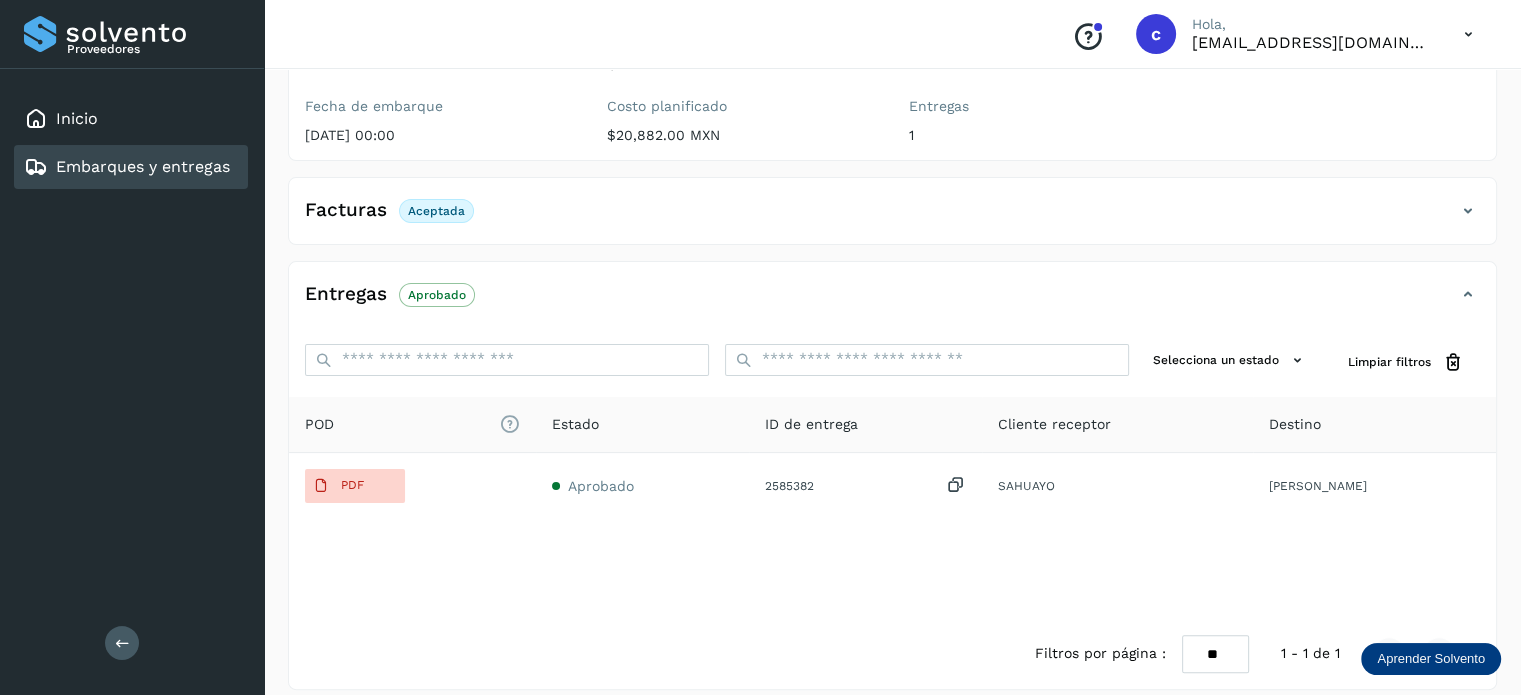click on "Embarques y entregas" at bounding box center [143, 166] 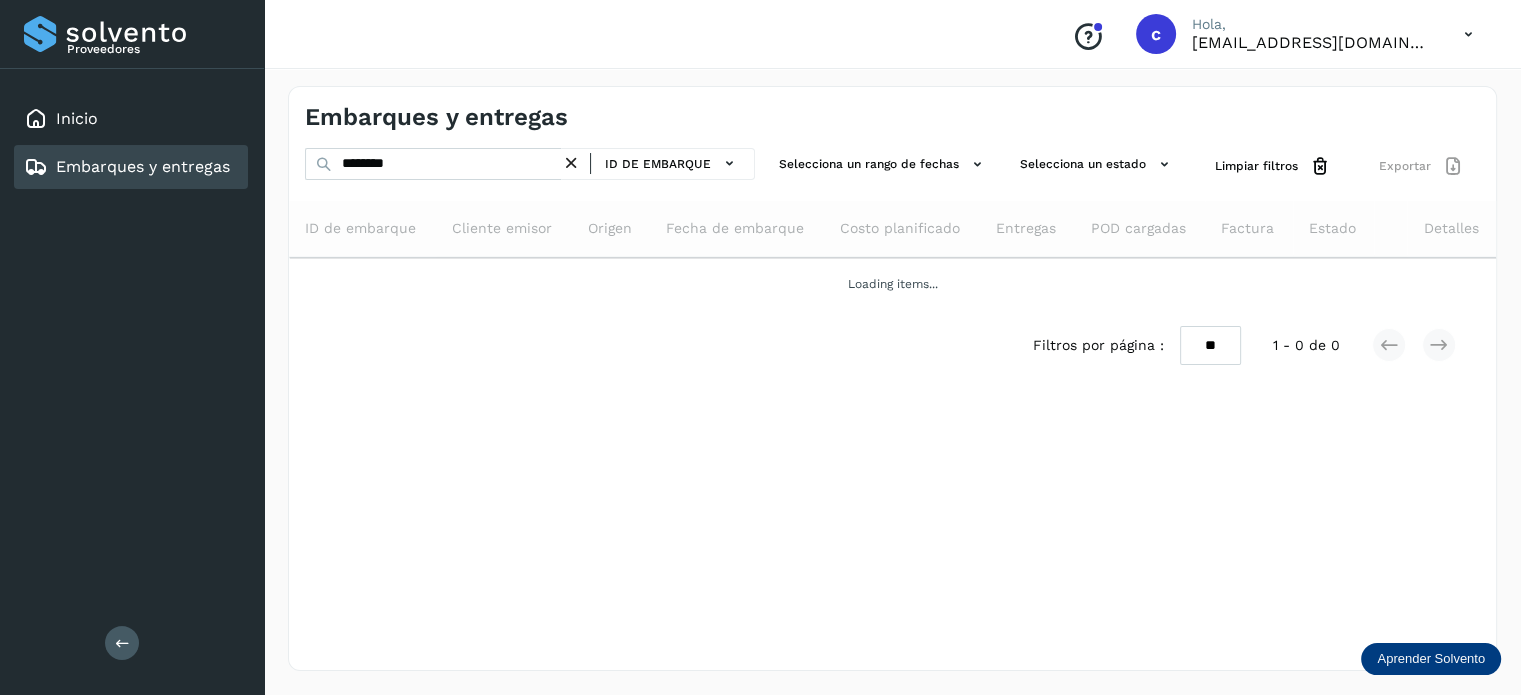 scroll, scrollTop: 0, scrollLeft: 0, axis: both 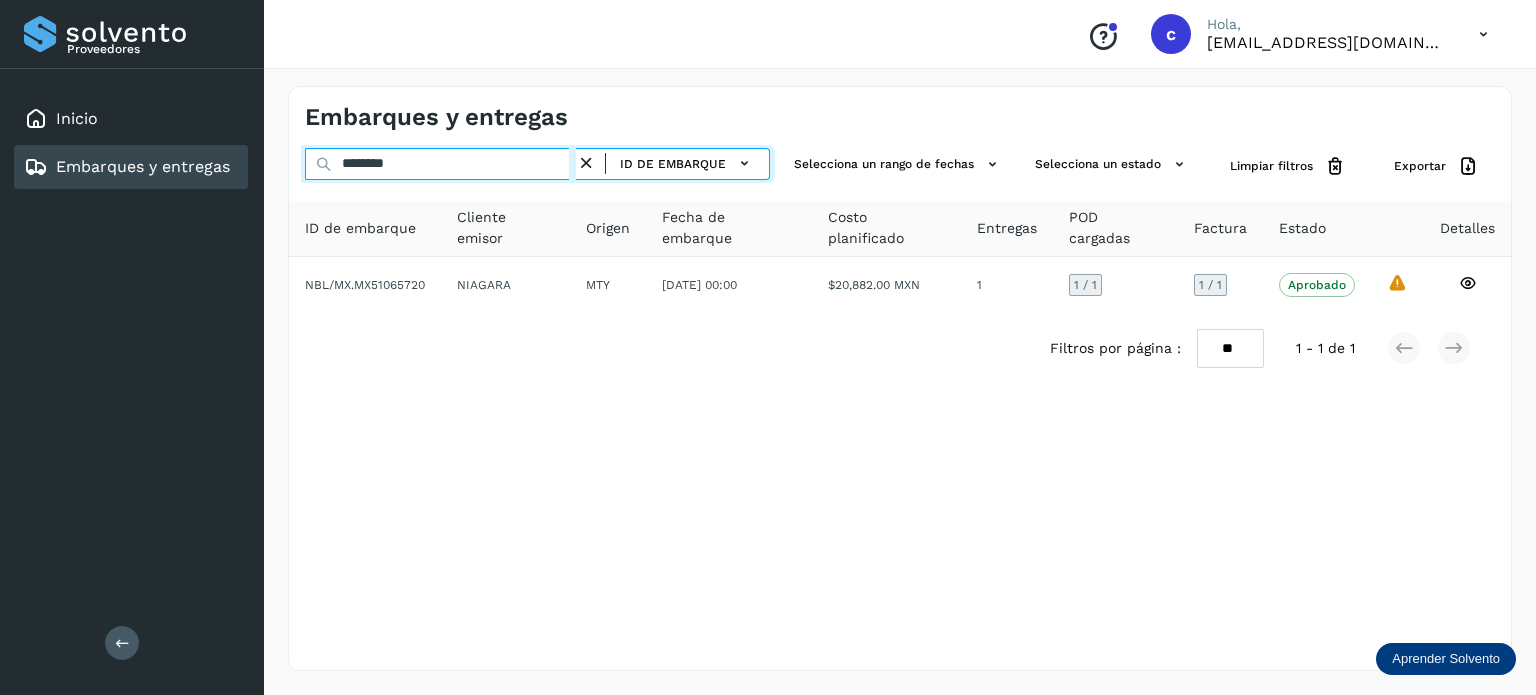 drag, startPoint x: 421, startPoint y: 159, endPoint x: 304, endPoint y: 159, distance: 117 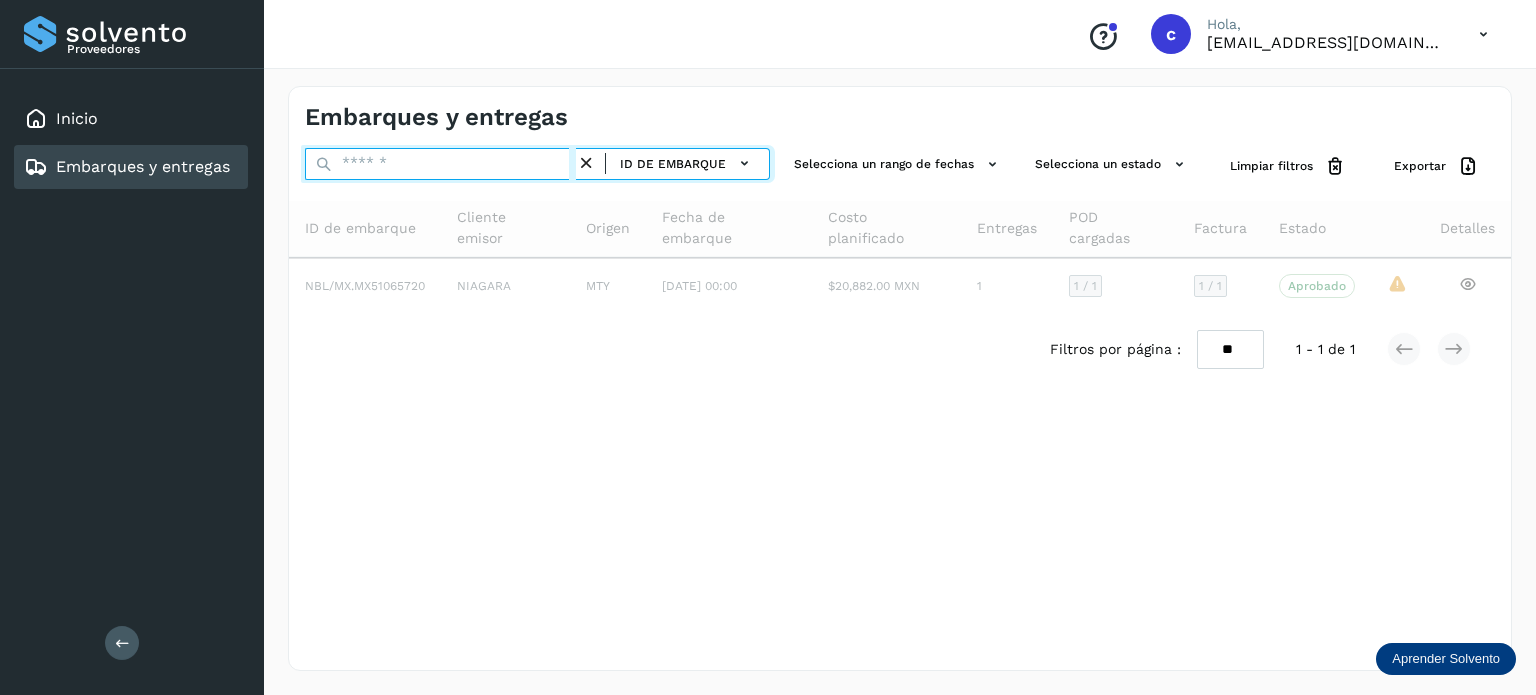 drag, startPoint x: 389, startPoint y: 158, endPoint x: 301, endPoint y: 171, distance: 88.95505 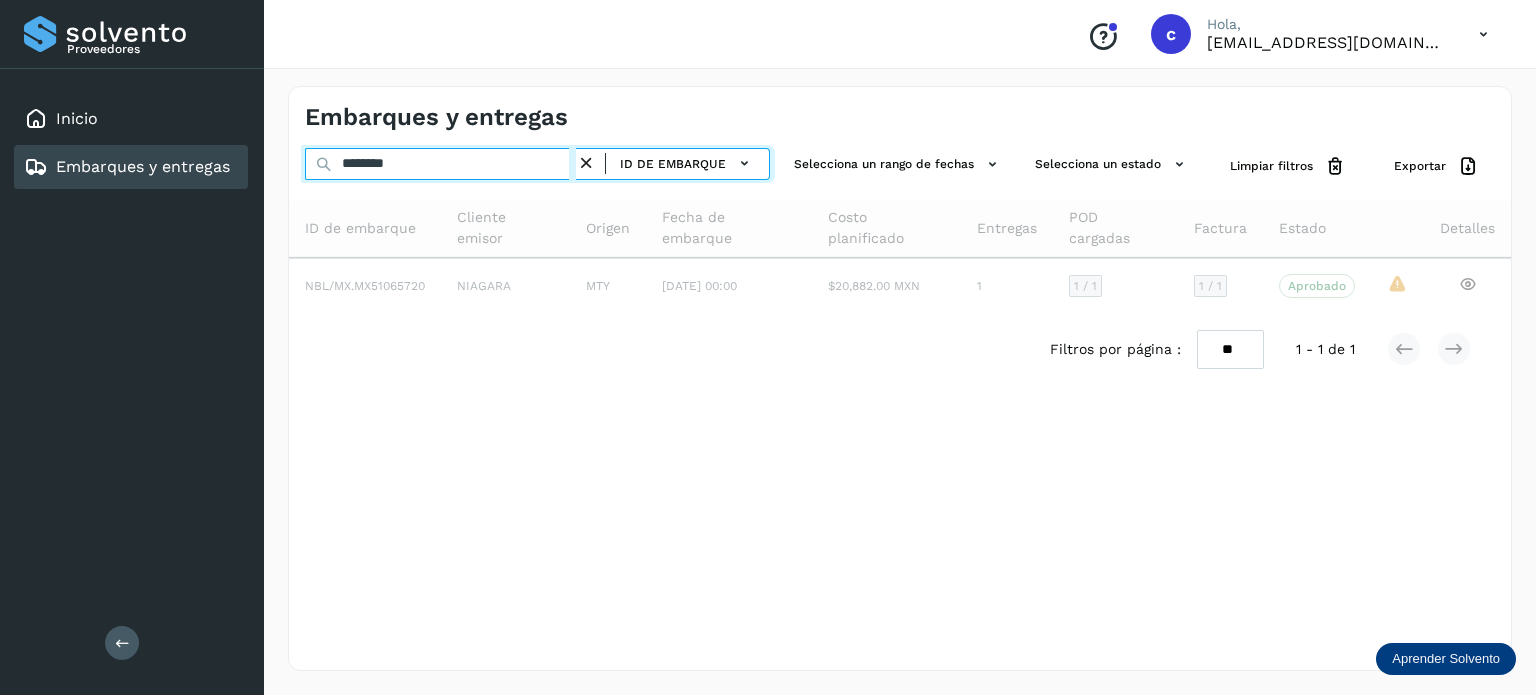 type on "********" 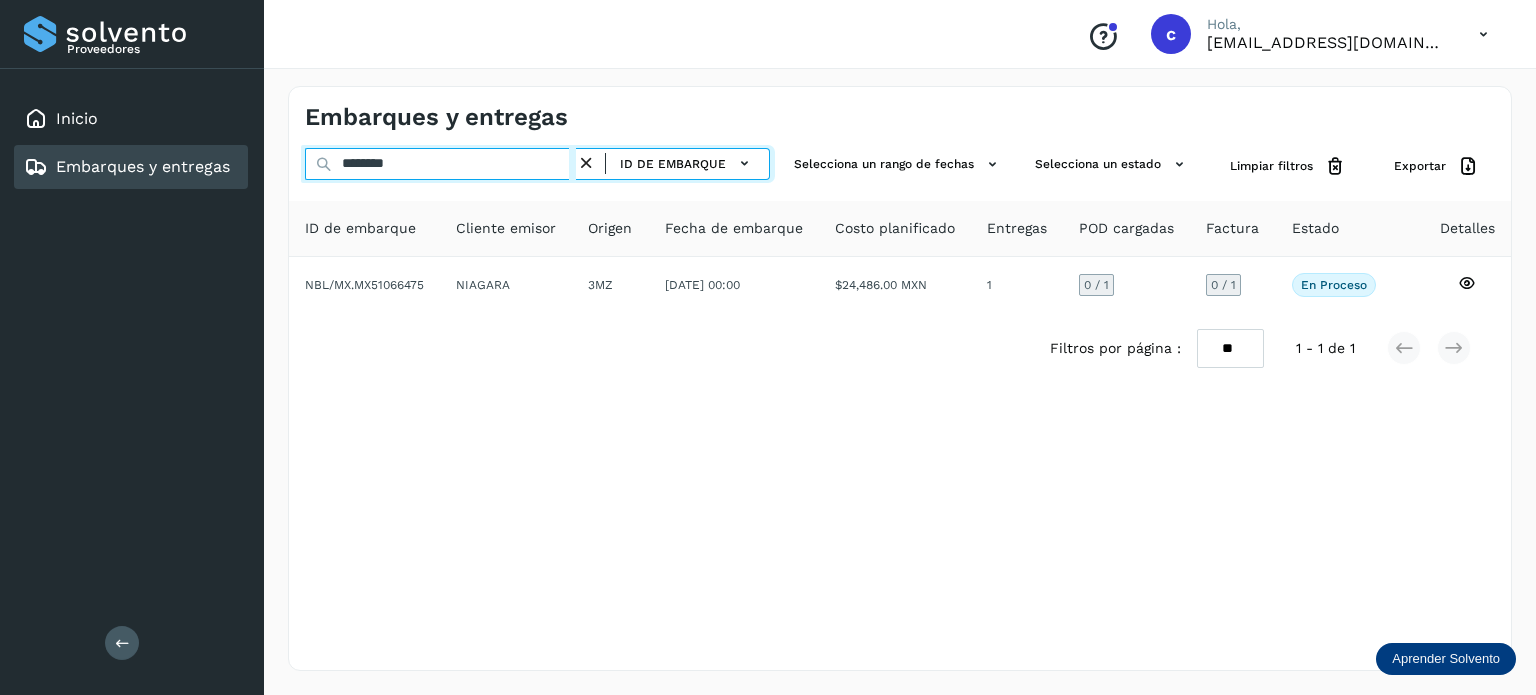 drag, startPoint x: 295, startPoint y: 175, endPoint x: 168, endPoint y: 175, distance: 127 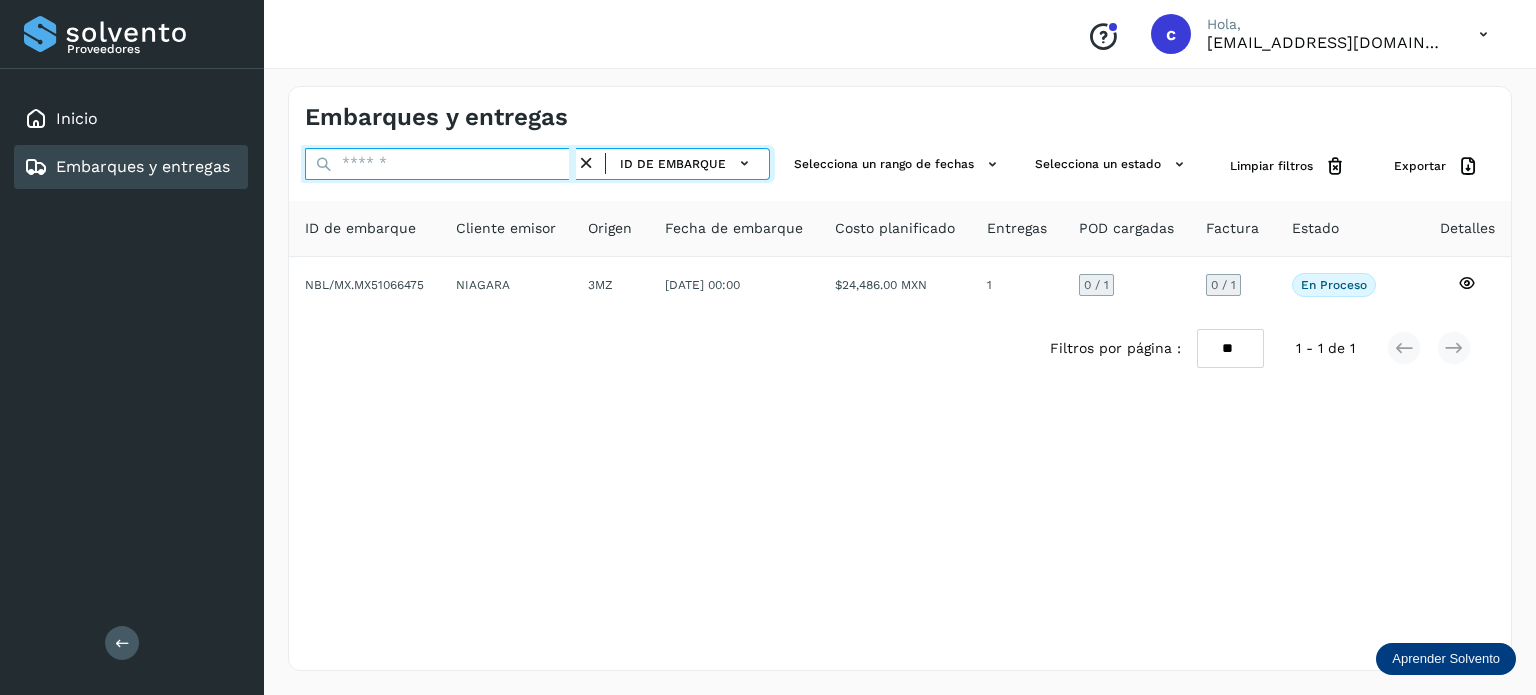 paste on "**********" 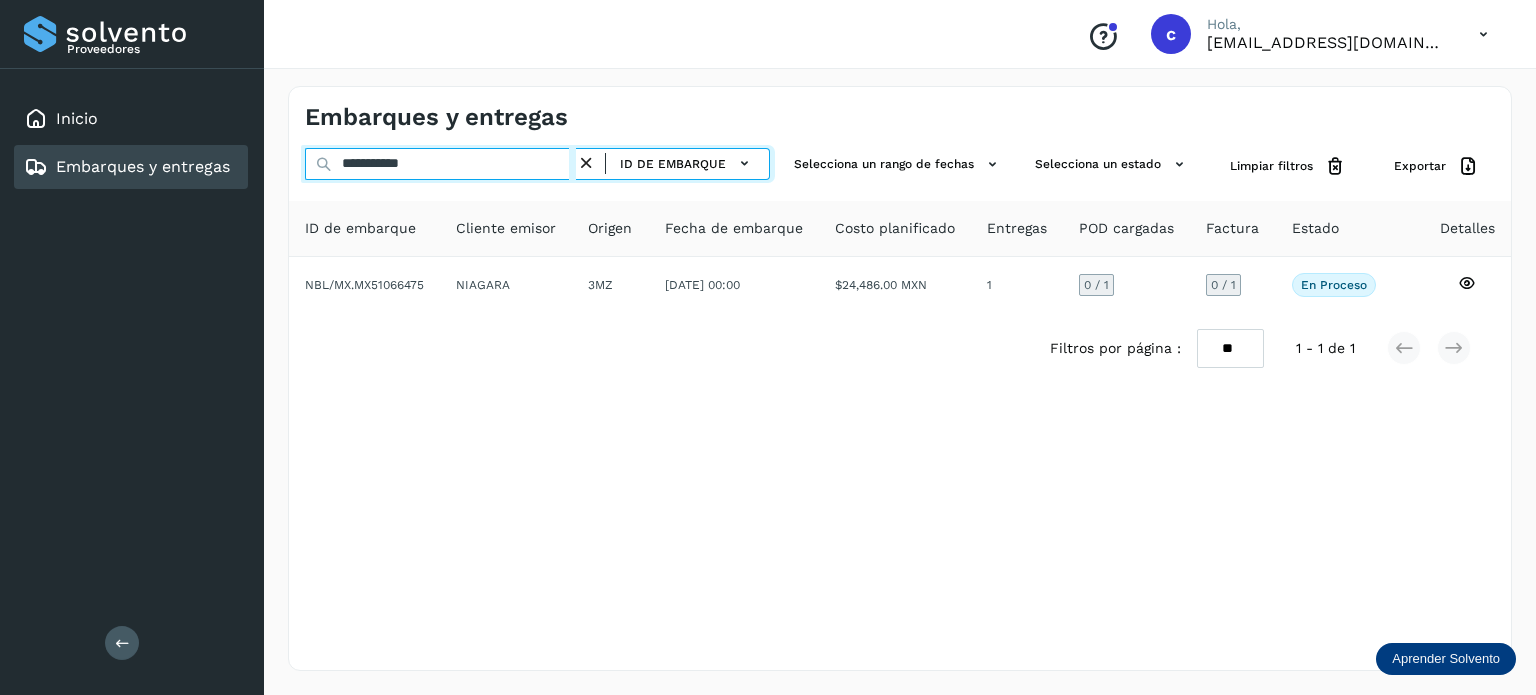 type on "**********" 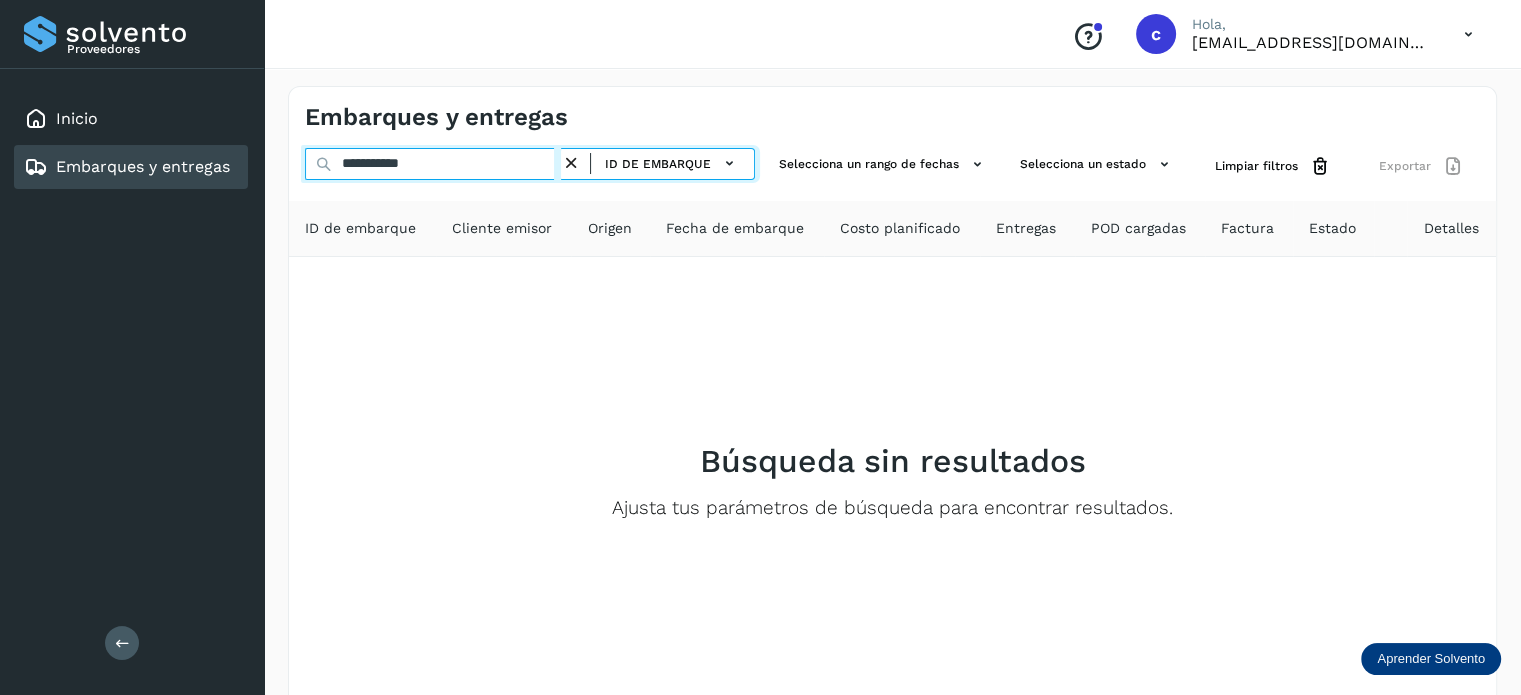 drag, startPoint x: 239, startPoint y: 187, endPoint x: 132, endPoint y: 171, distance: 108.18965 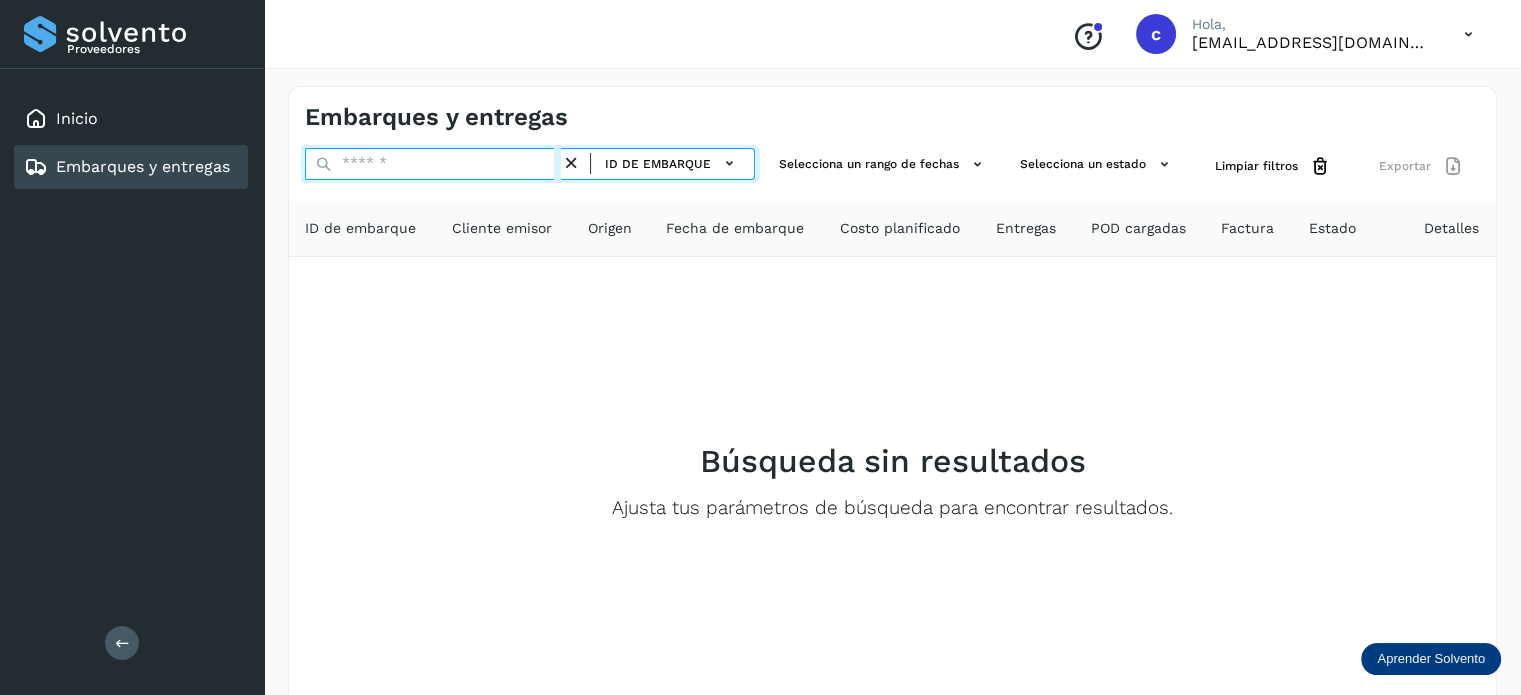 paste on "********" 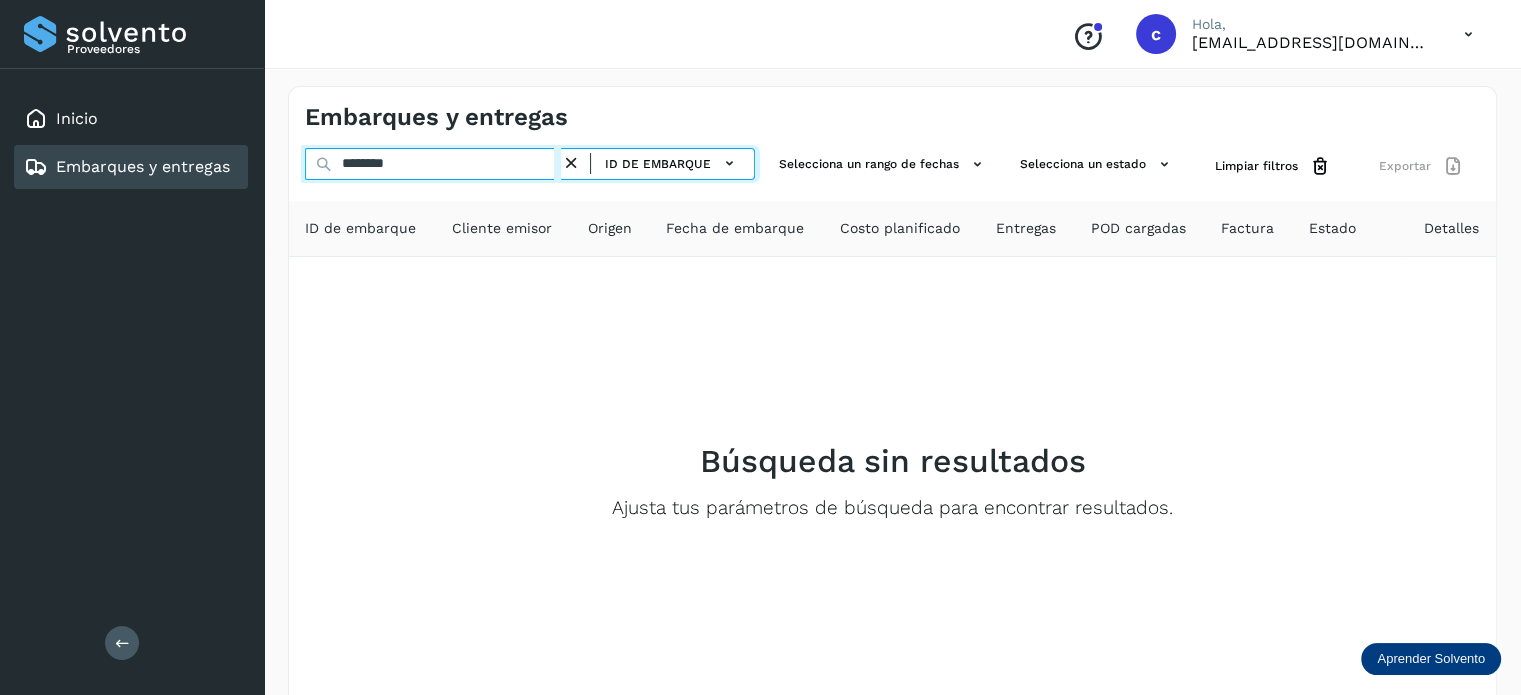type on "********" 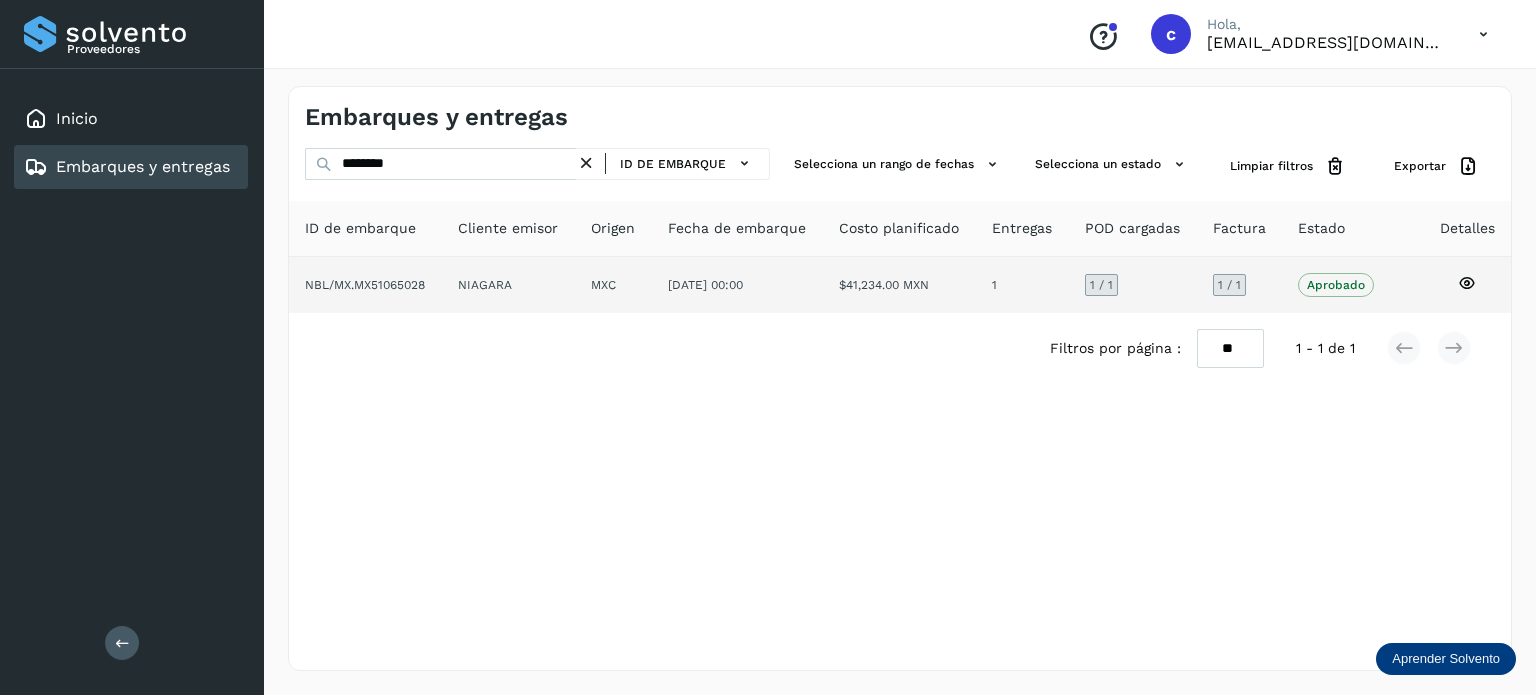 click on "Aprobado" at bounding box center [1336, 285] 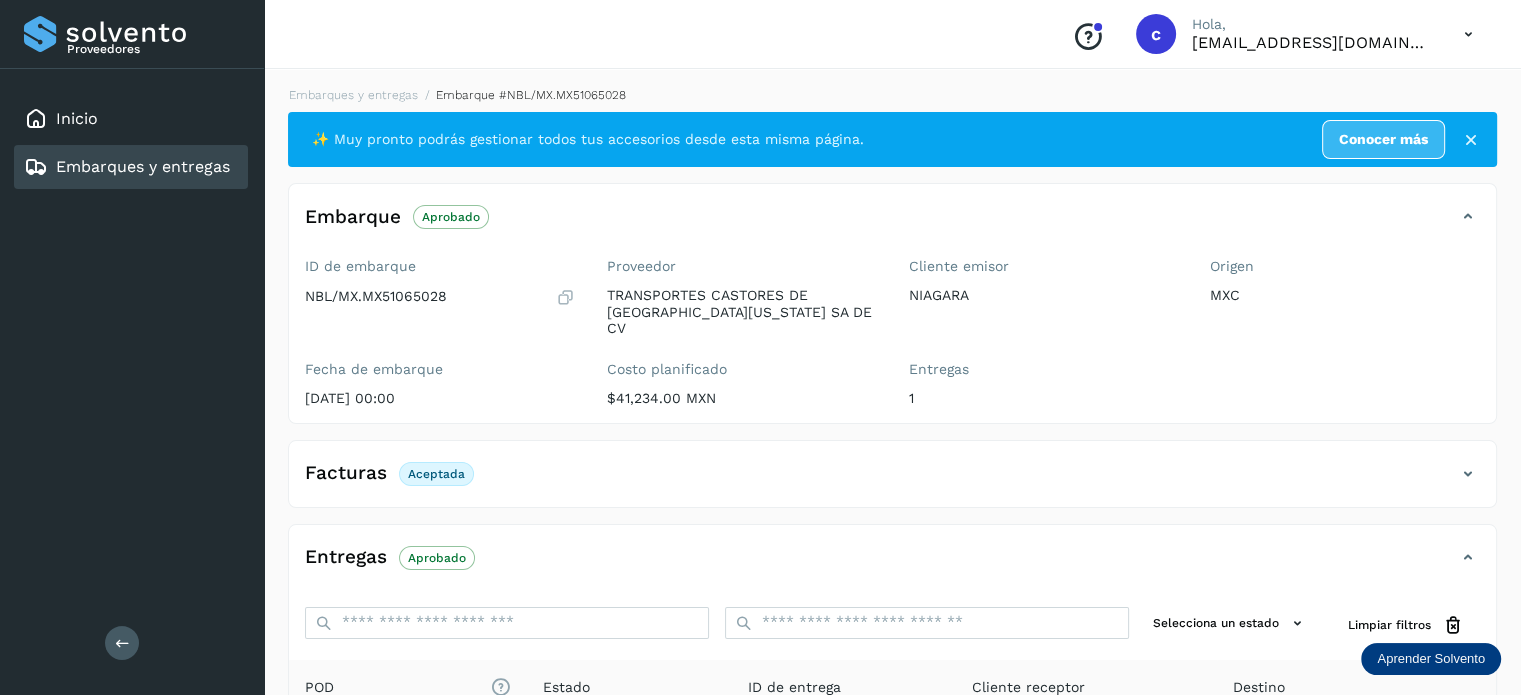 scroll, scrollTop: 264, scrollLeft: 0, axis: vertical 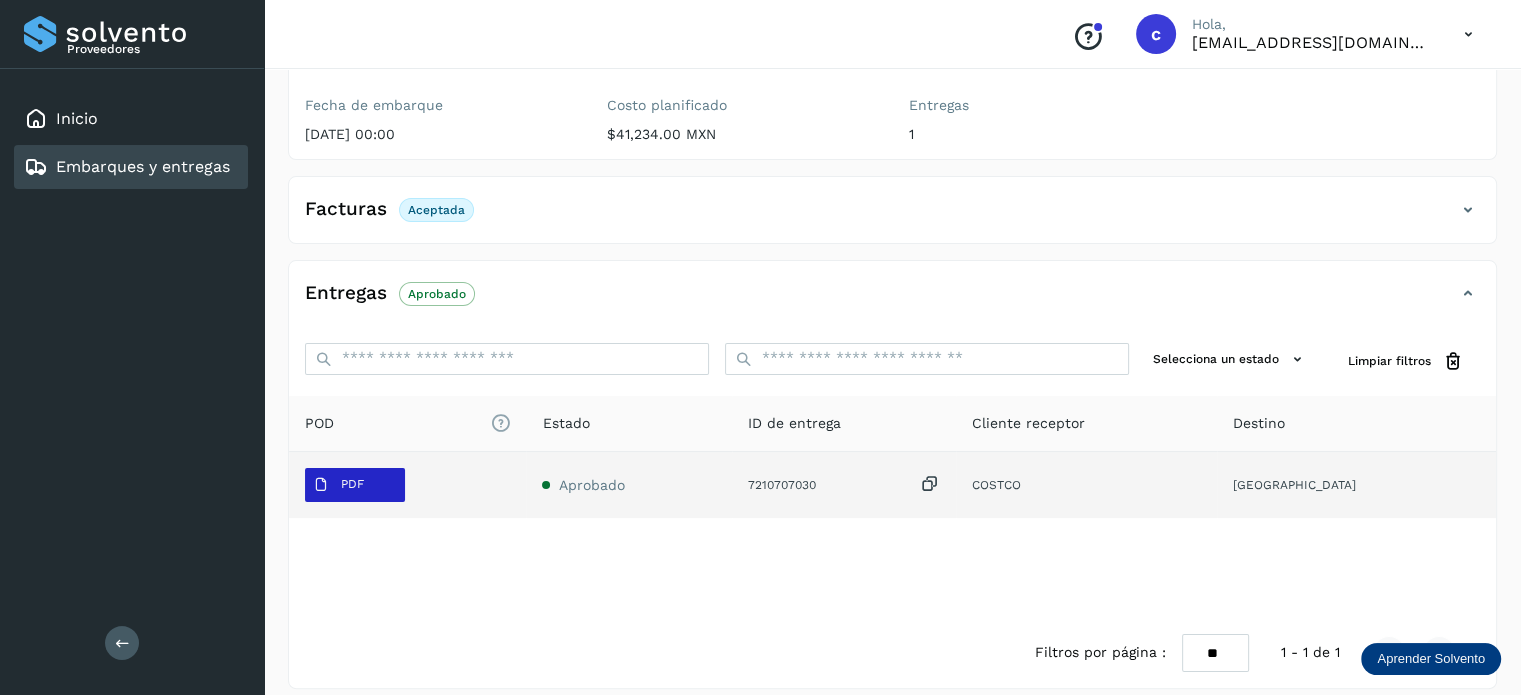 click on "PDF" at bounding box center [355, 485] 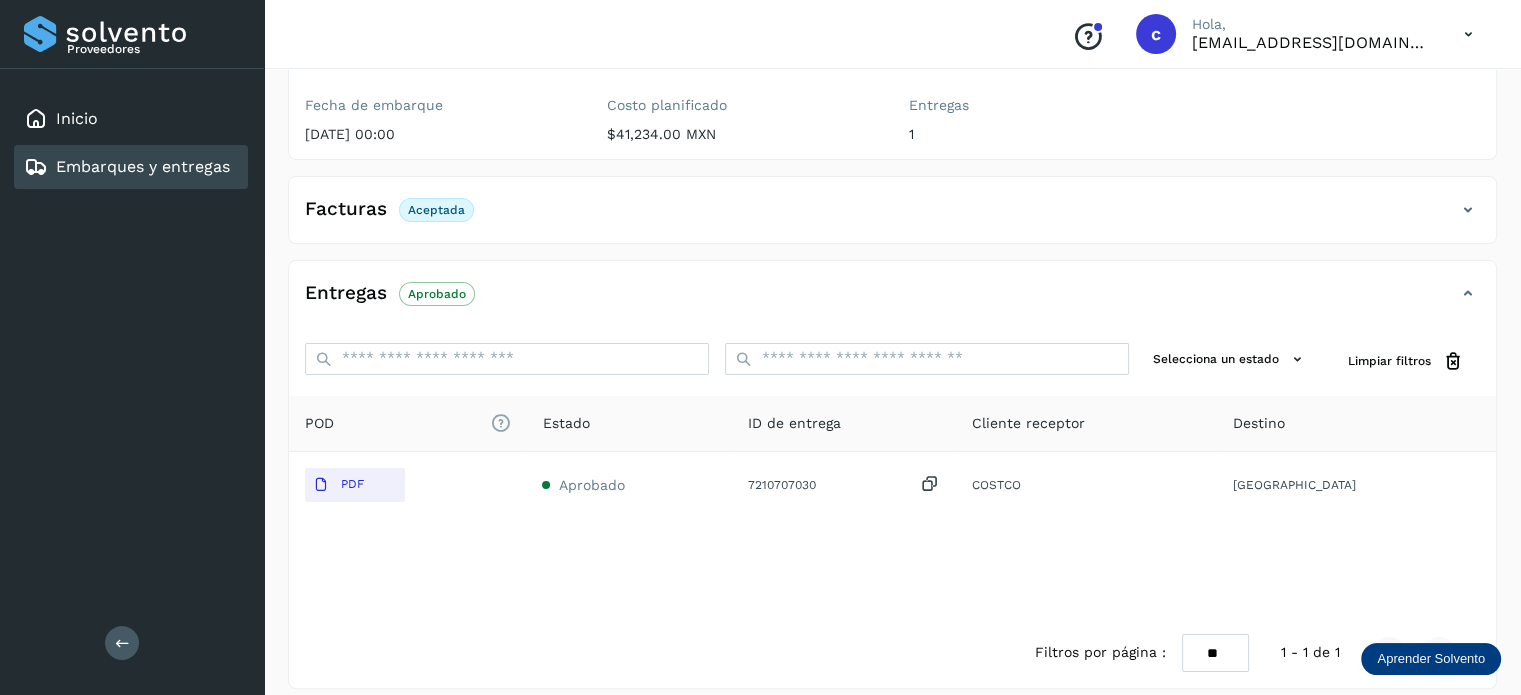 drag, startPoint x: 188, startPoint y: 160, endPoint x: 285, endPoint y: 155, distance: 97.128784 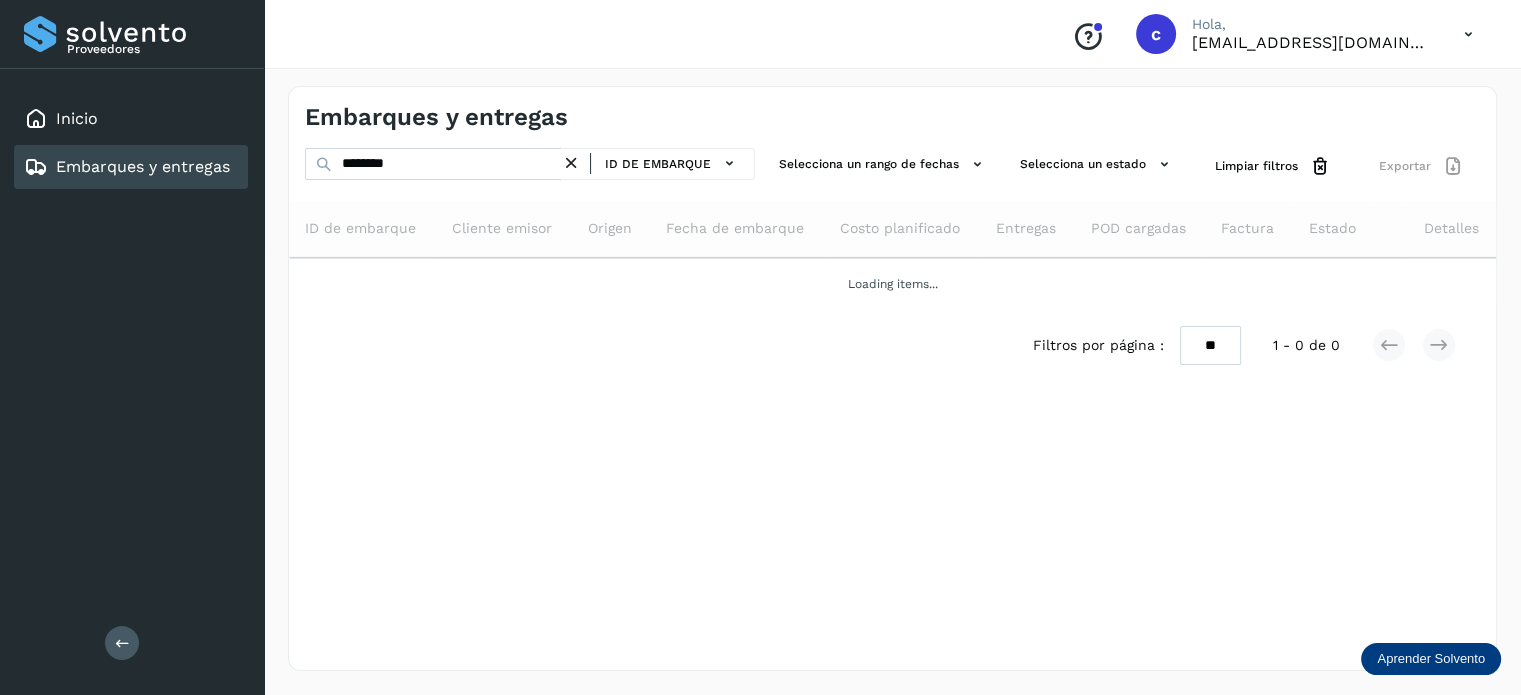 scroll, scrollTop: 0, scrollLeft: 0, axis: both 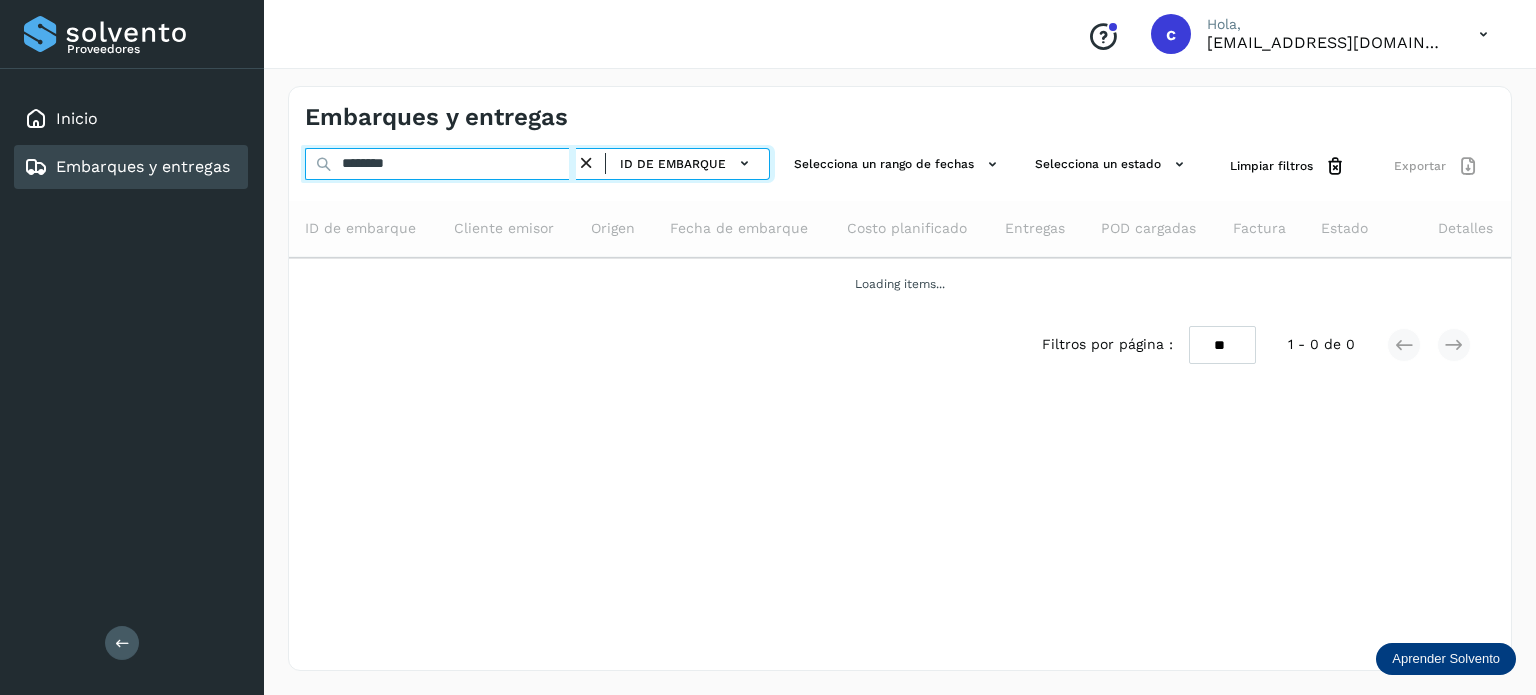 drag, startPoint x: 315, startPoint y: 173, endPoint x: 329, endPoint y: 192, distance: 23.600847 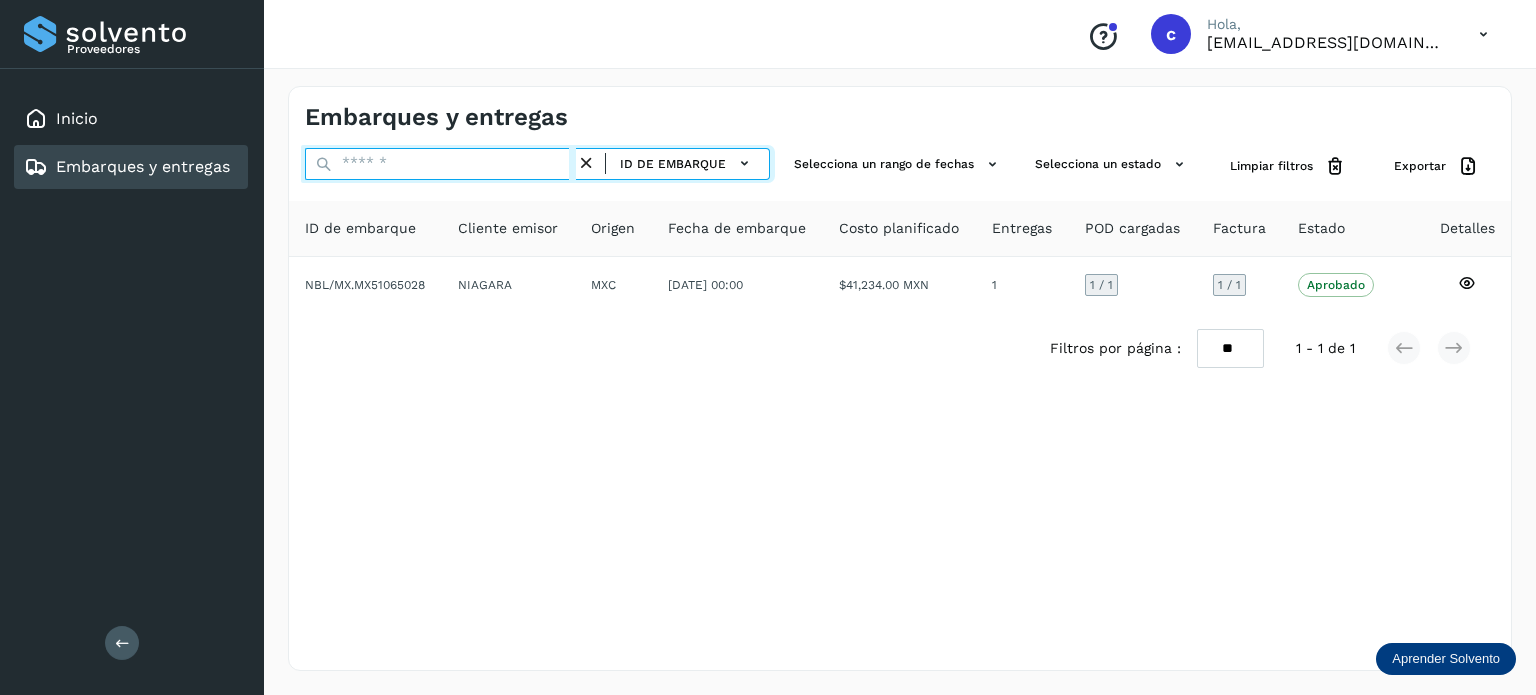 paste on "********" 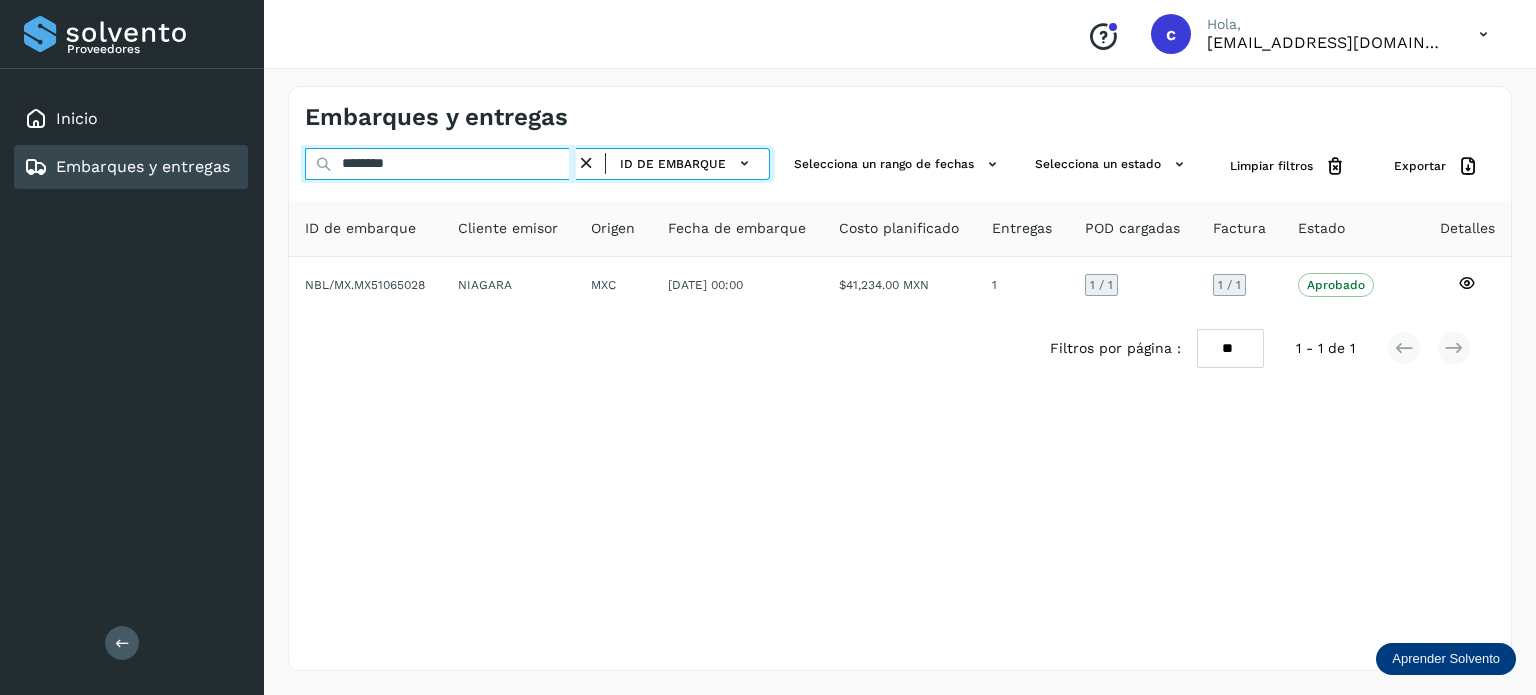 type on "********" 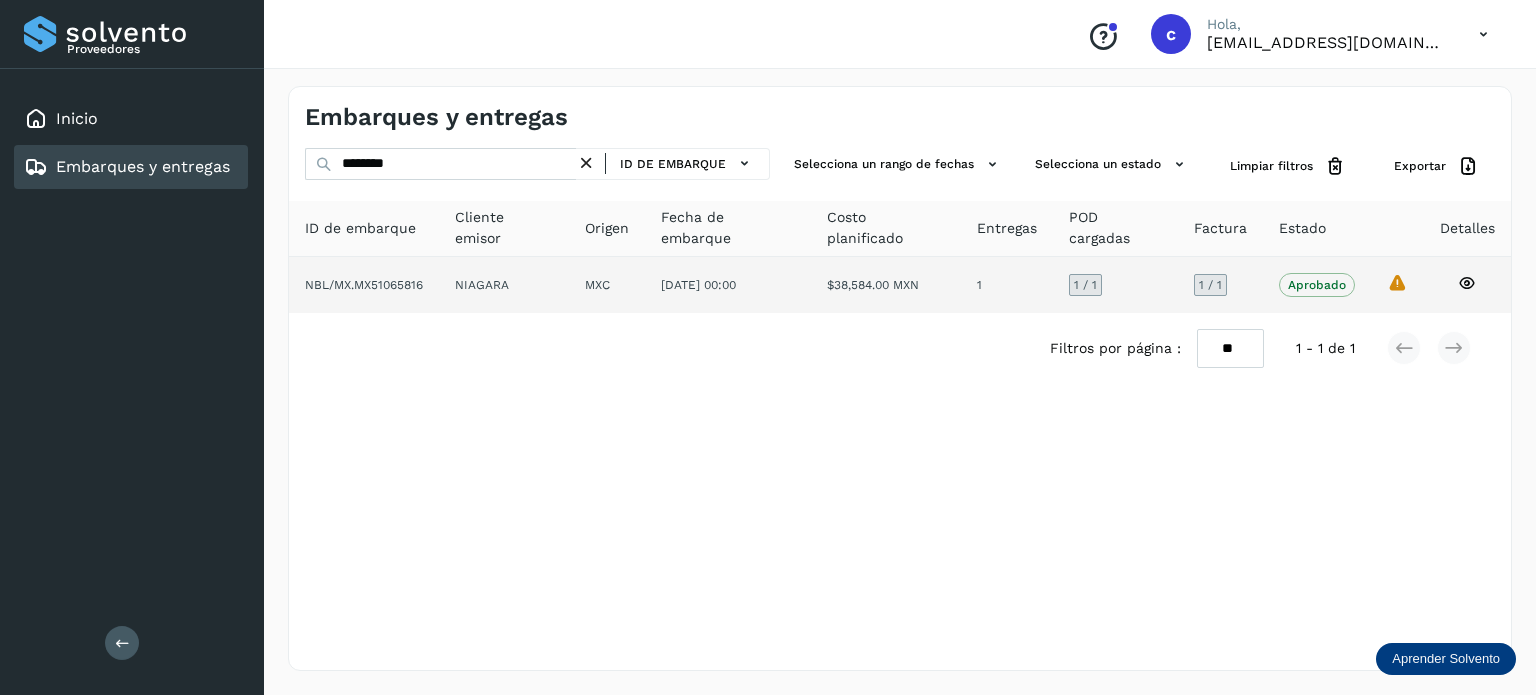 click 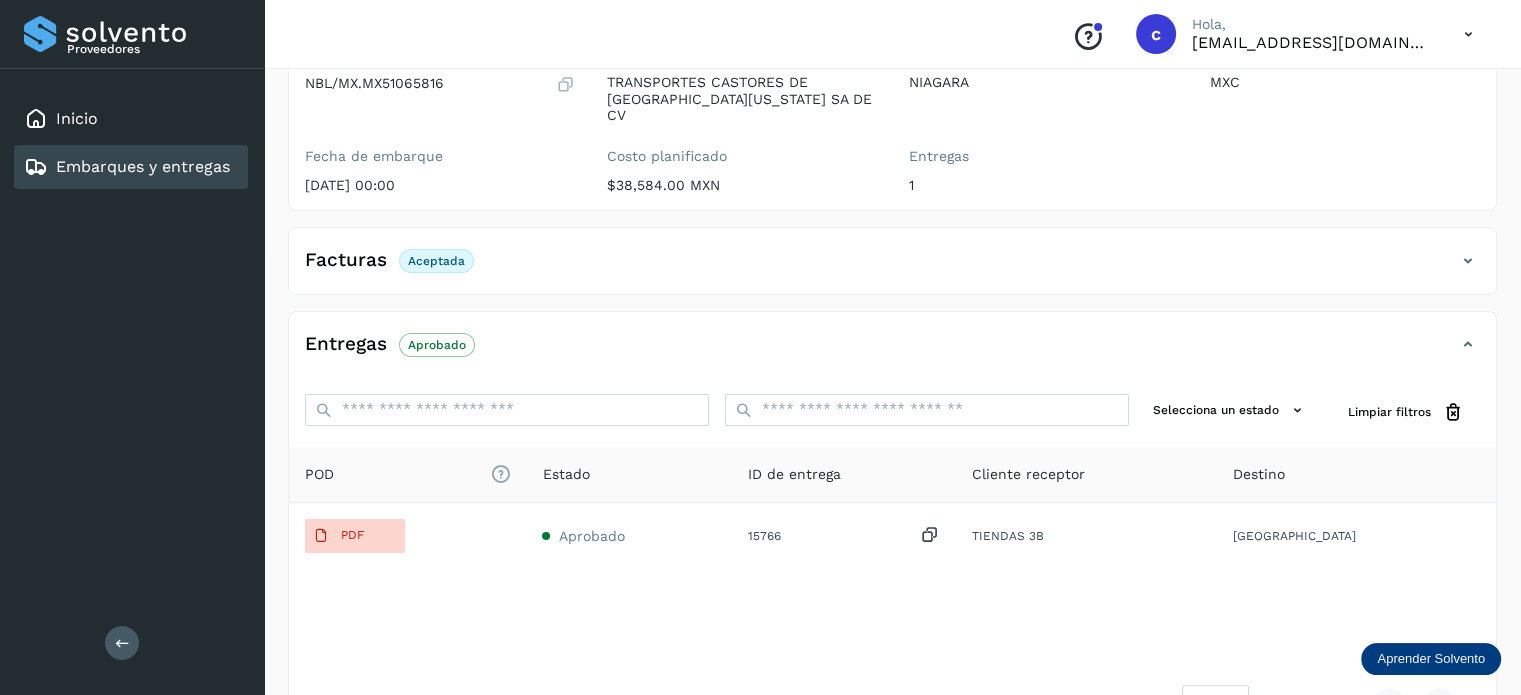 scroll, scrollTop: 300, scrollLeft: 0, axis: vertical 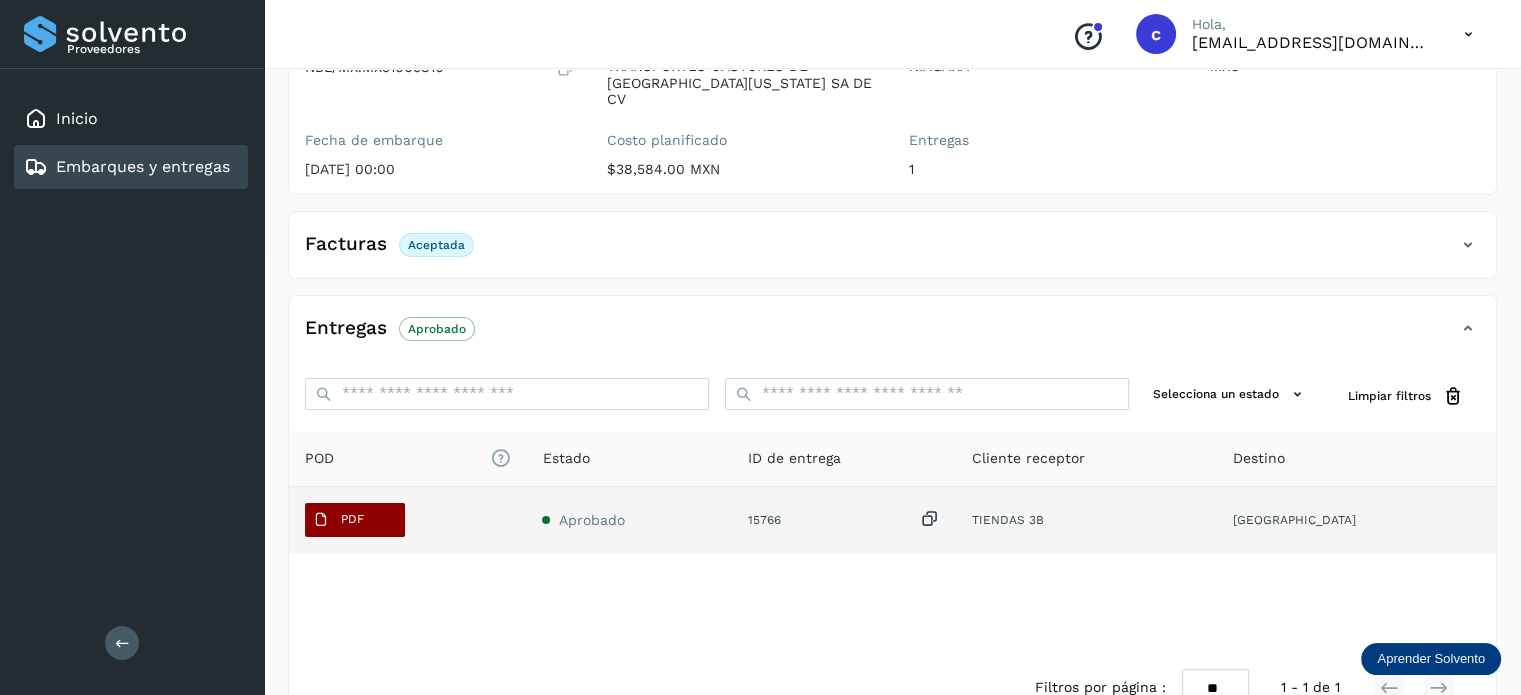 click on "PDF" at bounding box center [352, 519] 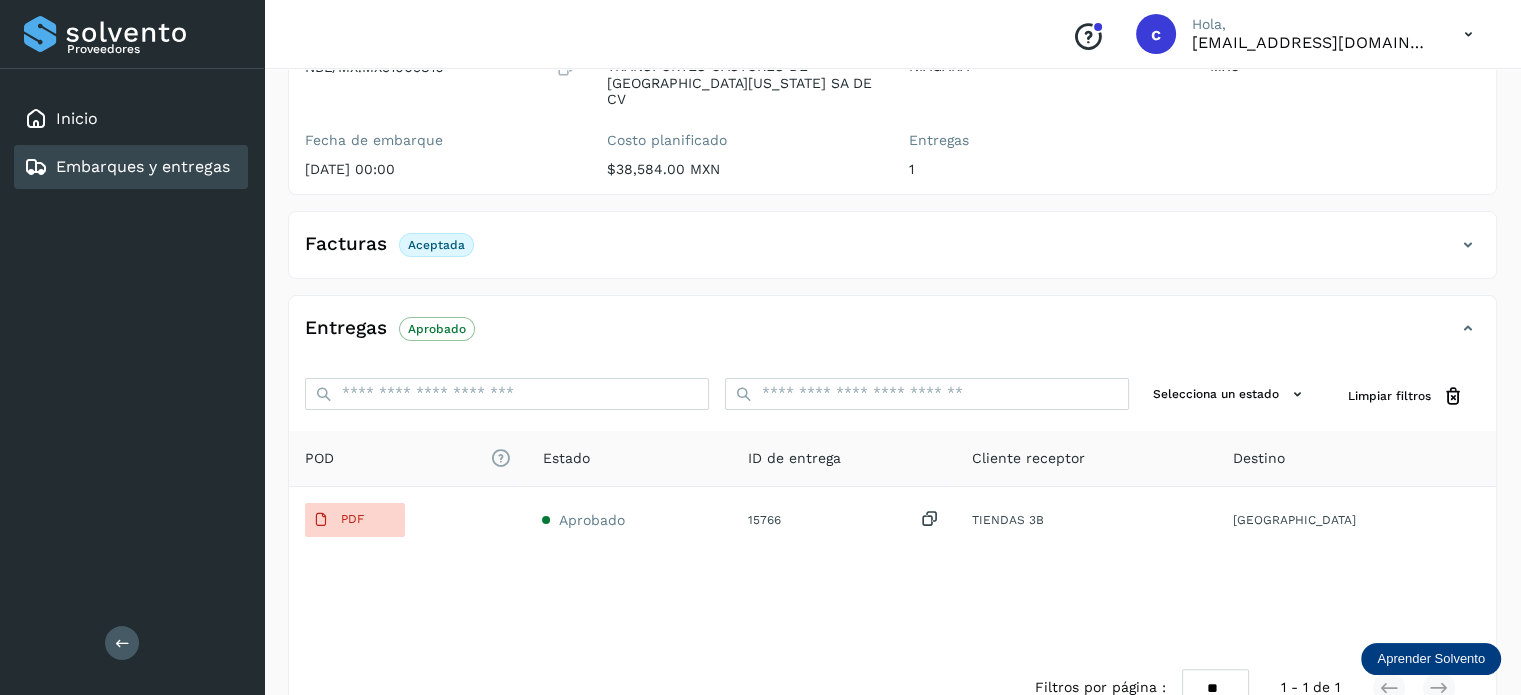 click on "Embarques y entregas" at bounding box center [143, 166] 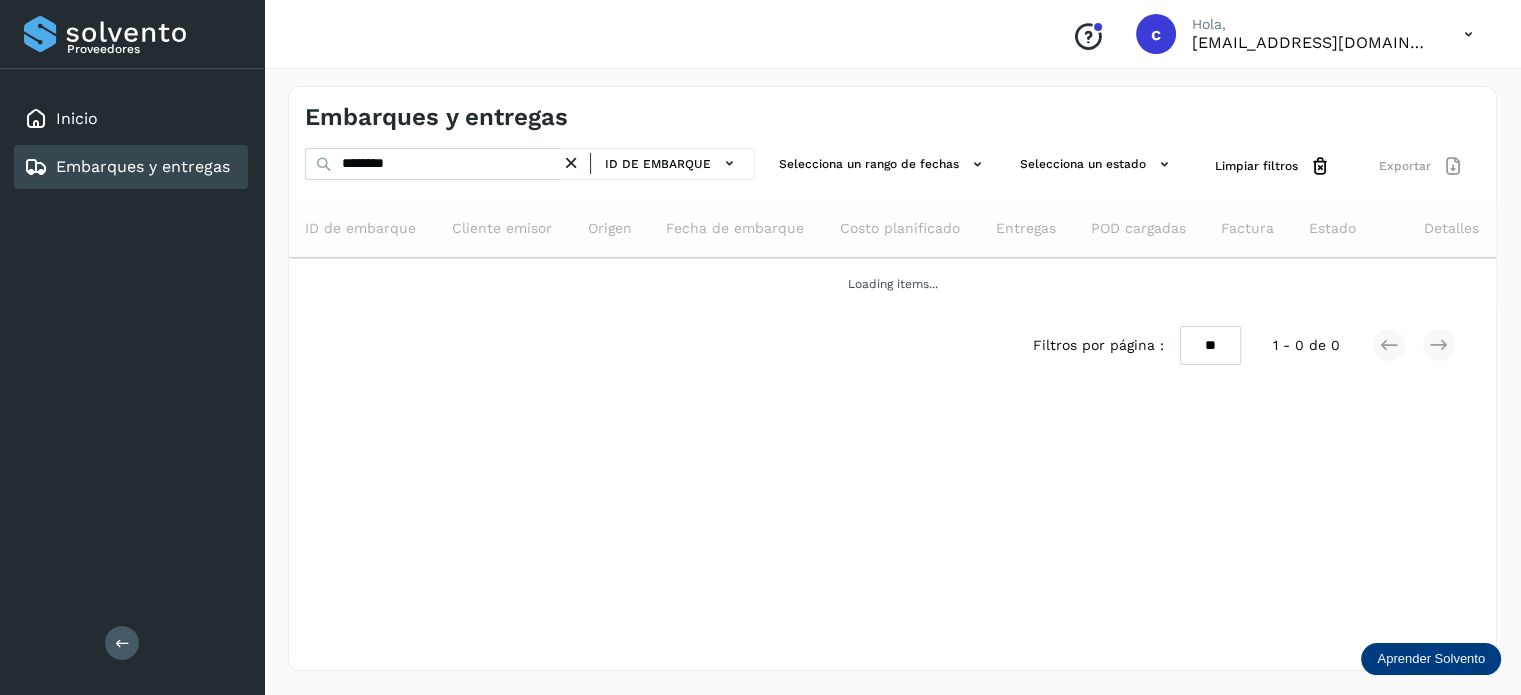 scroll, scrollTop: 0, scrollLeft: 0, axis: both 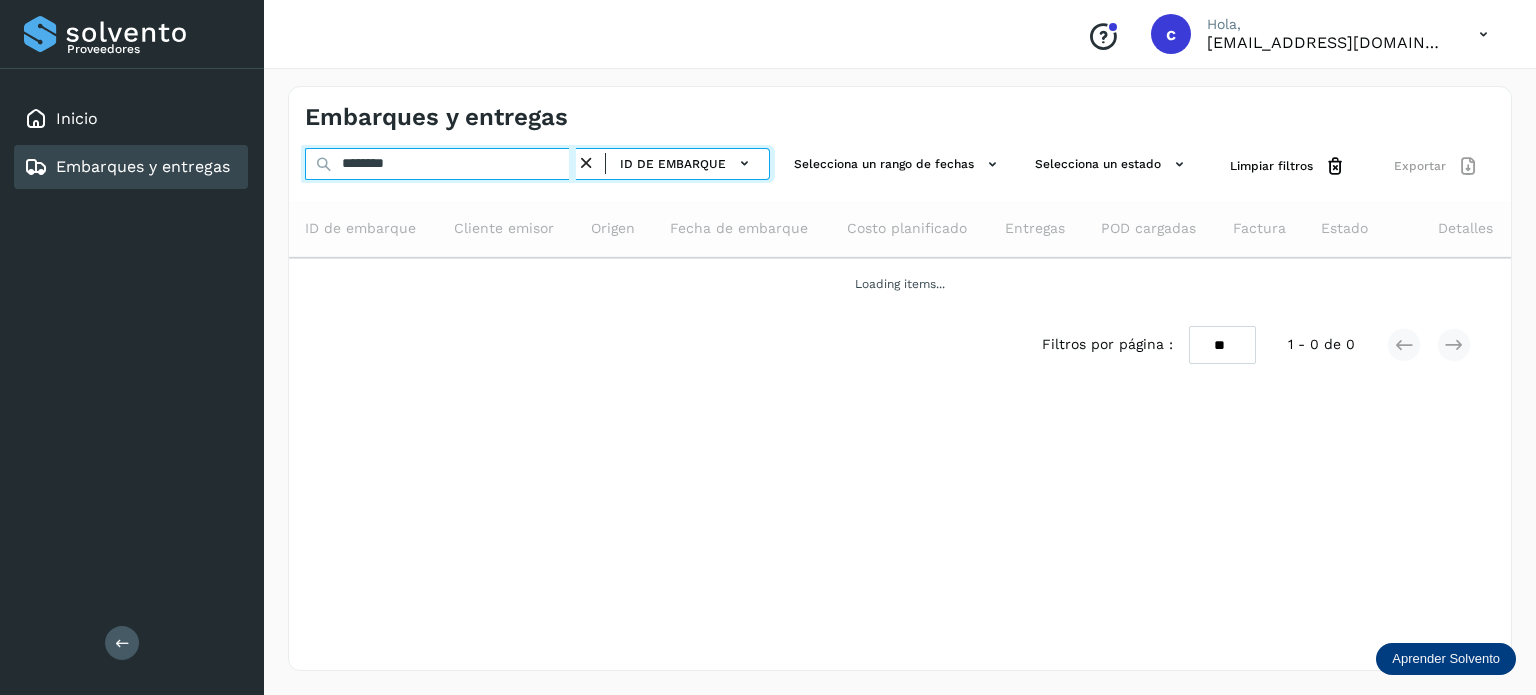drag, startPoint x: 332, startPoint y: 160, endPoint x: 274, endPoint y: 167, distance: 58.420887 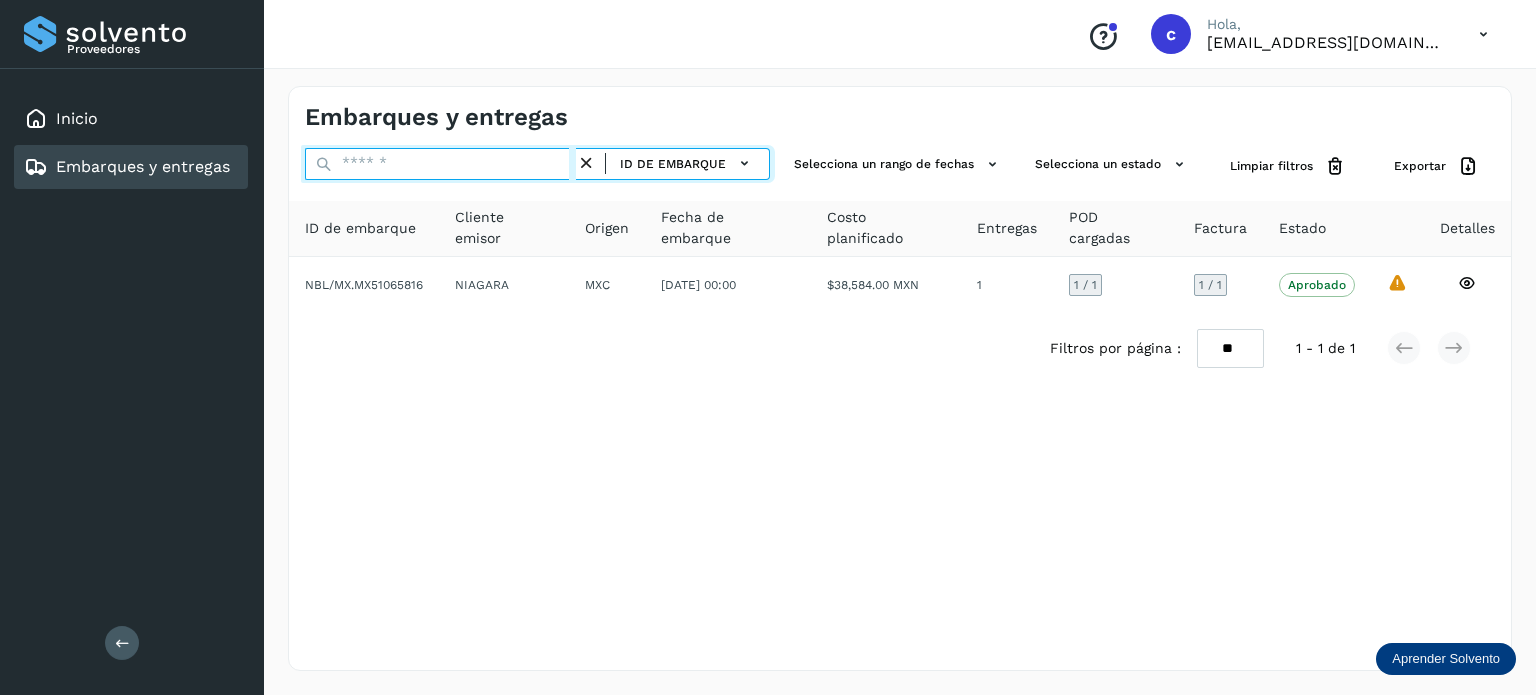 paste on "********" 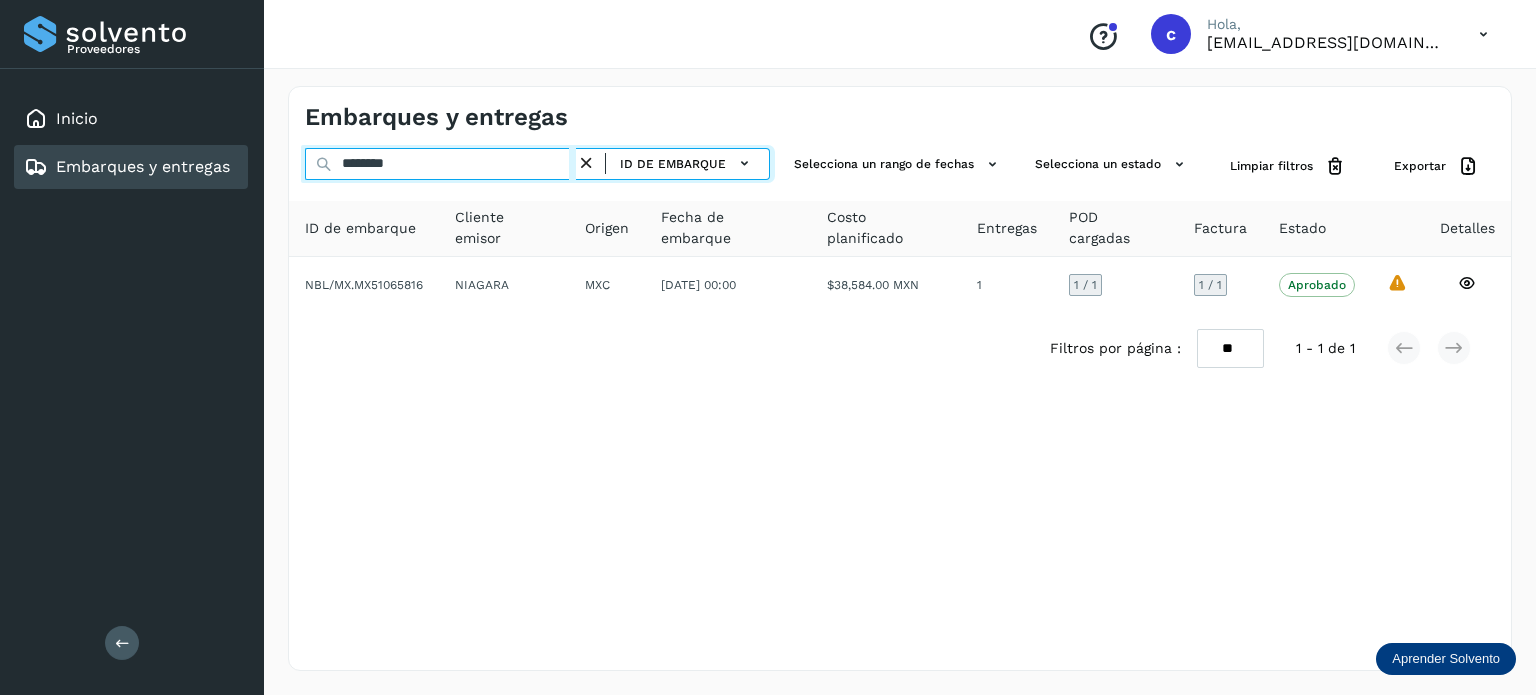 type on "********" 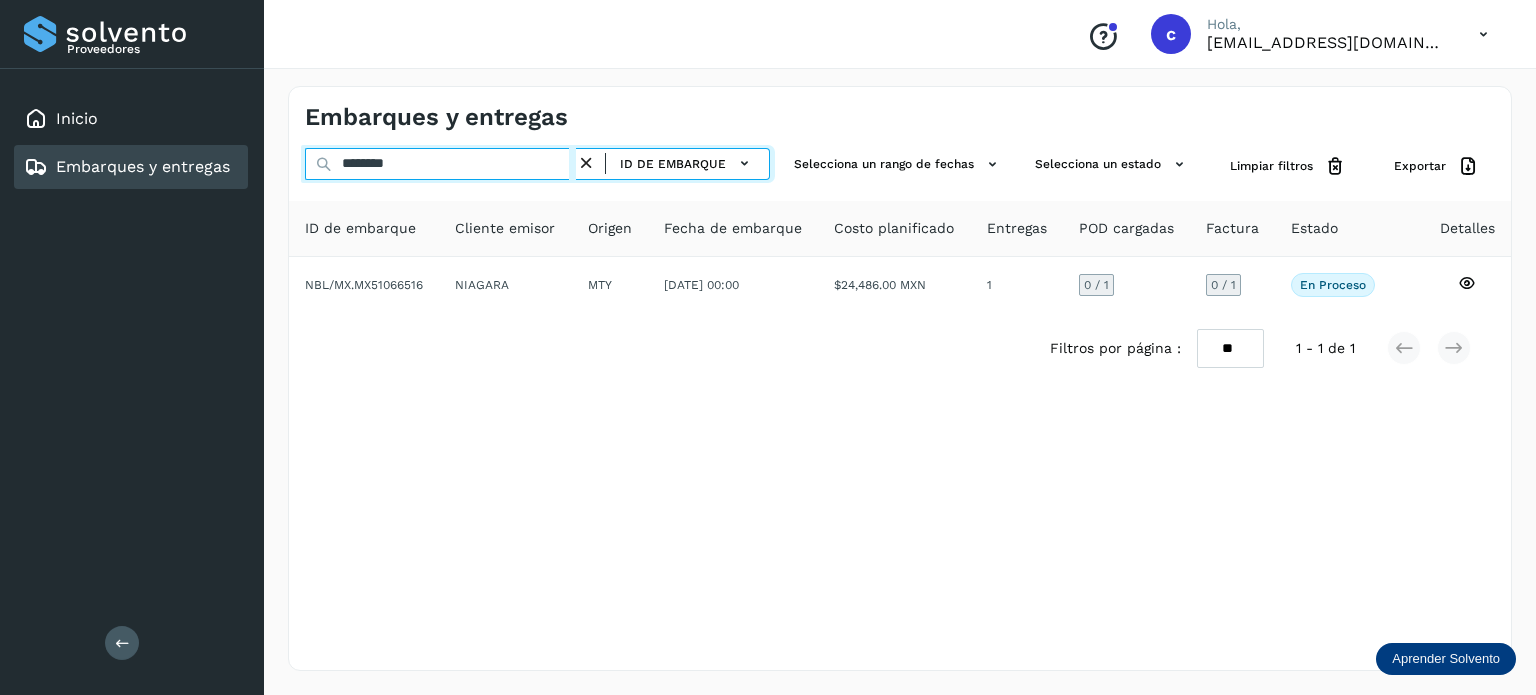 drag, startPoint x: 432, startPoint y: 164, endPoint x: 250, endPoint y: 175, distance: 182.3321 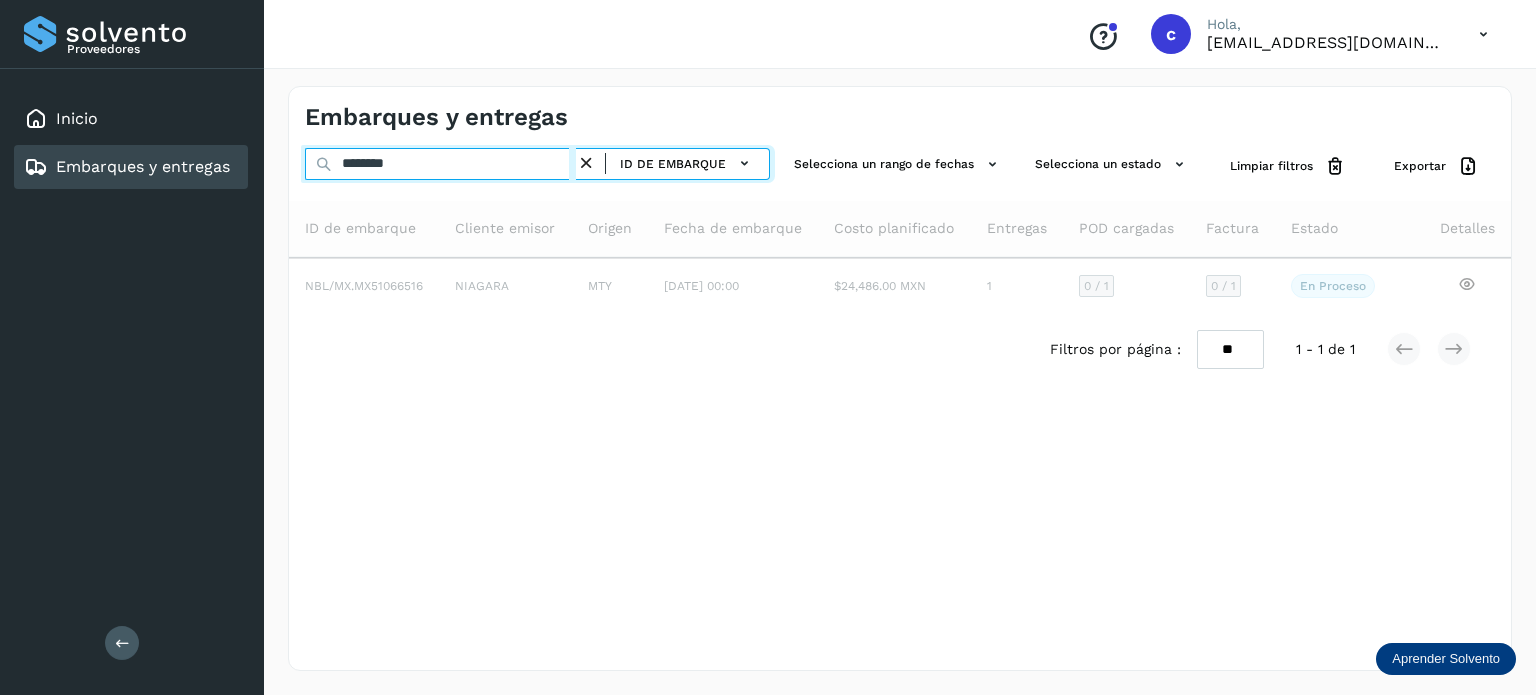 type on "********" 